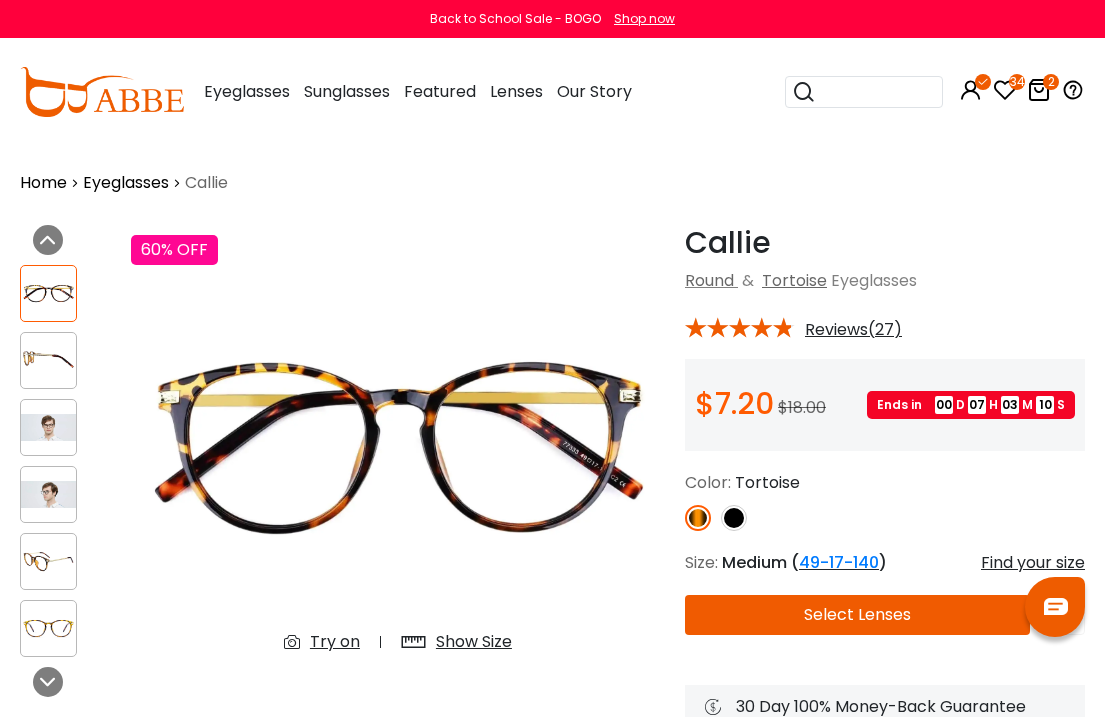 scroll, scrollTop: 3, scrollLeft: 0, axis: vertical 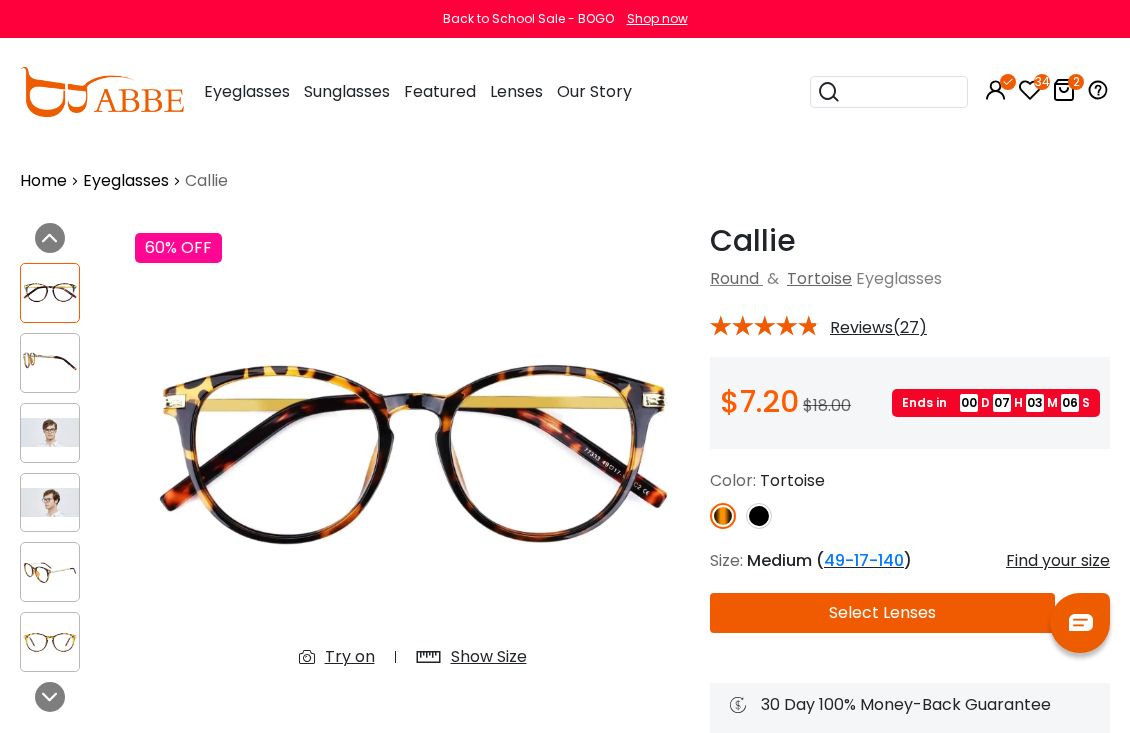 click on "2" at bounding box center (1064, 93) 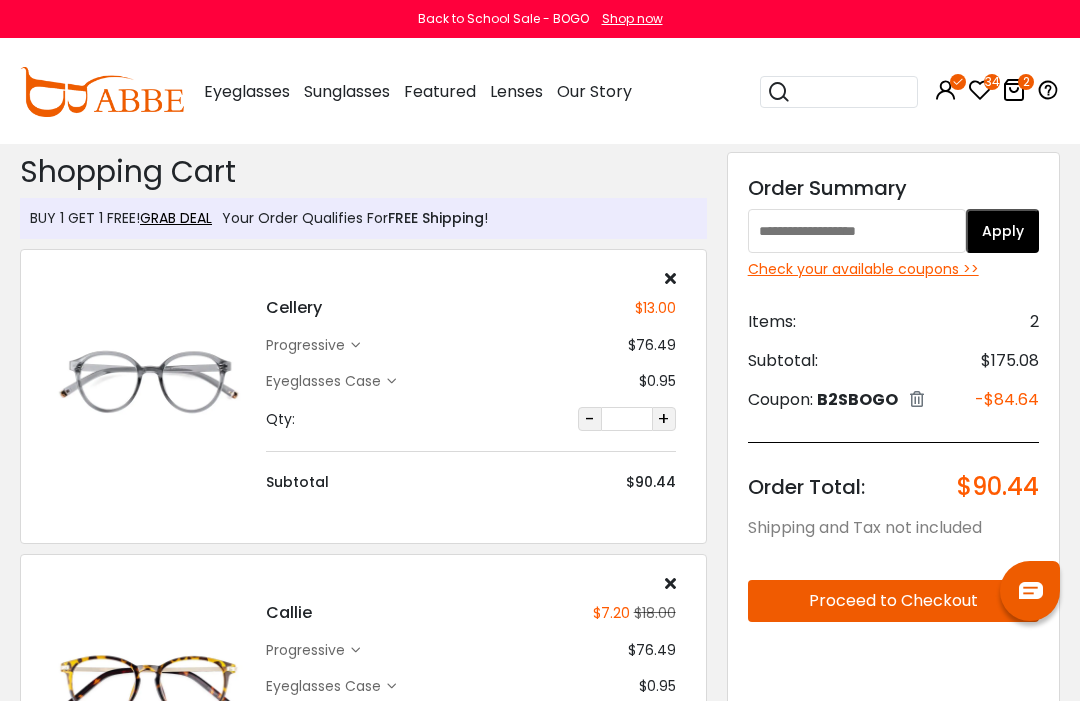scroll, scrollTop: 0, scrollLeft: 0, axis: both 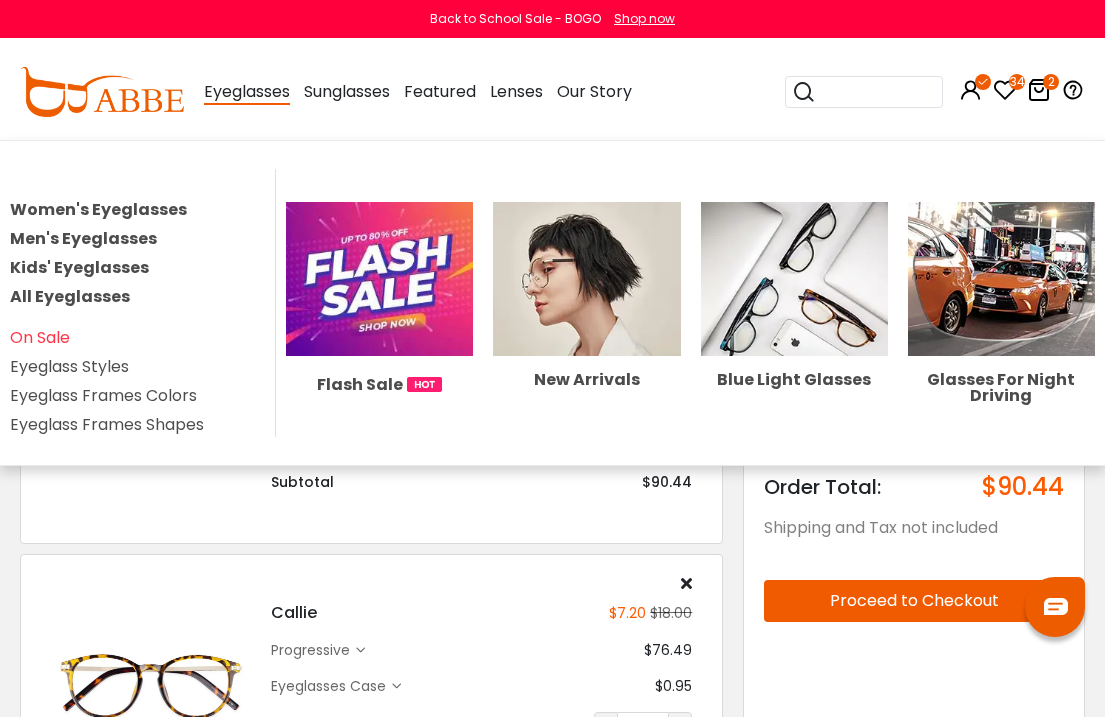 click on "Women's Eyeglasses" at bounding box center [98, 209] 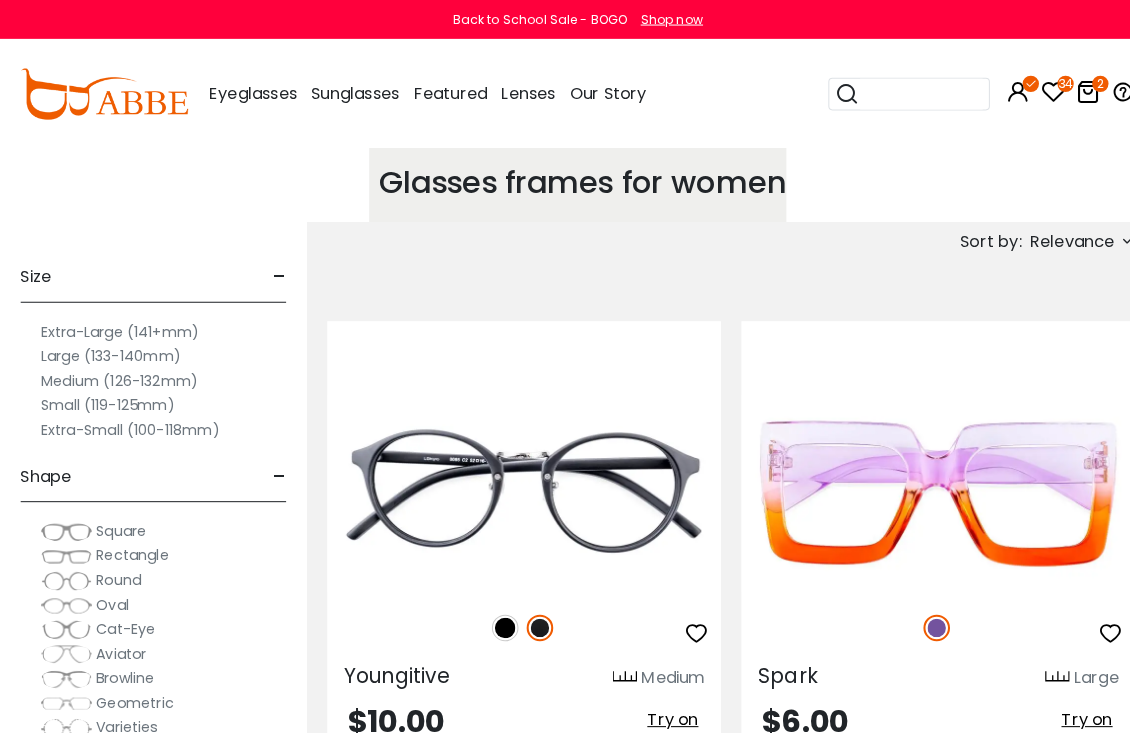 scroll, scrollTop: 0, scrollLeft: 0, axis: both 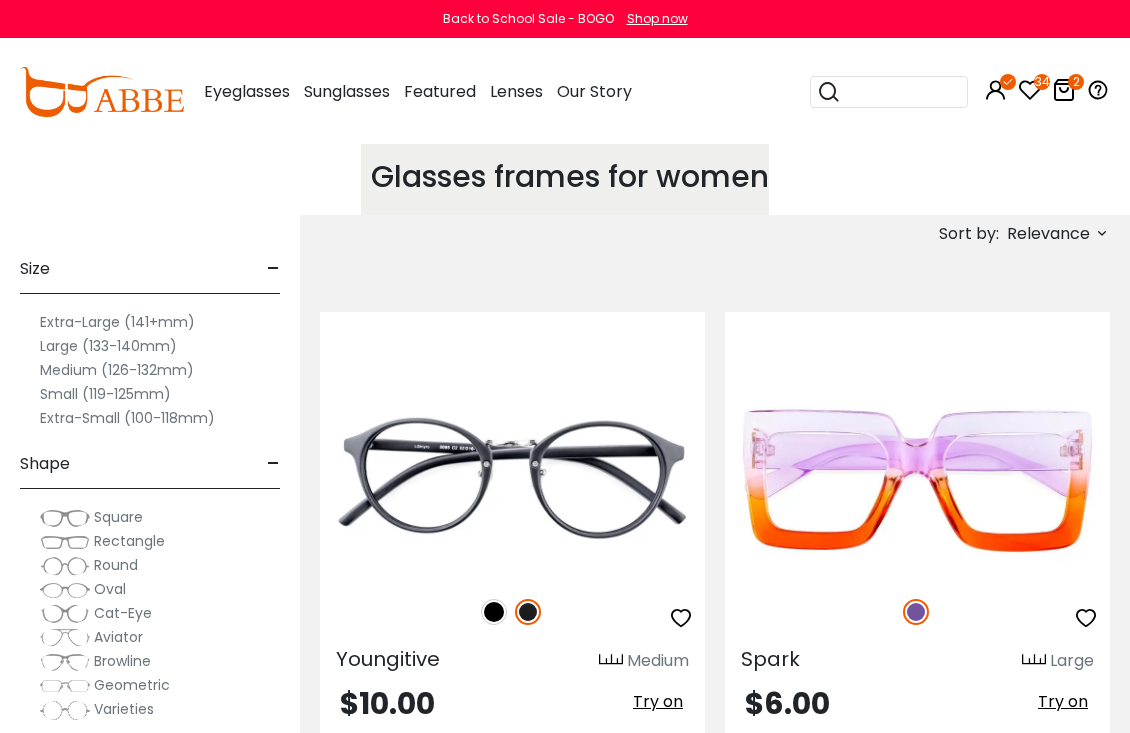 click on "Small (119-125mm)" at bounding box center (105, 394) 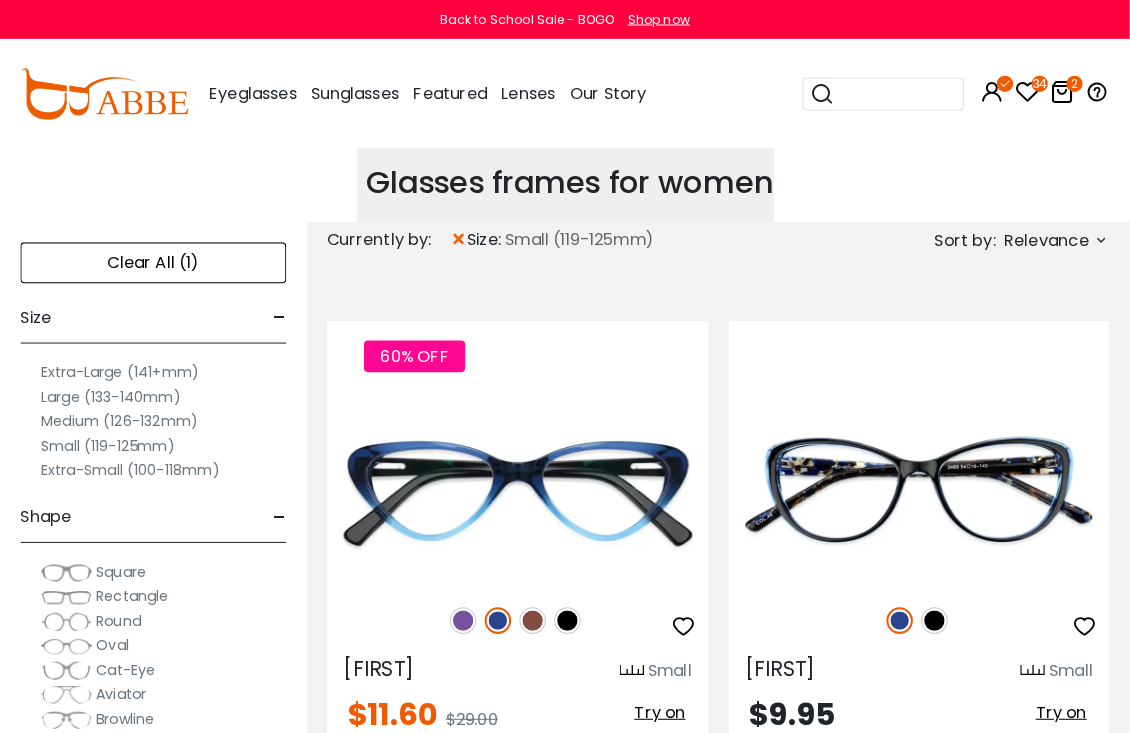scroll, scrollTop: 5, scrollLeft: 0, axis: vertical 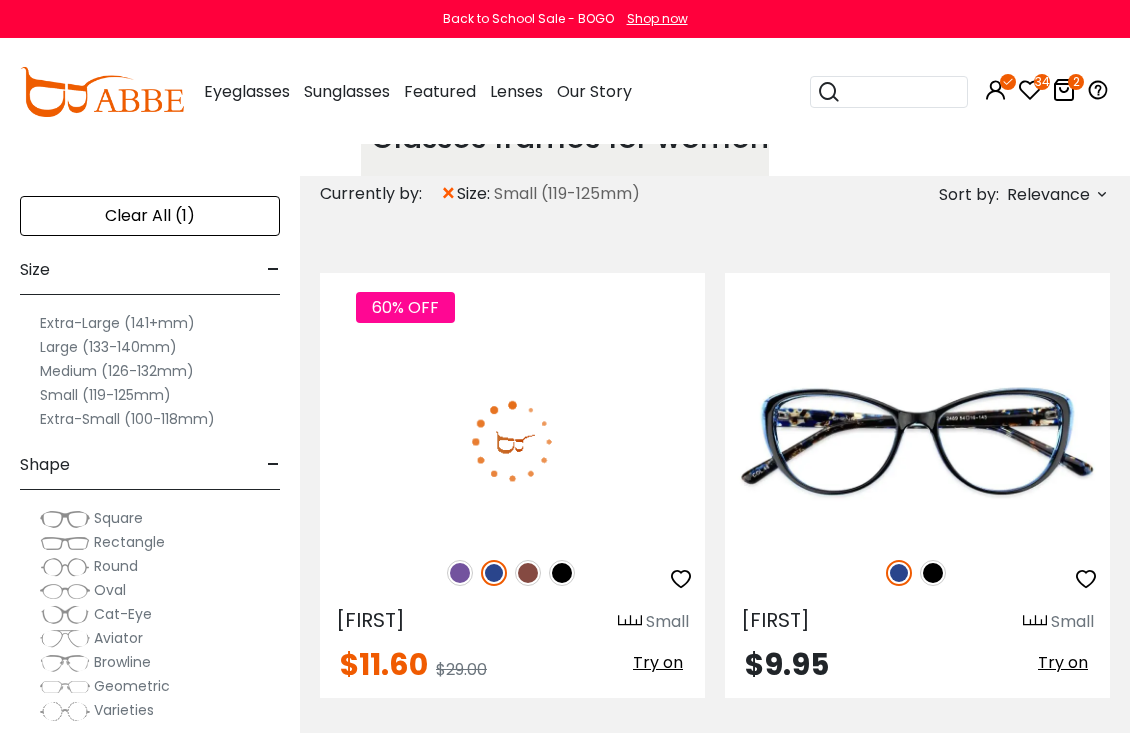 click at bounding box center (460, 573) 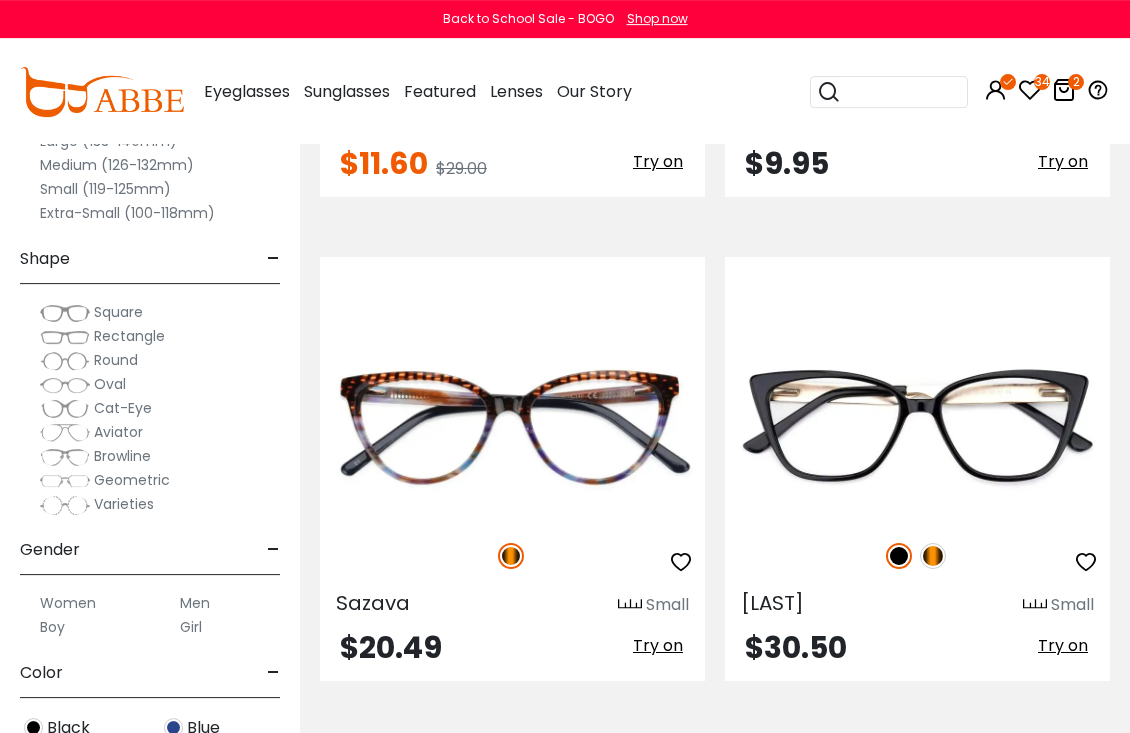 scroll, scrollTop: 547, scrollLeft: 0, axis: vertical 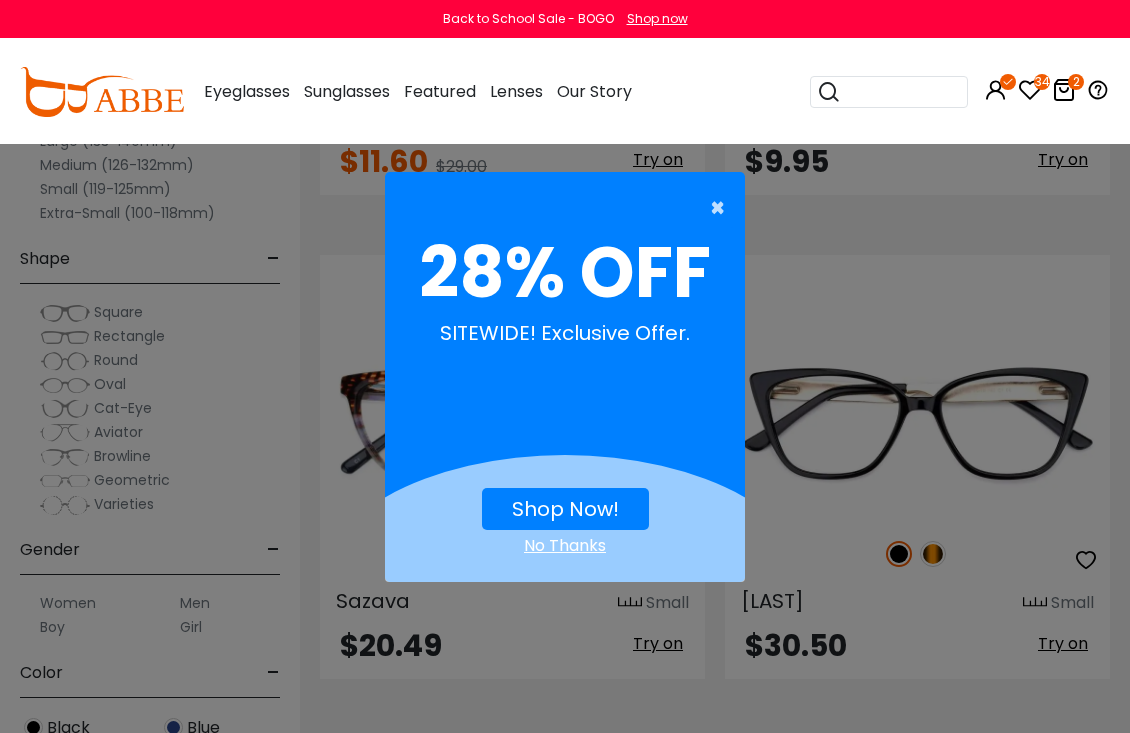 click on "×" at bounding box center [722, 208] 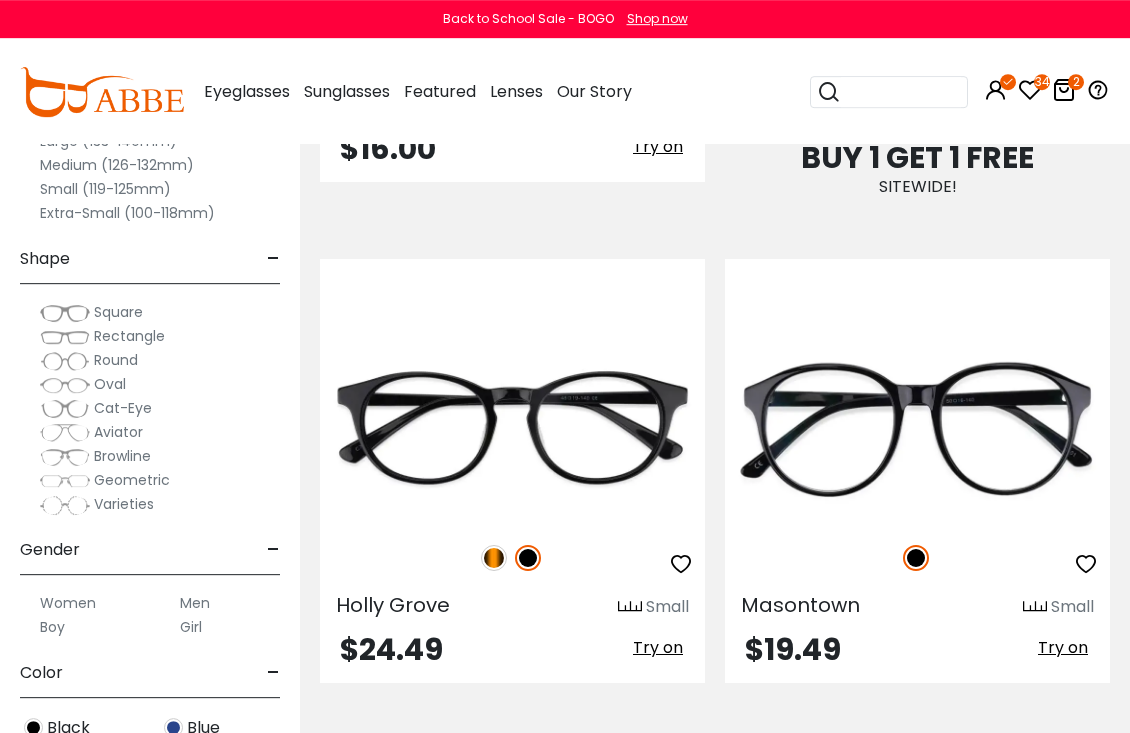 scroll, scrollTop: 1534, scrollLeft: 0, axis: vertical 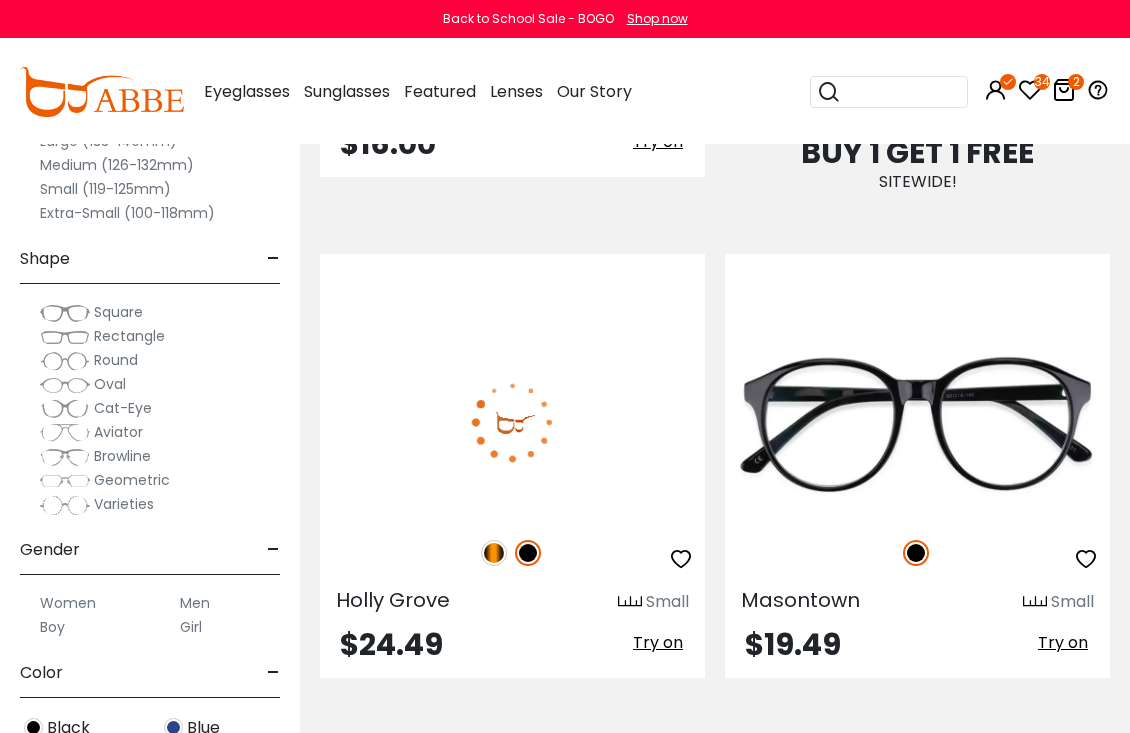 click at bounding box center [494, 553] 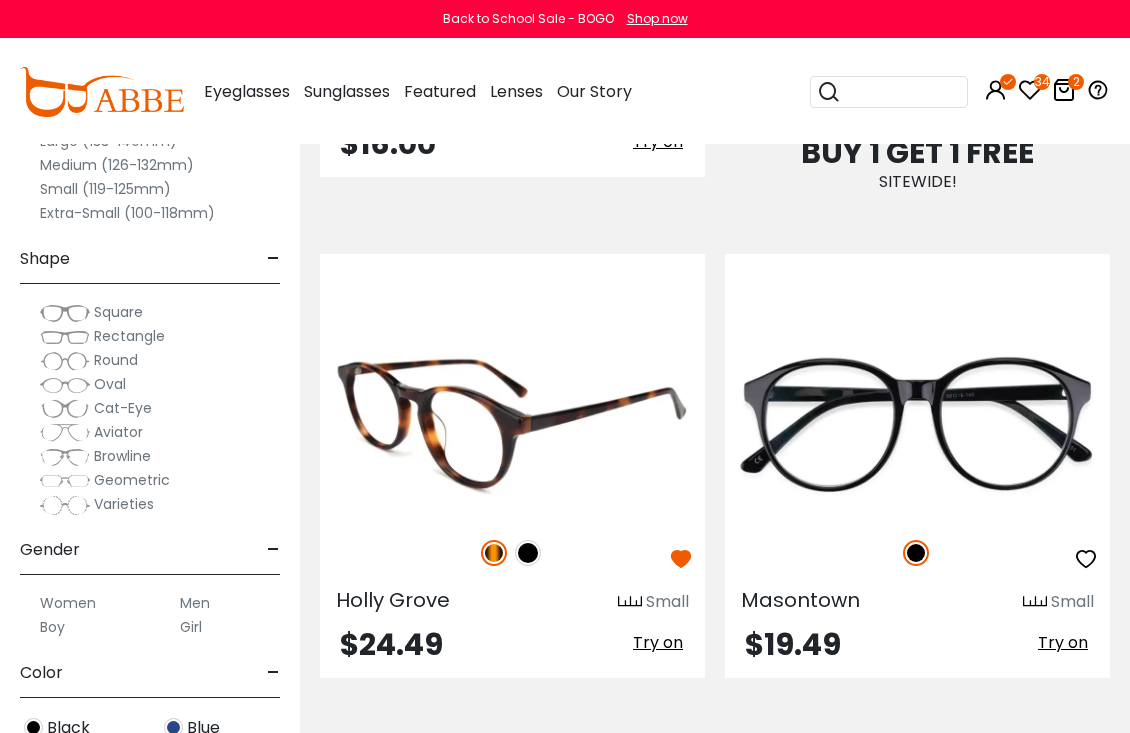 click at bounding box center [512, 422] 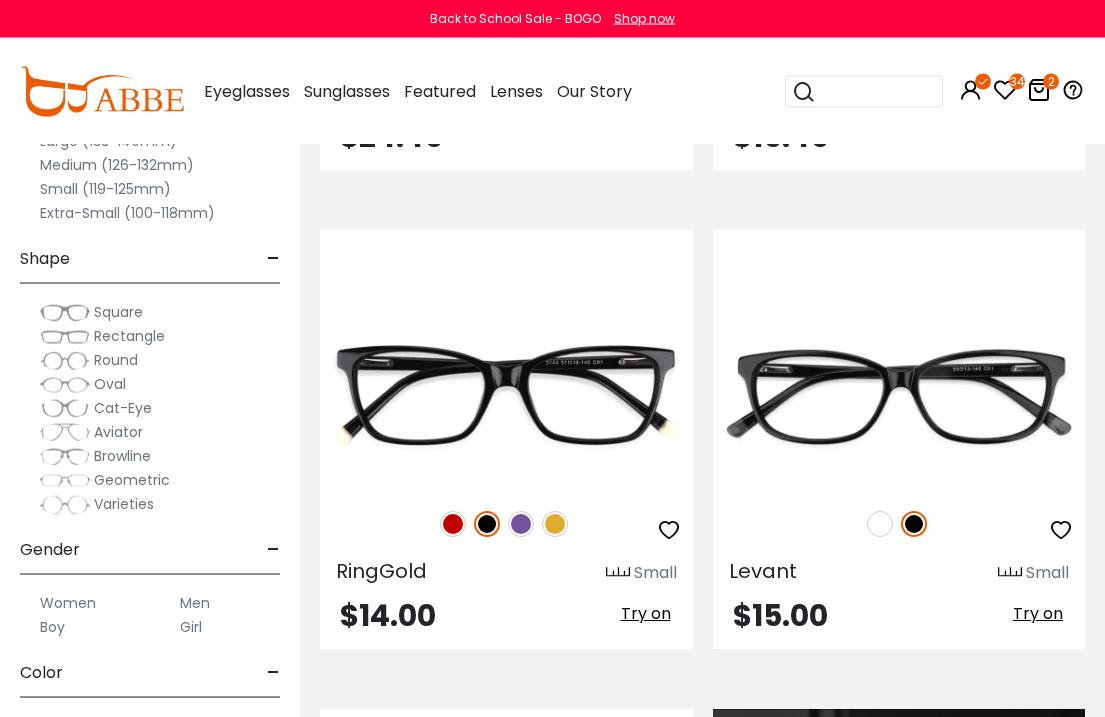 scroll, scrollTop: 2012, scrollLeft: 0, axis: vertical 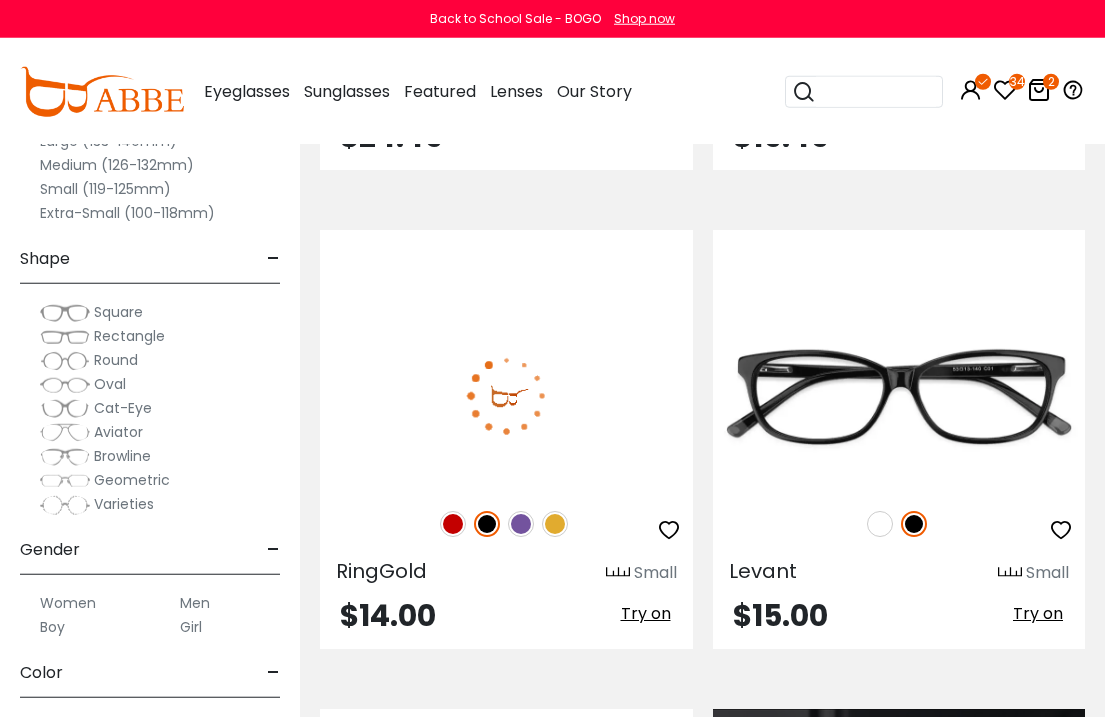 click at bounding box center (555, 524) 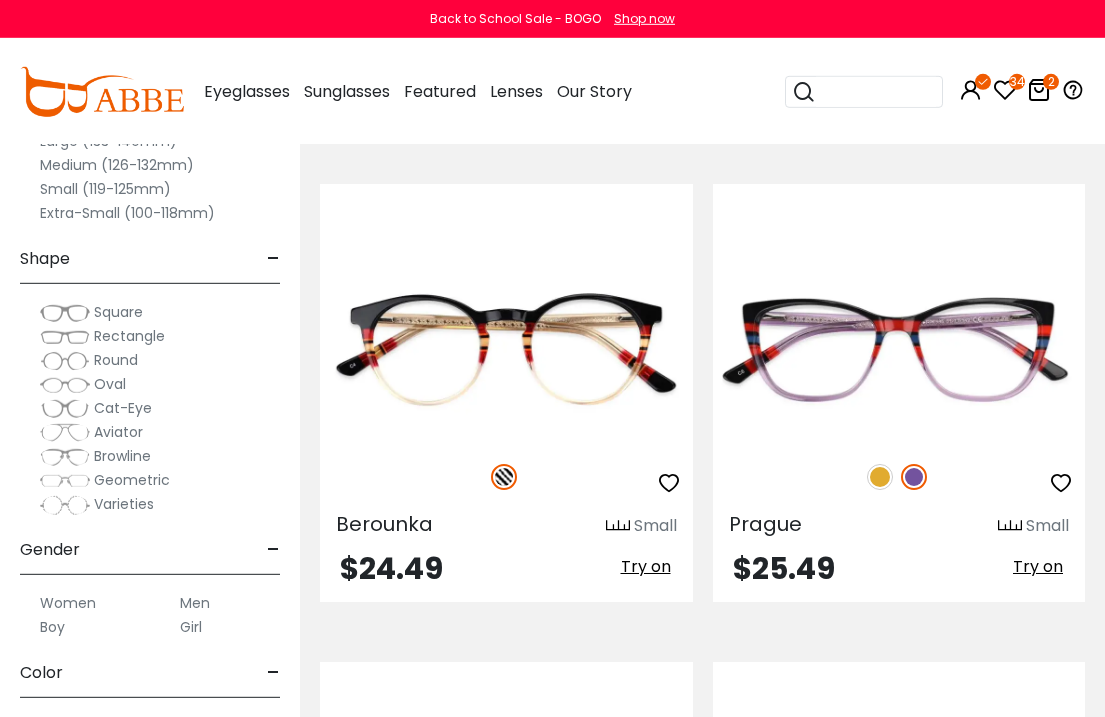 scroll, scrollTop: 5402, scrollLeft: 0, axis: vertical 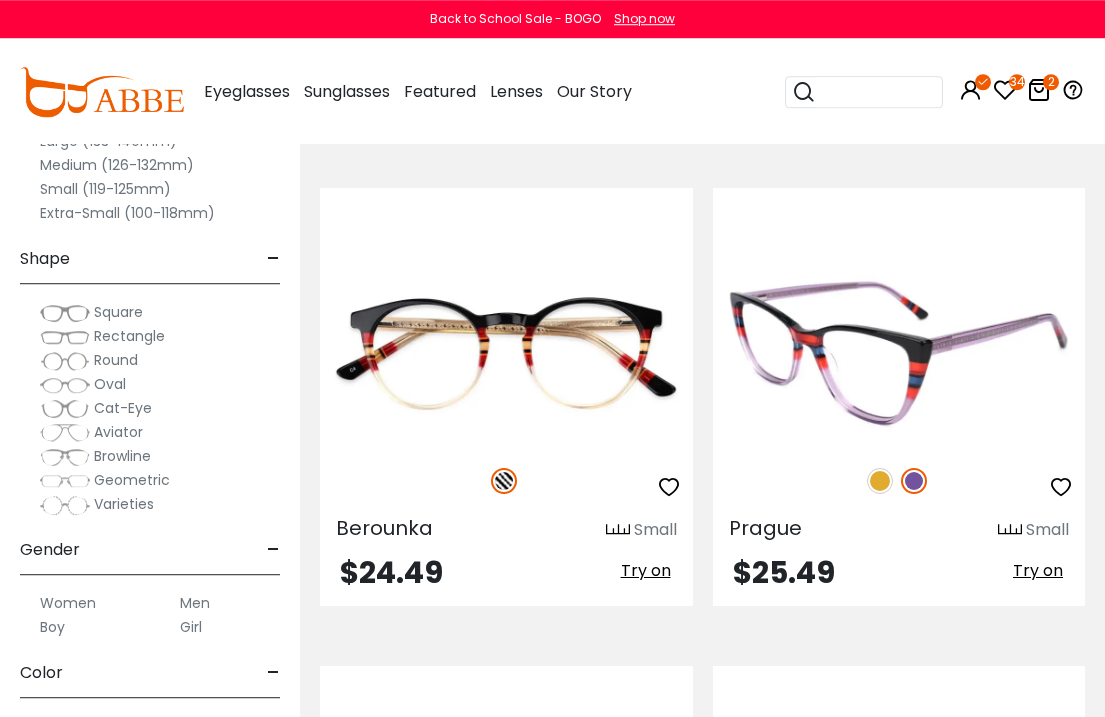 click at bounding box center [880, 481] 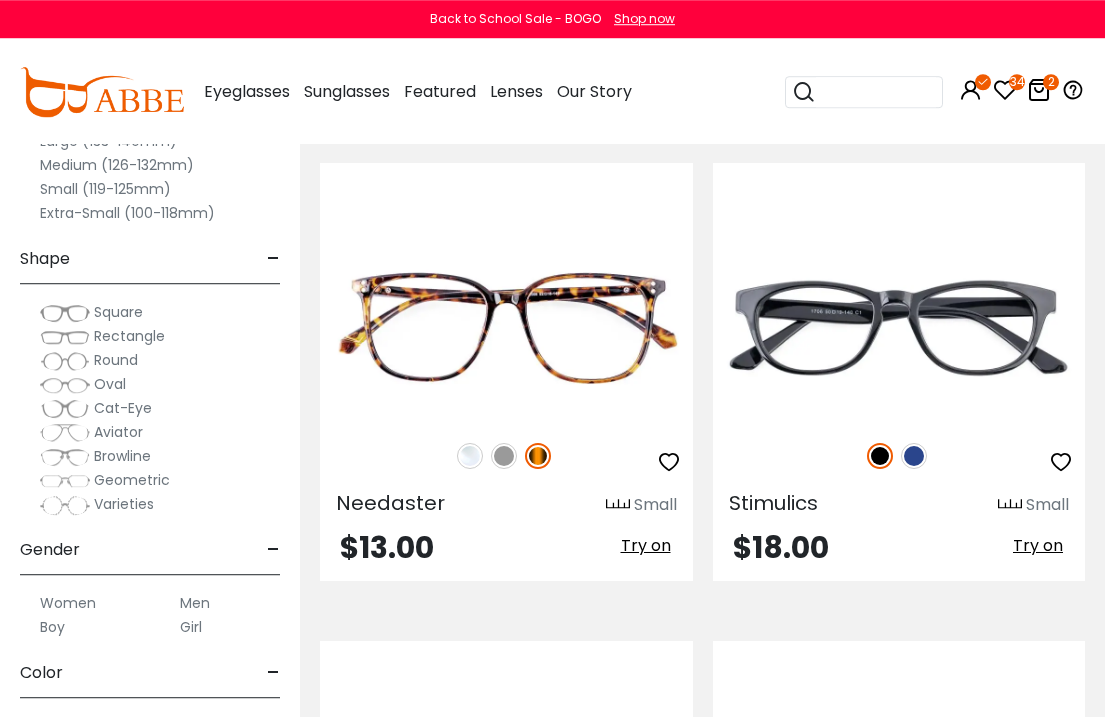 scroll, scrollTop: 8301, scrollLeft: 0, axis: vertical 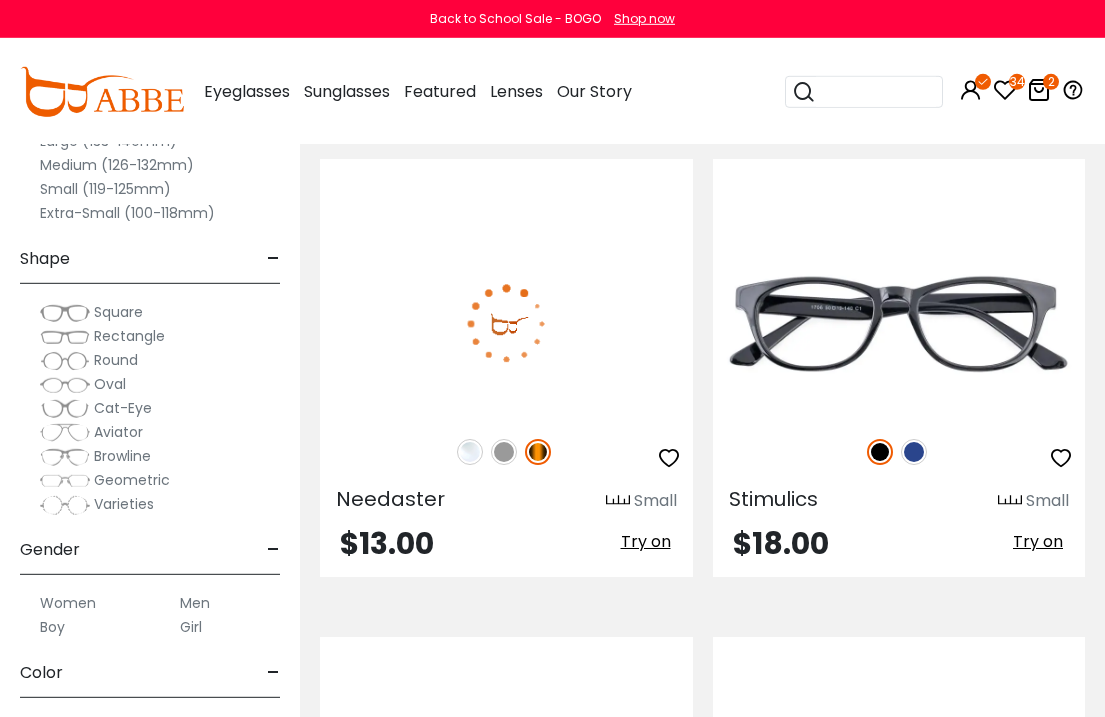 click at bounding box center [506, 324] 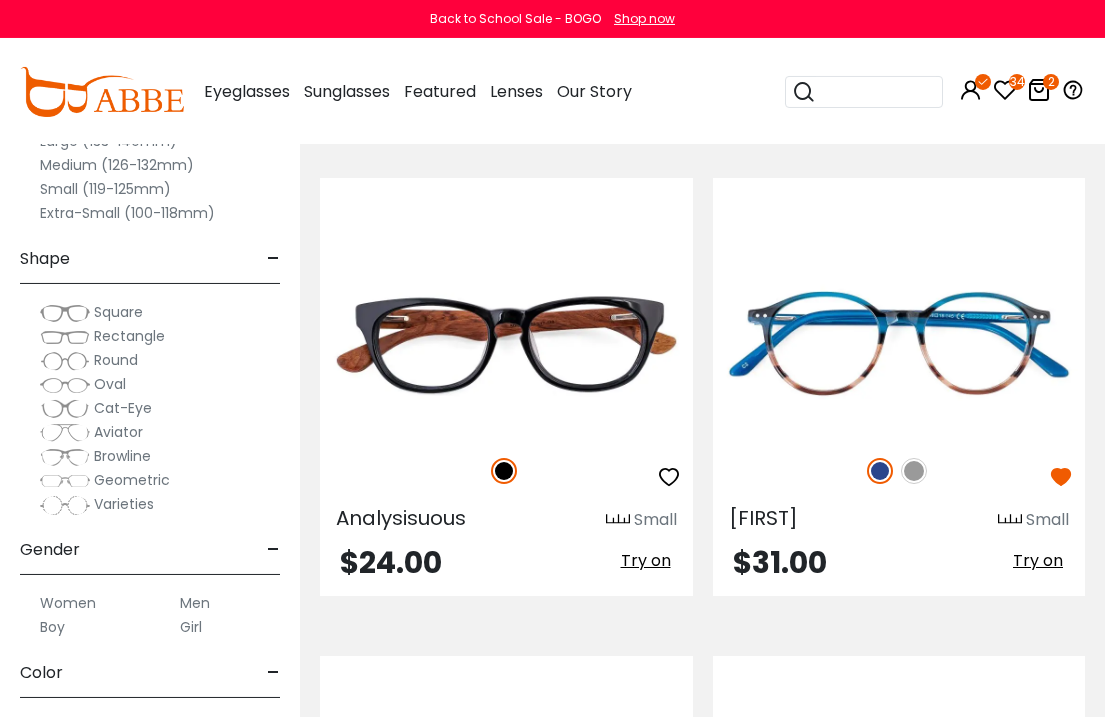 scroll, scrollTop: 12128, scrollLeft: 0, axis: vertical 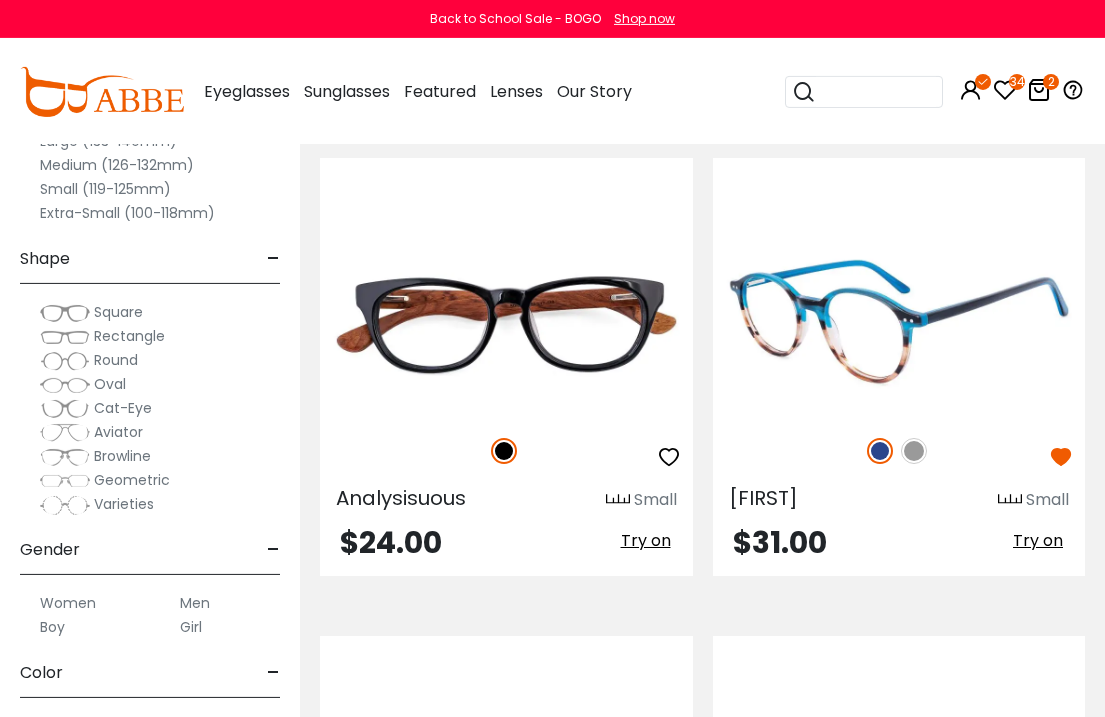 click at bounding box center [914, 451] 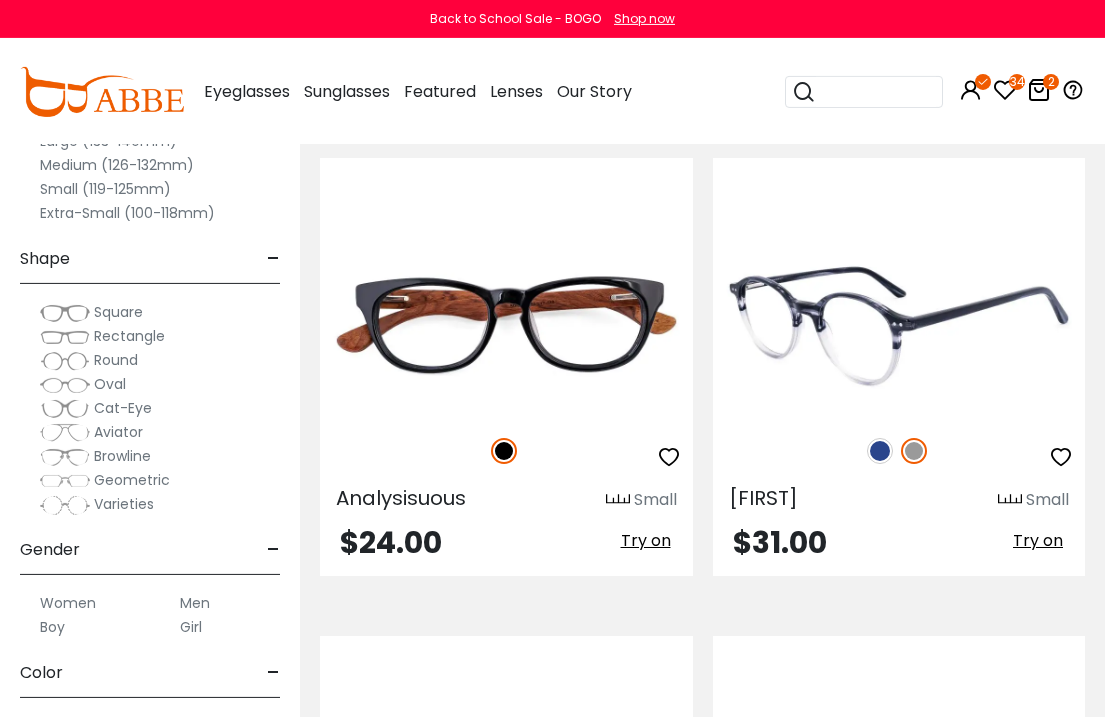 click at bounding box center (880, 451) 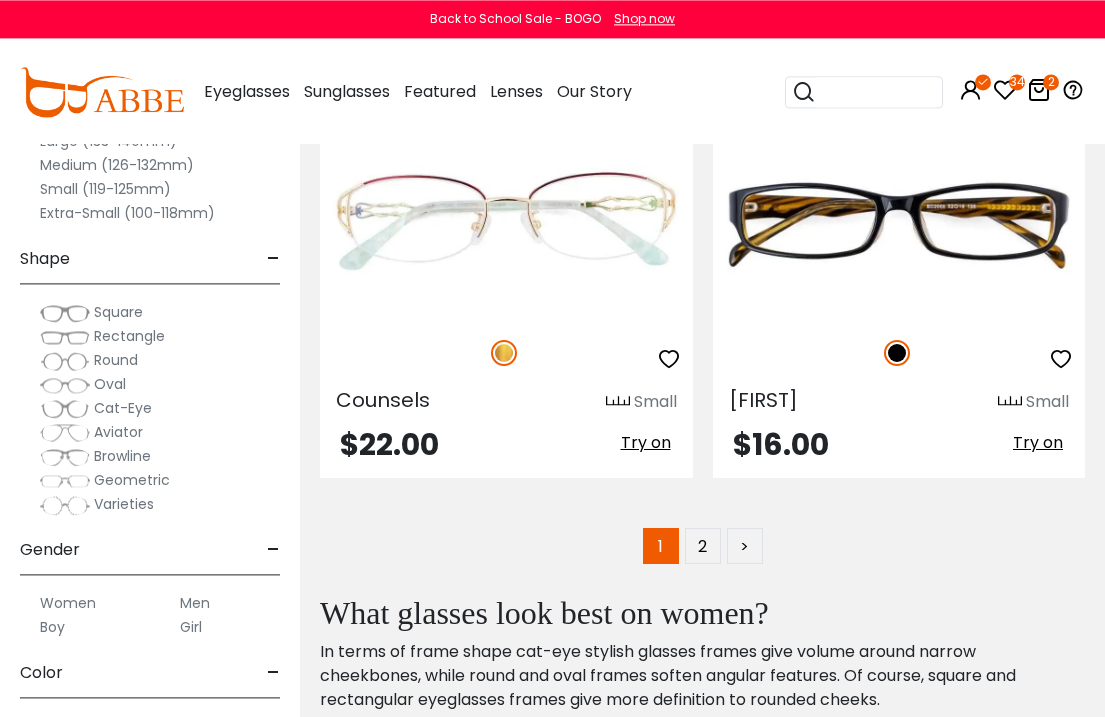 scroll, scrollTop: 14139, scrollLeft: 0, axis: vertical 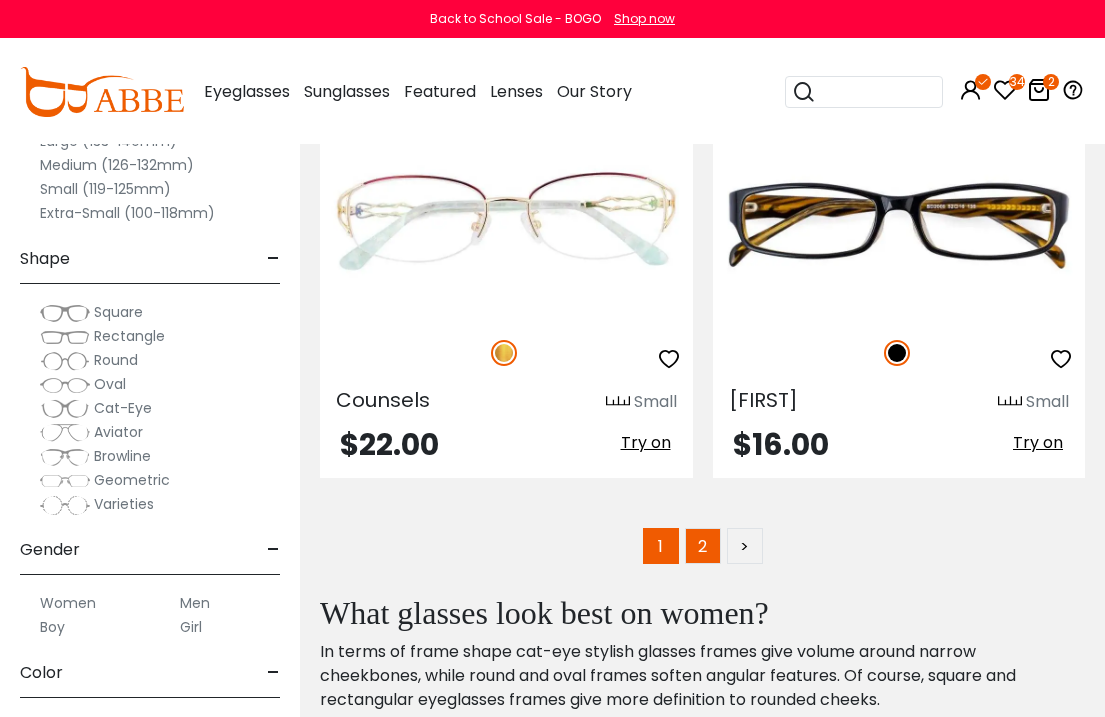 click on "2" at bounding box center [703, 546] 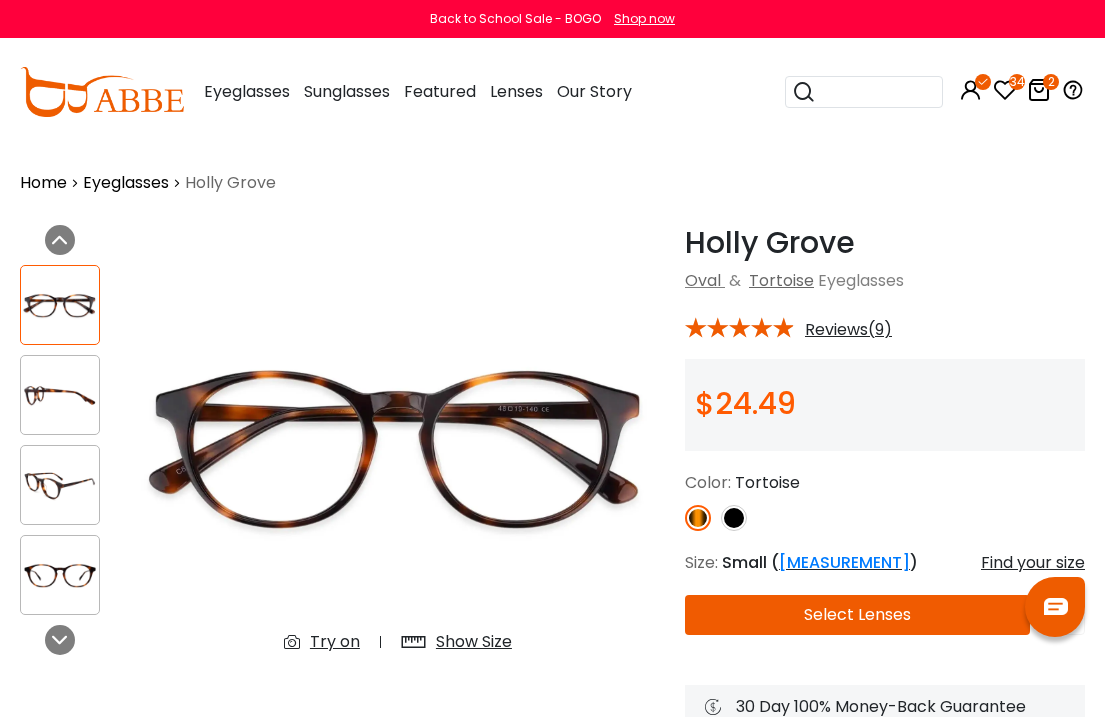scroll, scrollTop: 0, scrollLeft: 0, axis: both 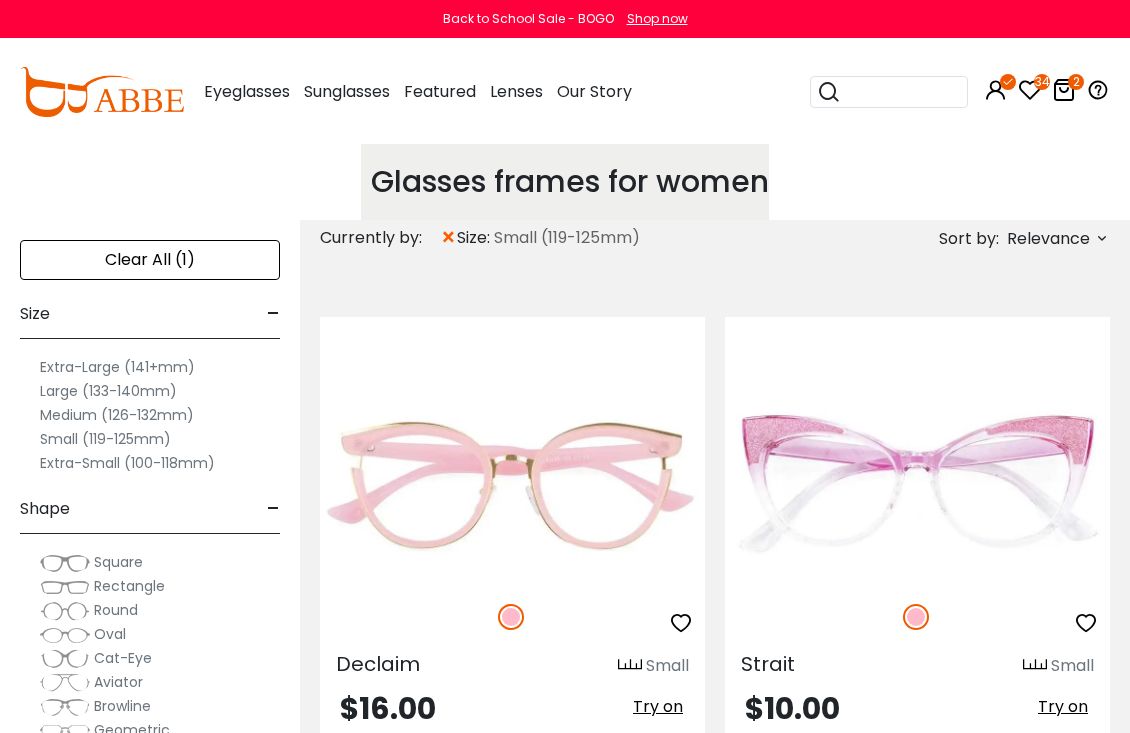 click on "Extra-Small (100-118mm)" at bounding box center (127, 463) 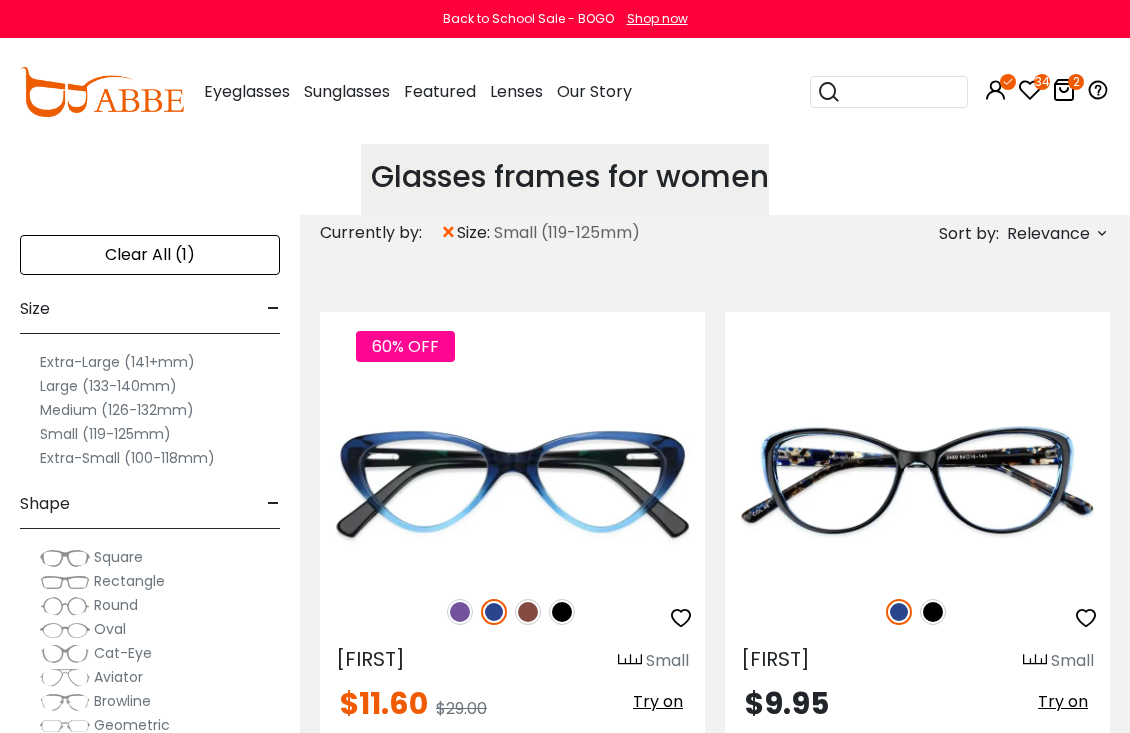 scroll, scrollTop: 0, scrollLeft: 0, axis: both 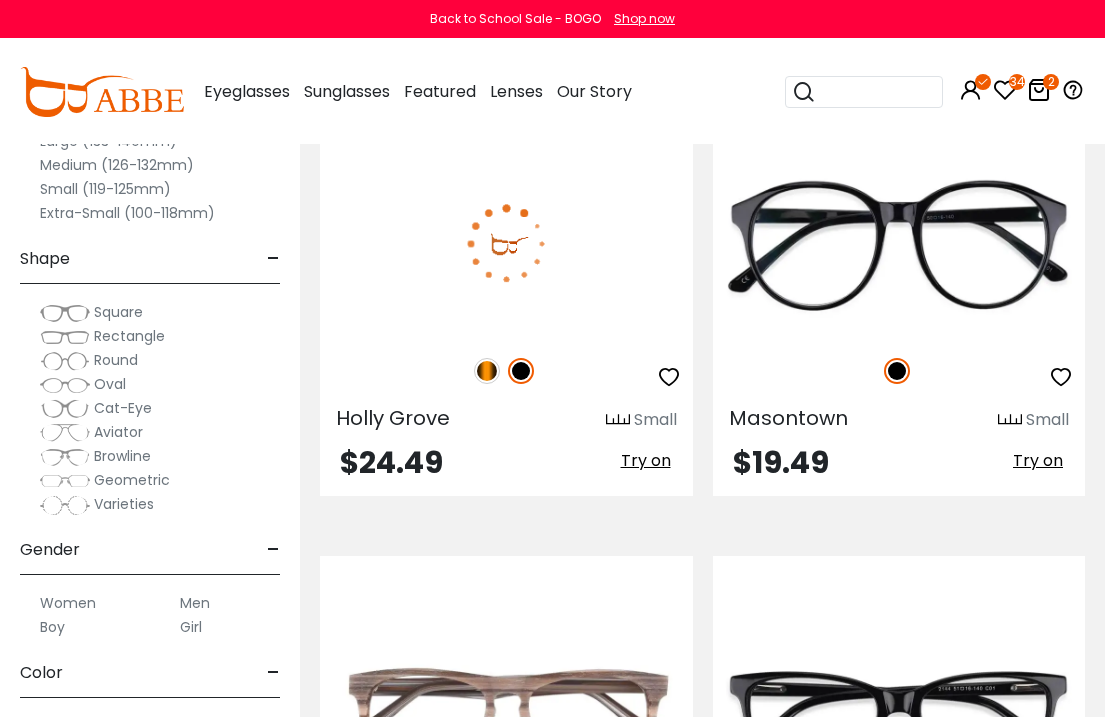 click at bounding box center [487, 371] 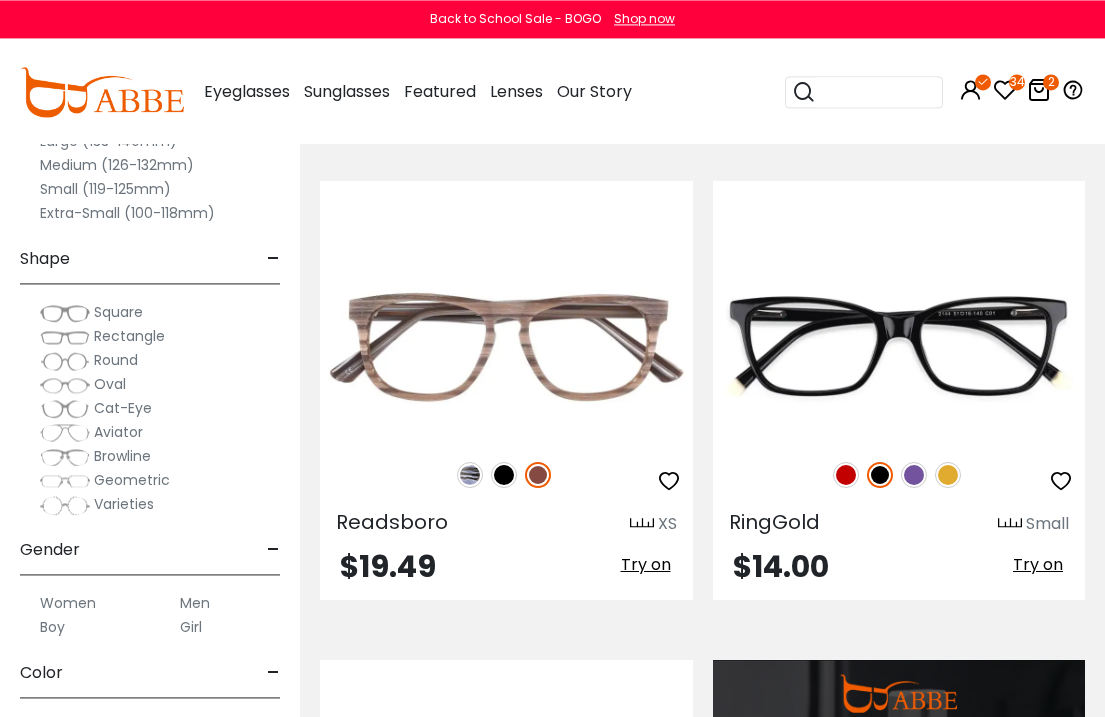 scroll, scrollTop: 2096, scrollLeft: 0, axis: vertical 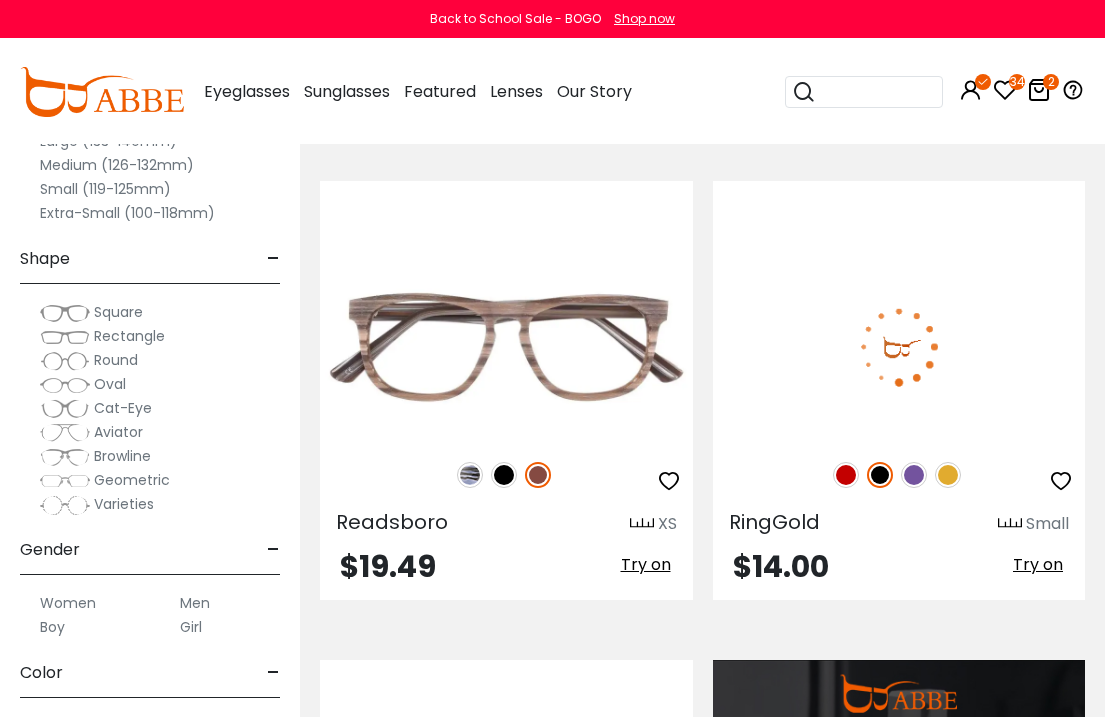 click at bounding box center (914, 475) 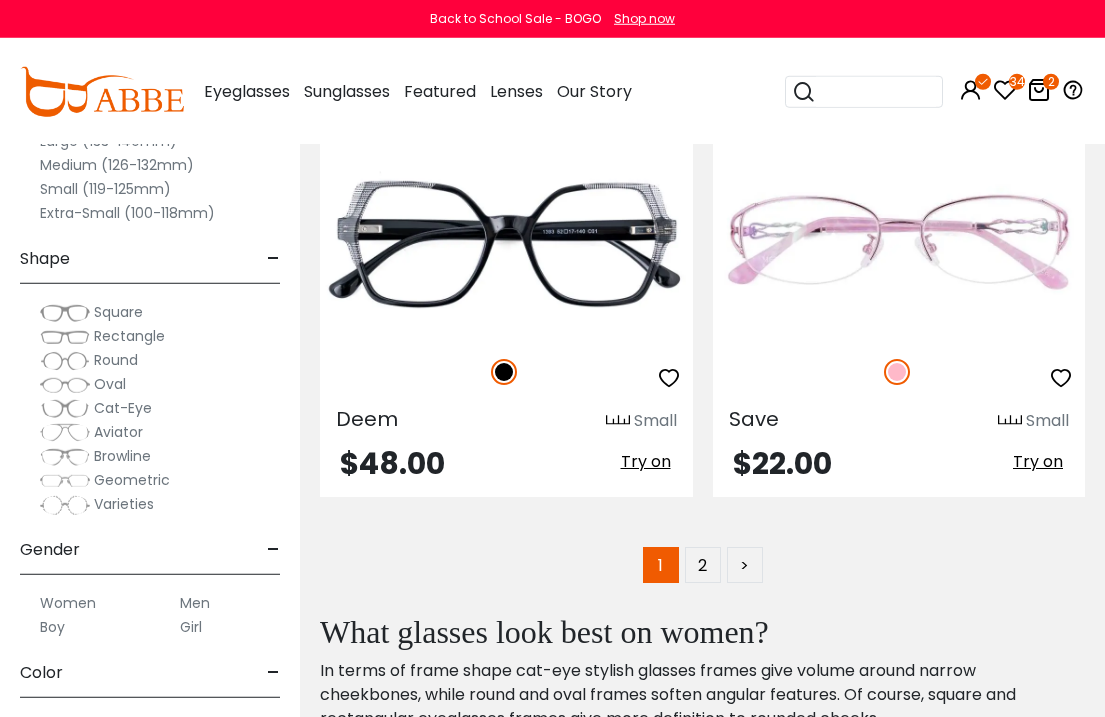 scroll, scrollTop: 14185, scrollLeft: 0, axis: vertical 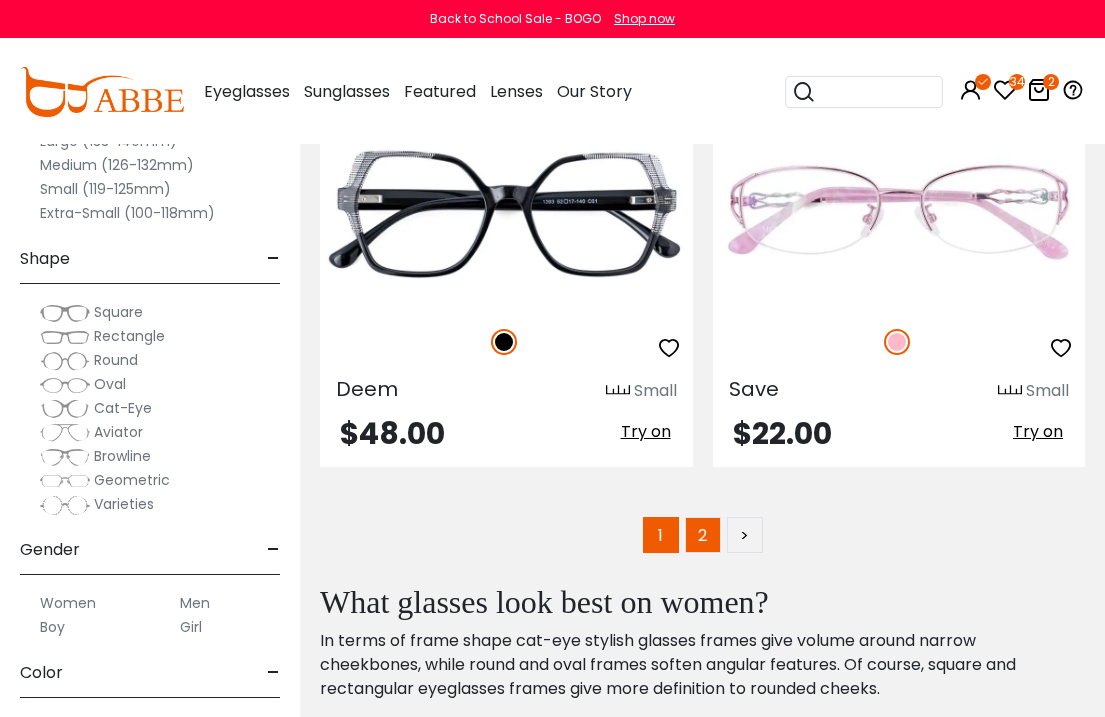 click on "2" at bounding box center [703, 535] 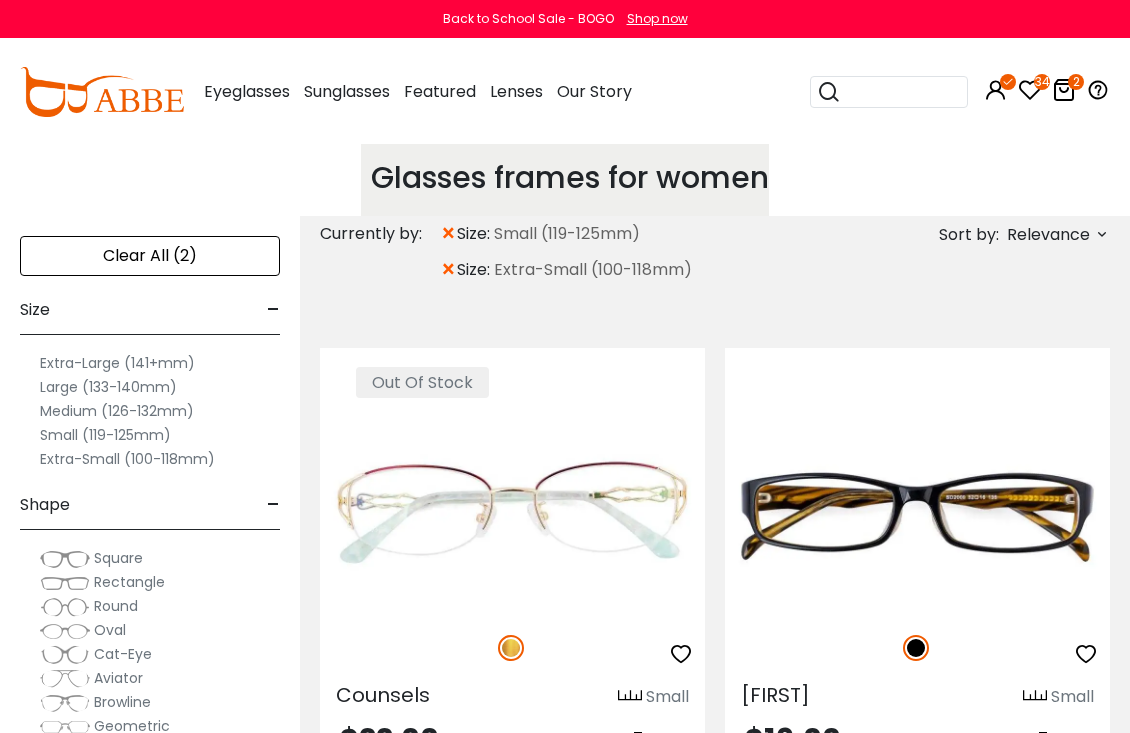 scroll, scrollTop: 0, scrollLeft: 0, axis: both 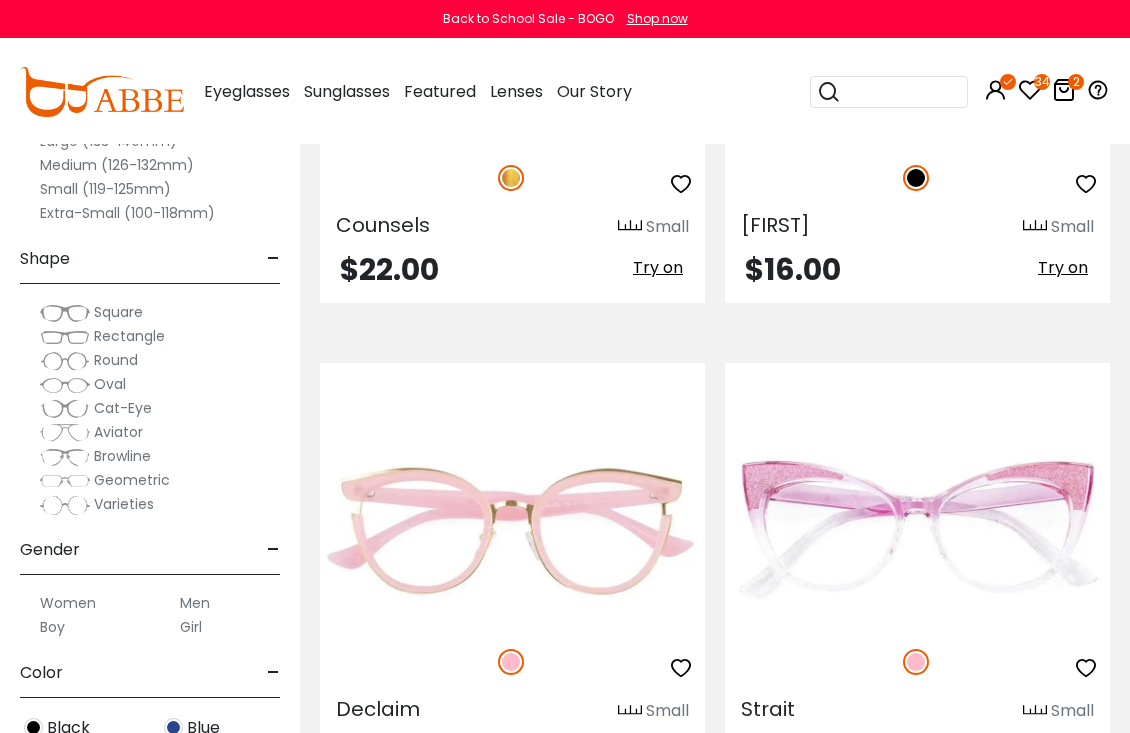 click on "Medium (126-132mm)" at bounding box center (117, 165) 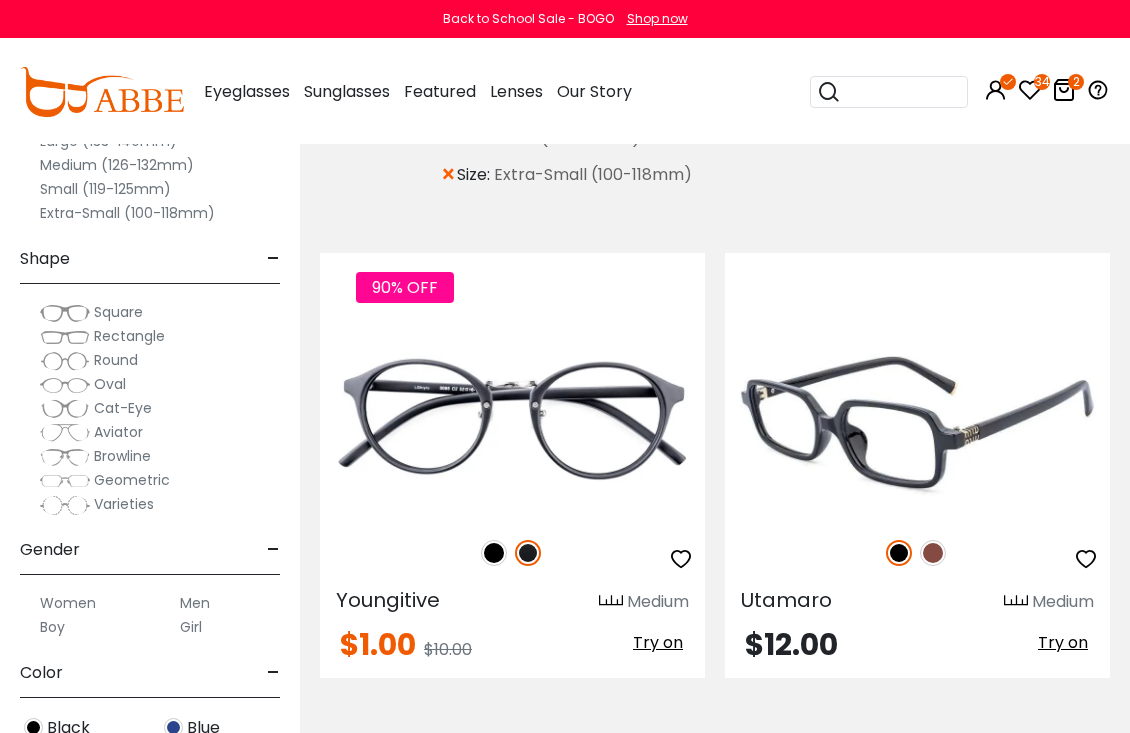 scroll, scrollTop: 0, scrollLeft: 0, axis: both 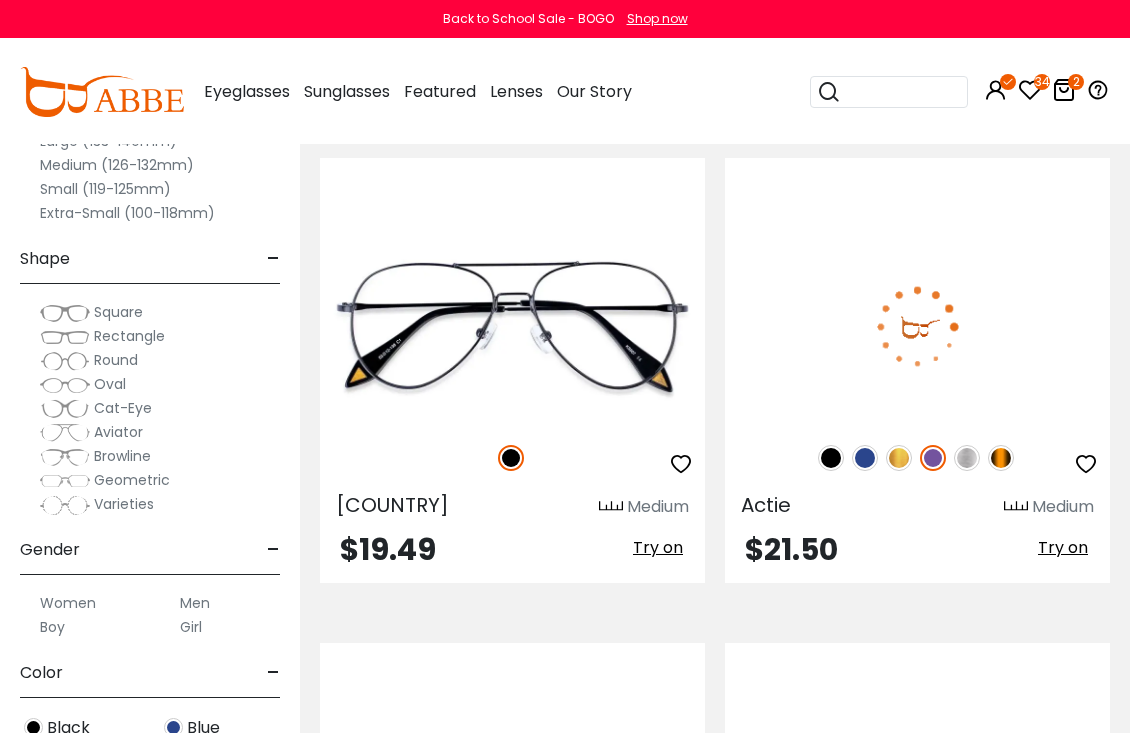 click at bounding box center (1001, 458) 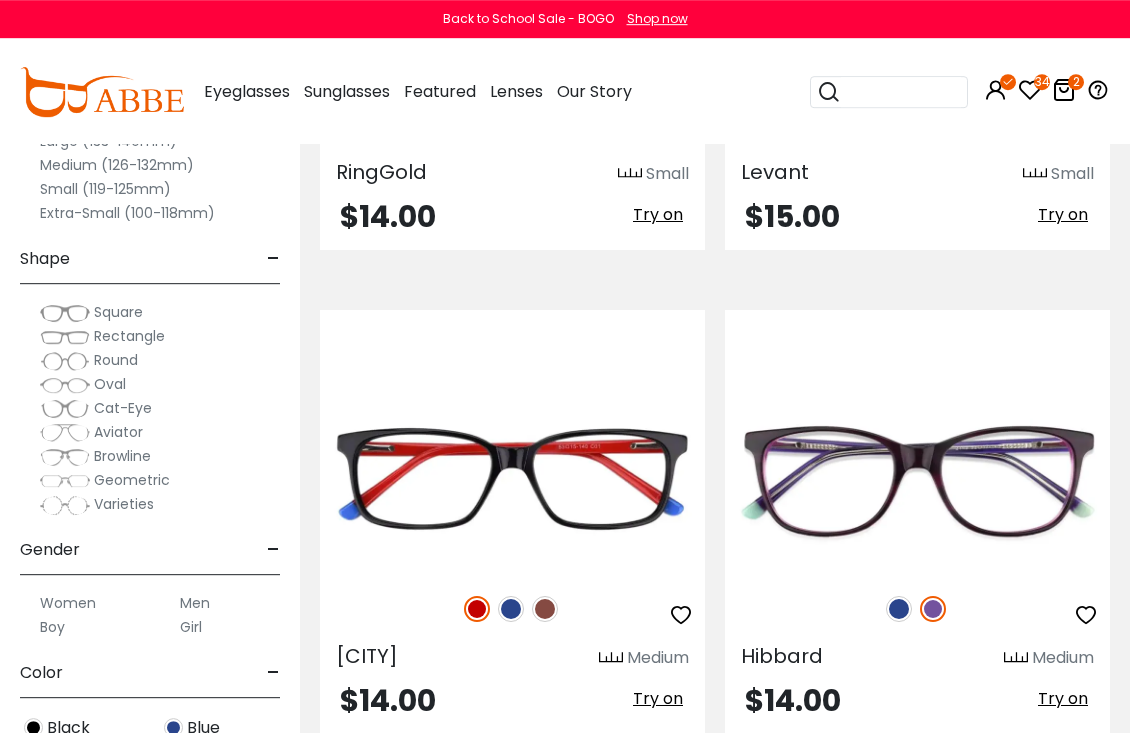 scroll, scrollTop: 12208, scrollLeft: 0, axis: vertical 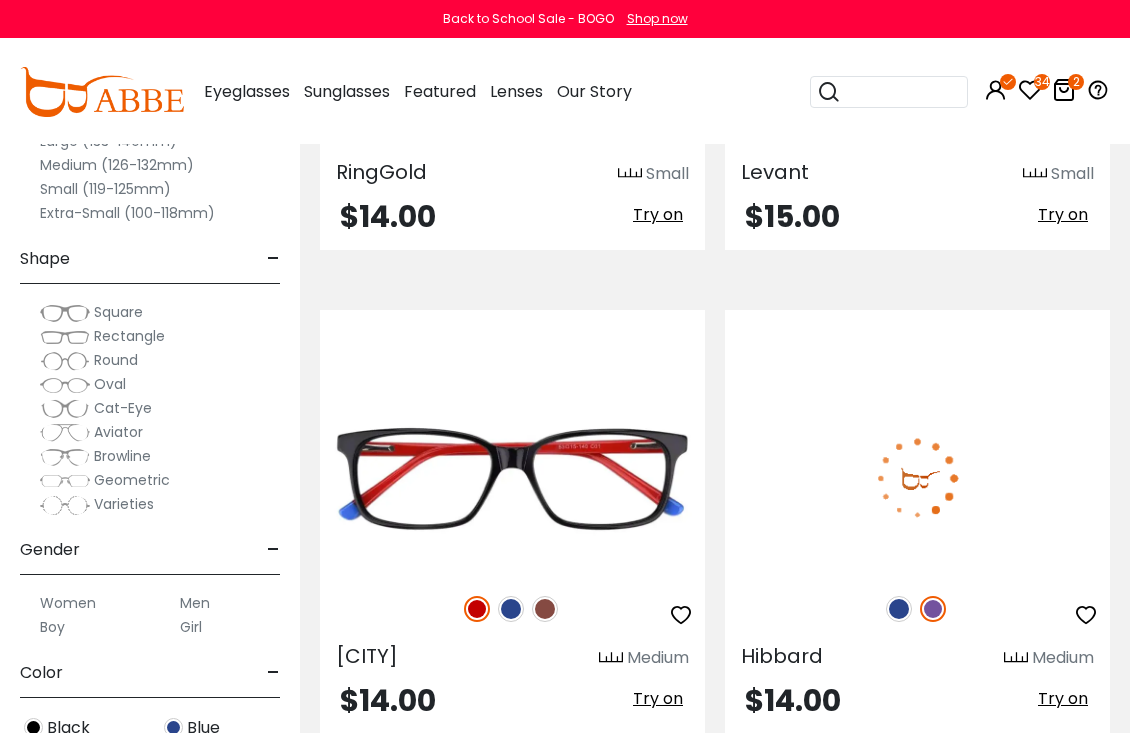 click at bounding box center [899, 609] 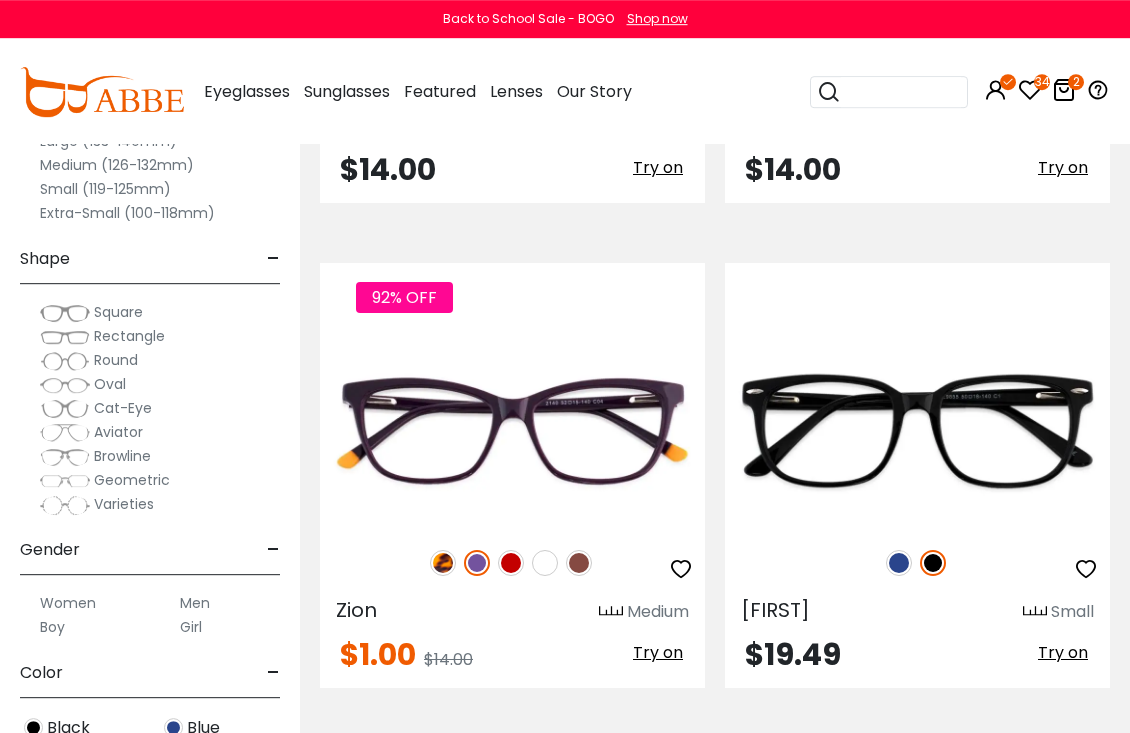 scroll, scrollTop: 12740, scrollLeft: 0, axis: vertical 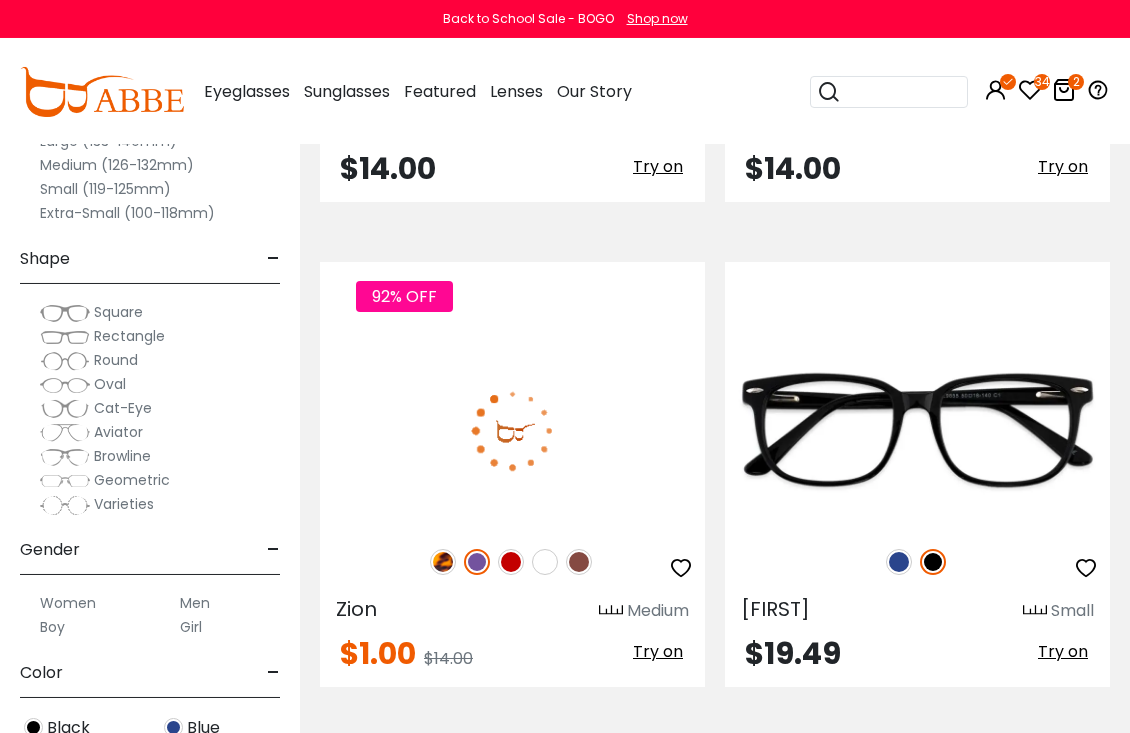 click at bounding box center (443, 562) 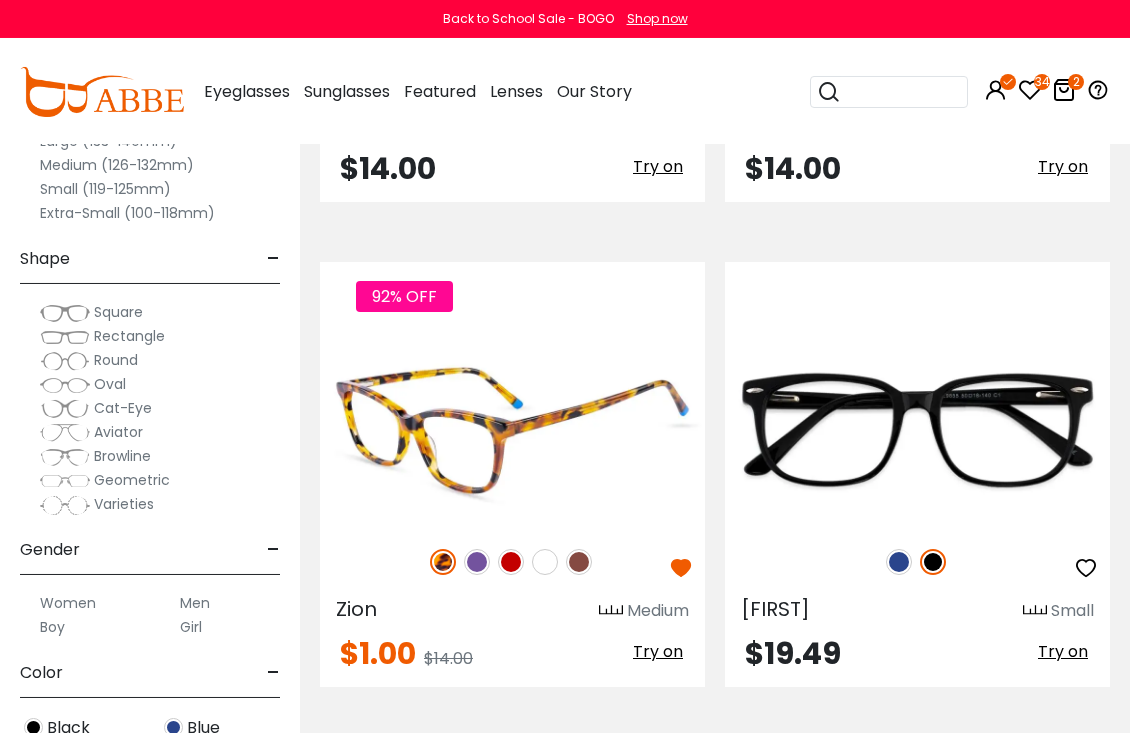 click at bounding box center [512, 430] 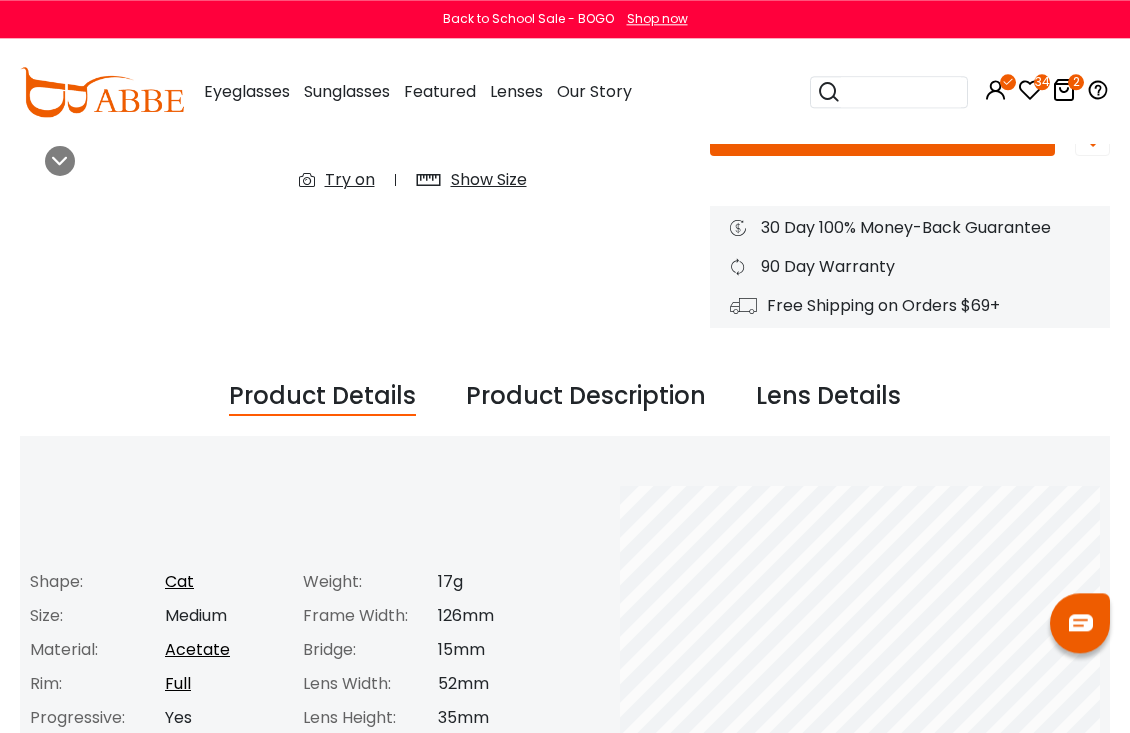 scroll, scrollTop: 0, scrollLeft: 0, axis: both 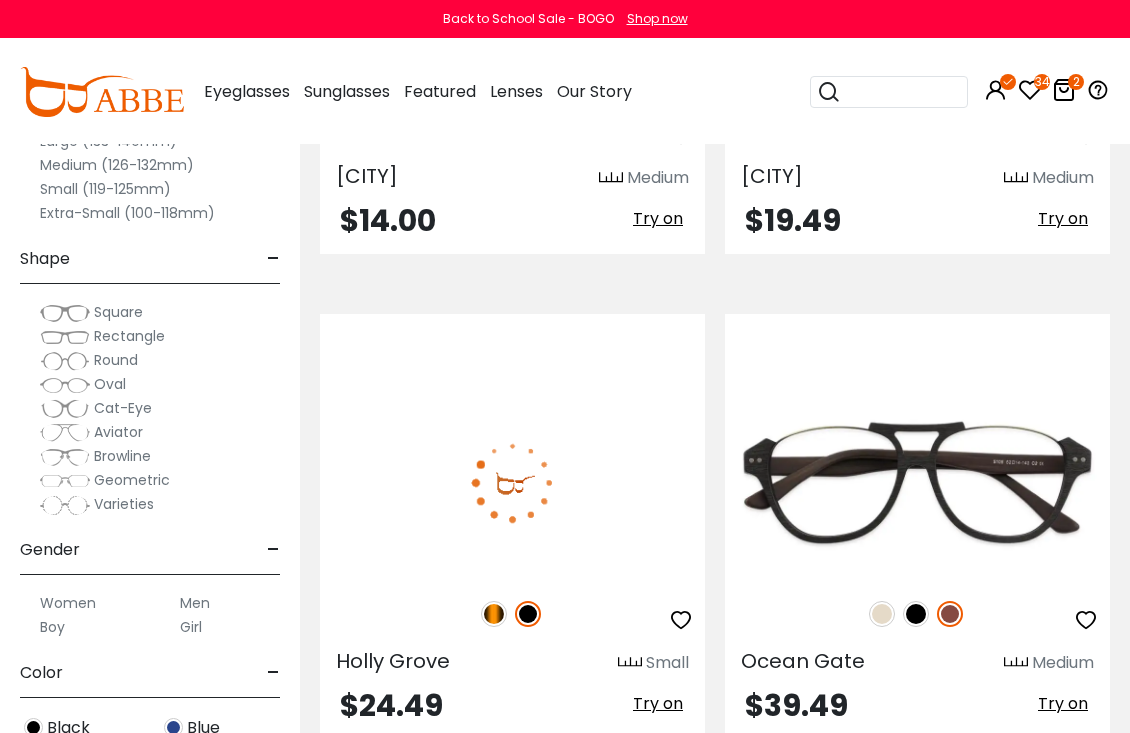 click at bounding box center (494, 614) 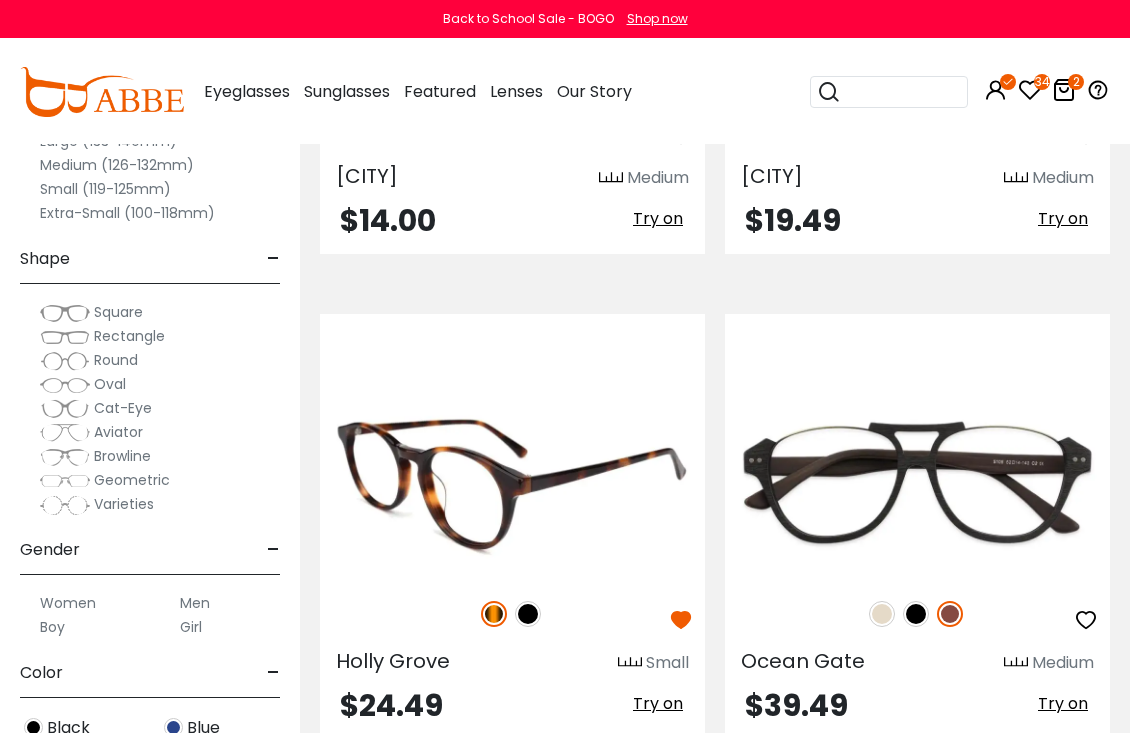 click at bounding box center (512, 482) 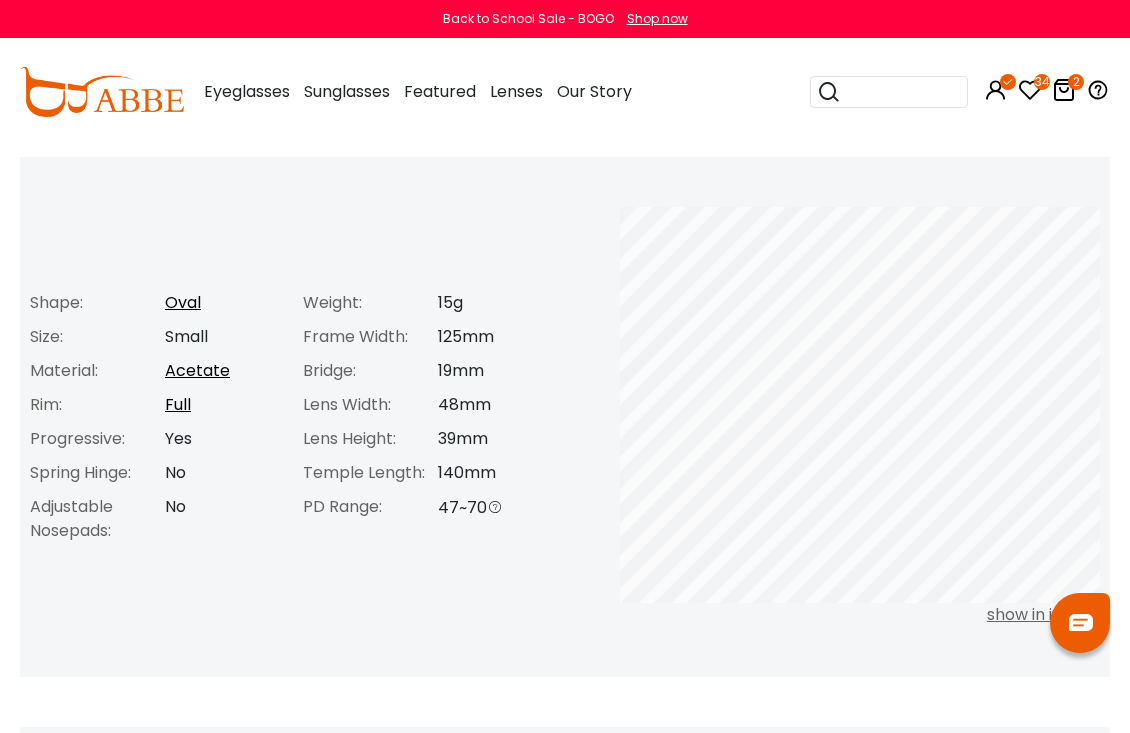 scroll, scrollTop: 0, scrollLeft: 0, axis: both 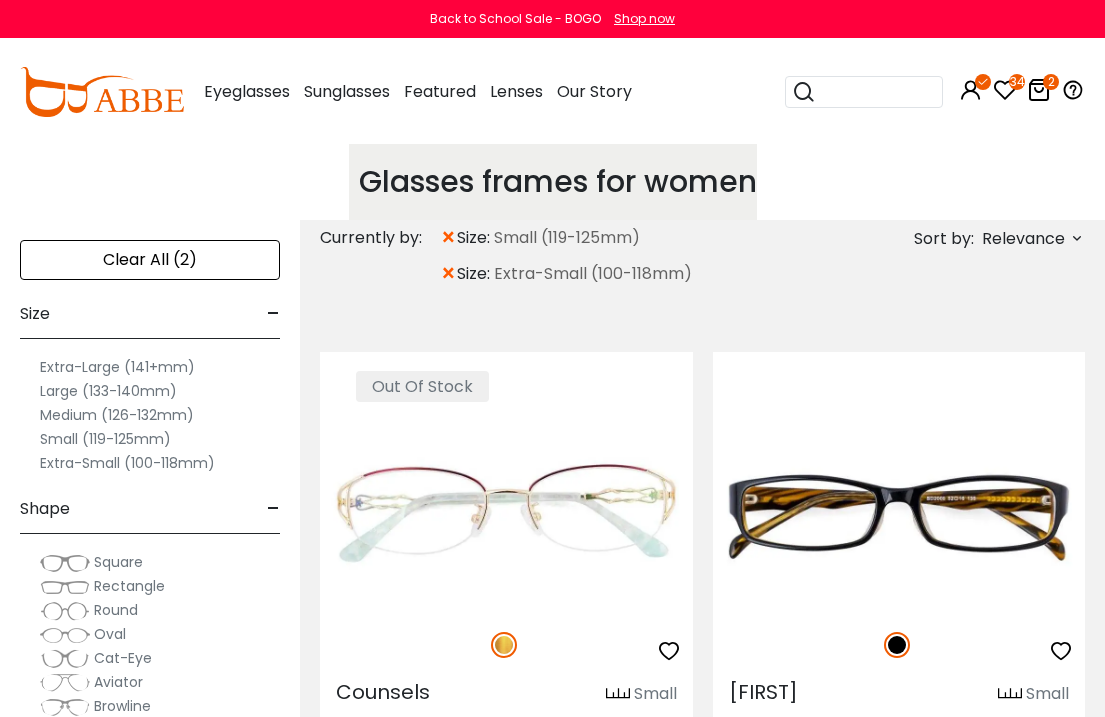 click at bounding box center (899, 505) 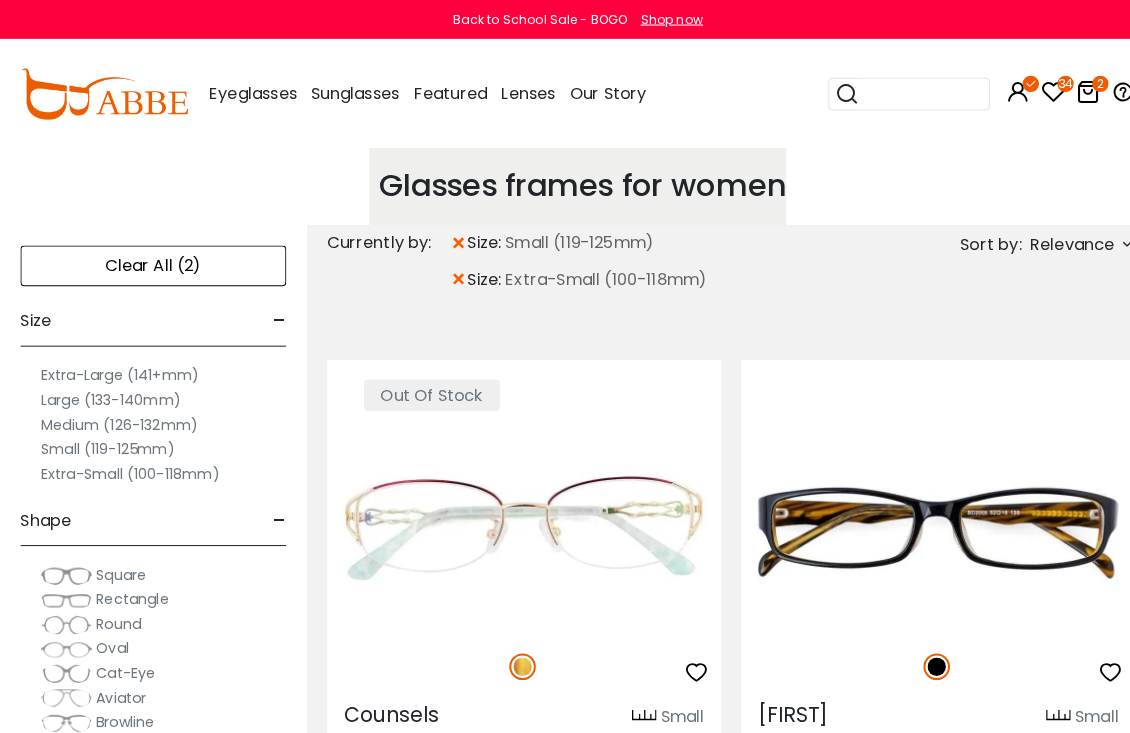 scroll, scrollTop: 3, scrollLeft: 0, axis: vertical 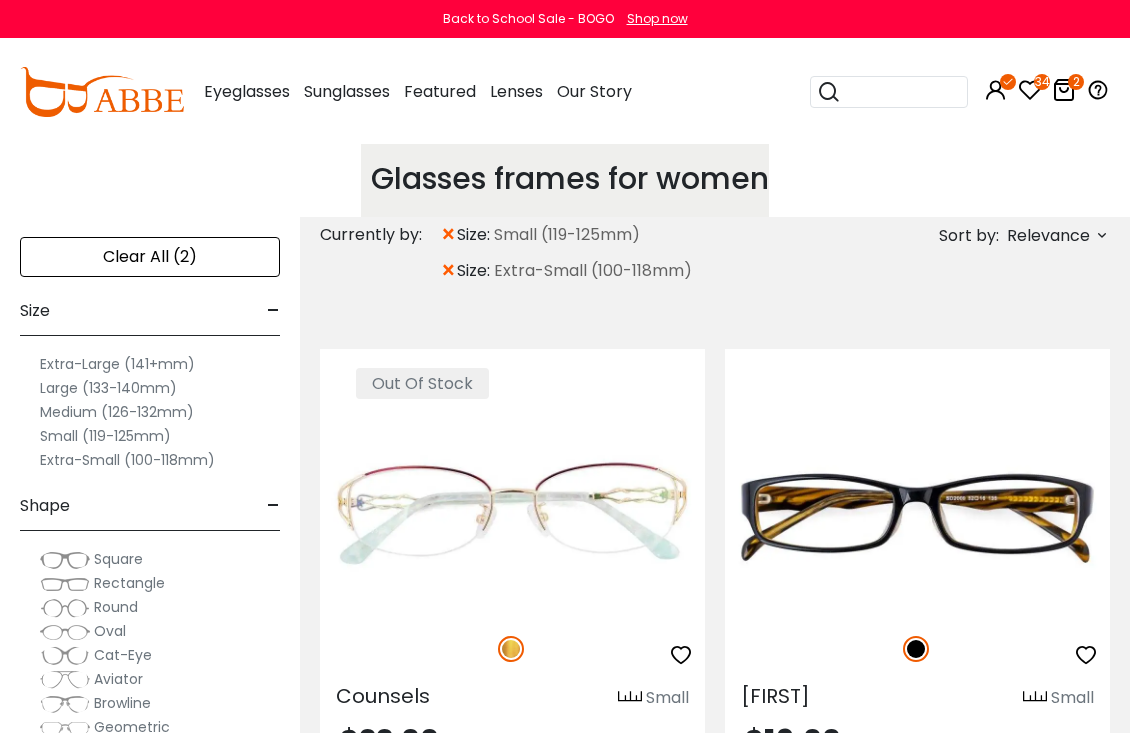 click on "×" at bounding box center [448, 271] 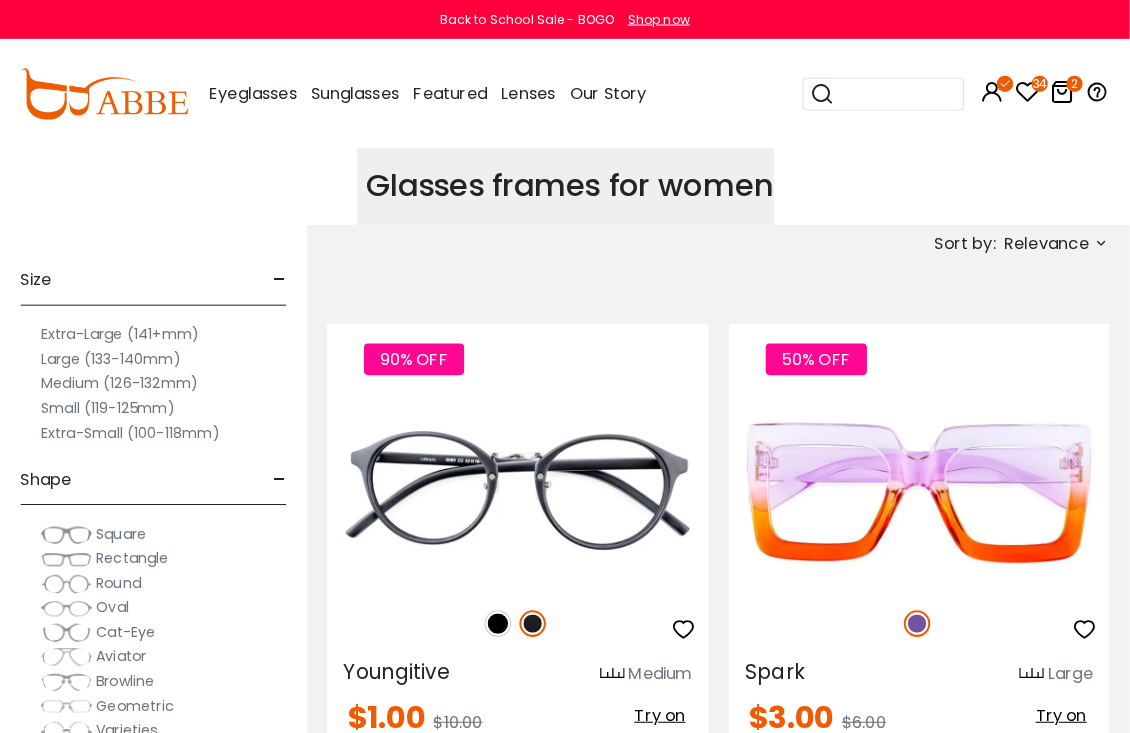scroll, scrollTop: 5, scrollLeft: 0, axis: vertical 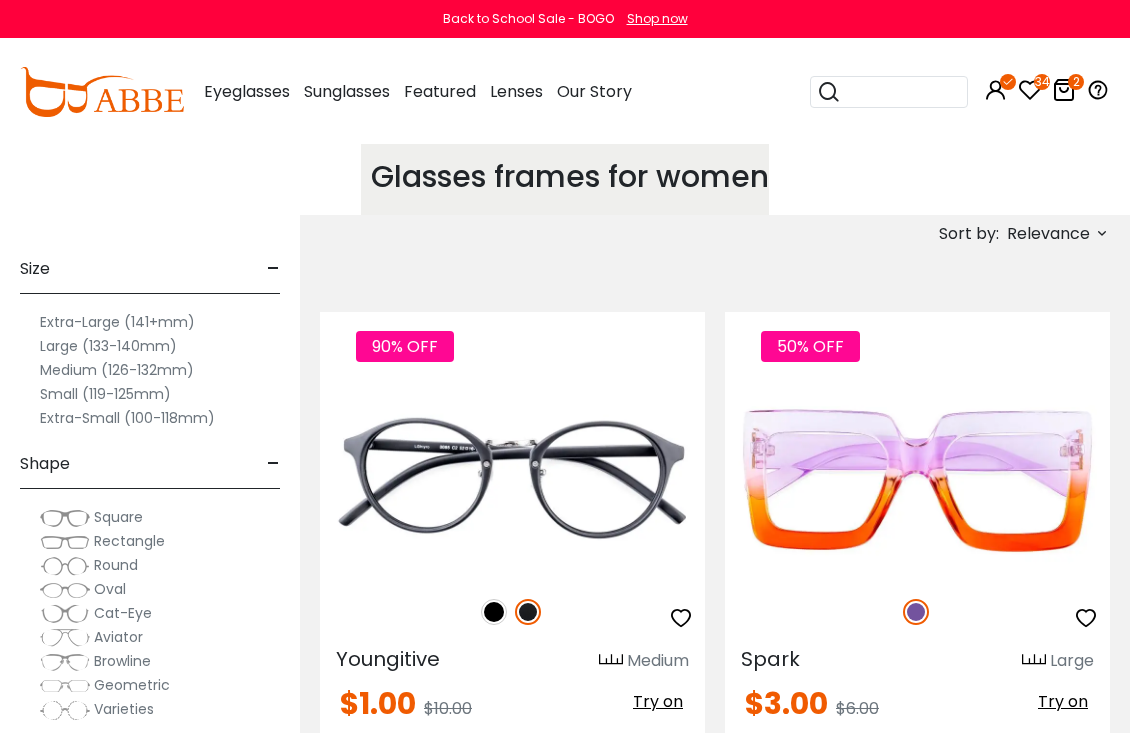 click on "Small (119-125mm)" at bounding box center (105, 394) 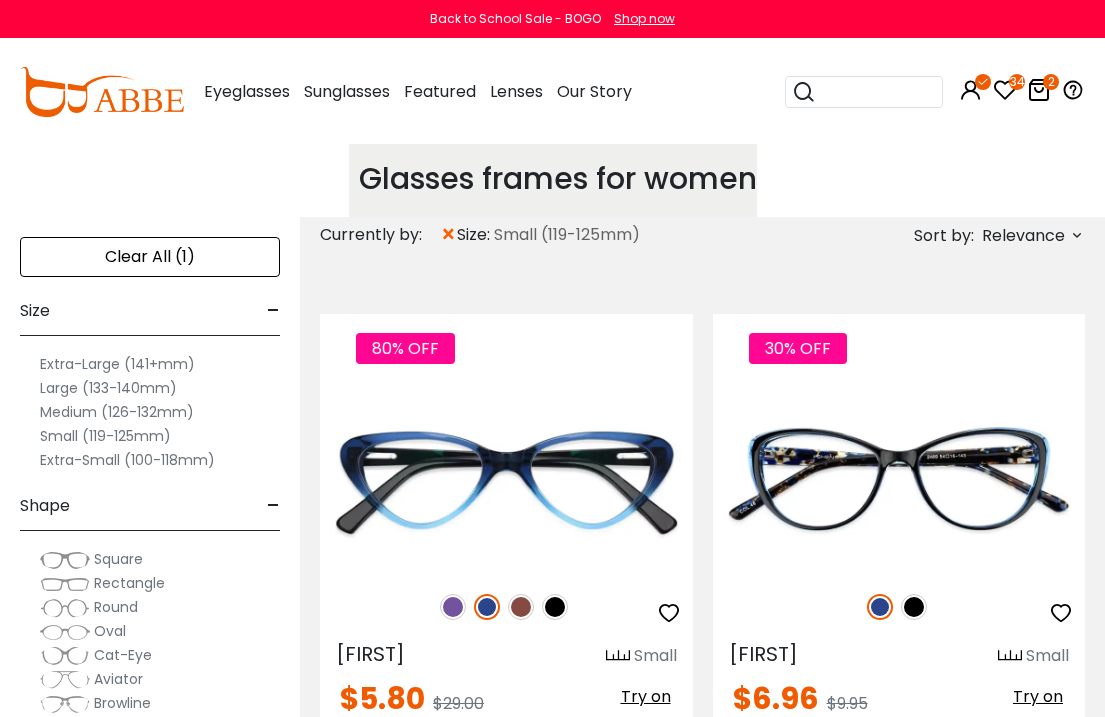 scroll, scrollTop: 3, scrollLeft: 0, axis: vertical 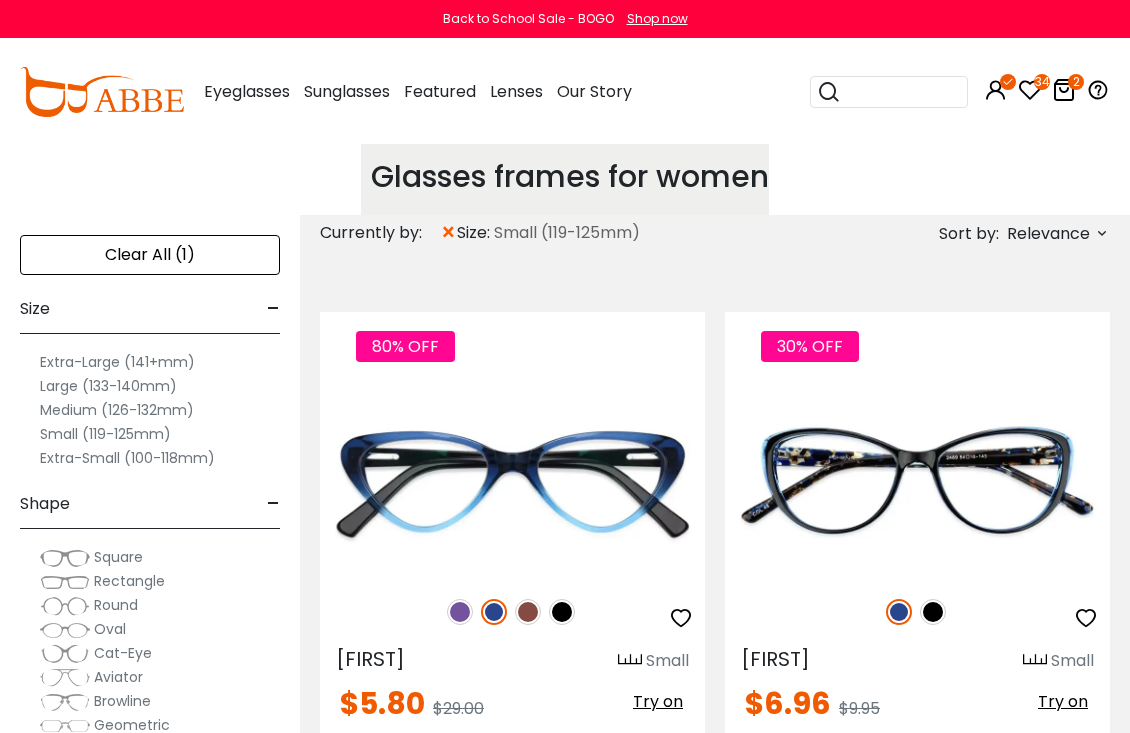click on "×" at bounding box center (448, 233) 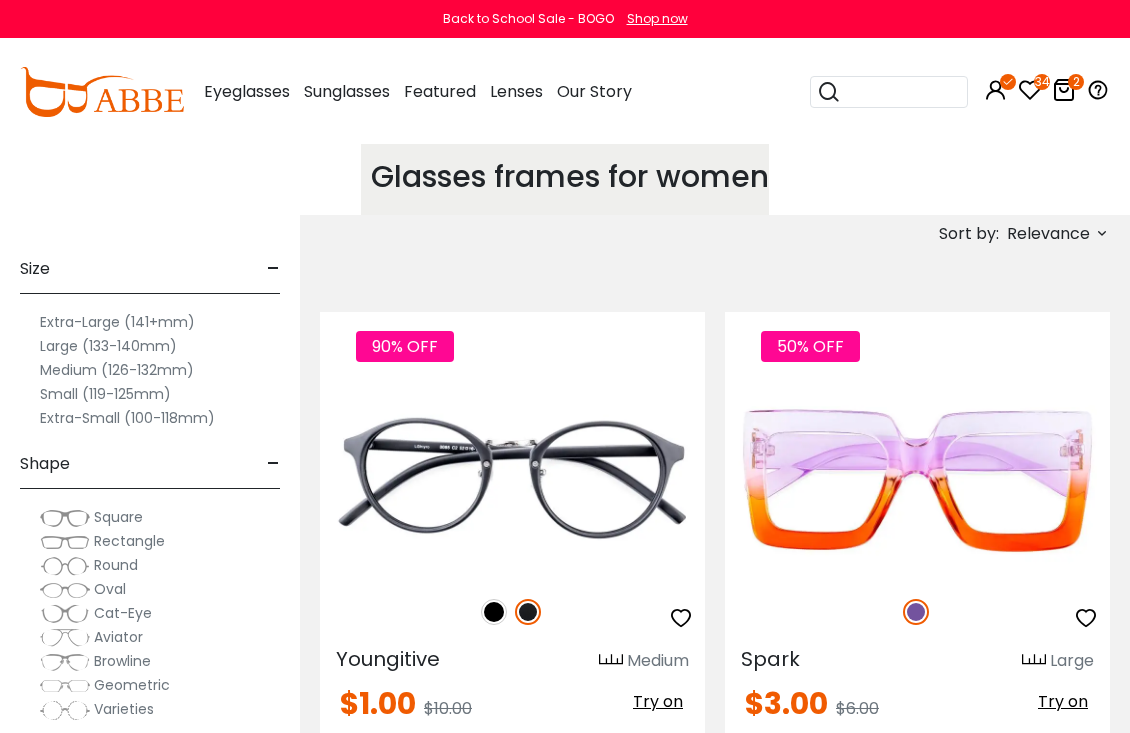 scroll, scrollTop: 0, scrollLeft: 0, axis: both 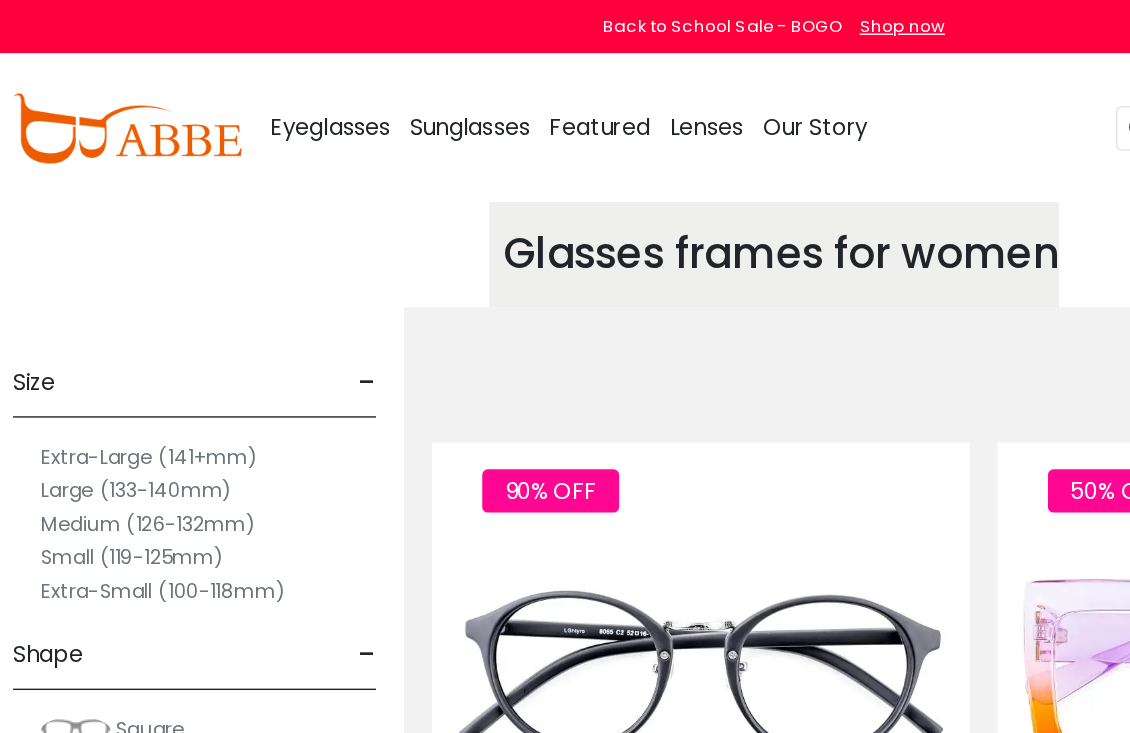 click on "Medium (126-132mm)" at bounding box center (117, 375) 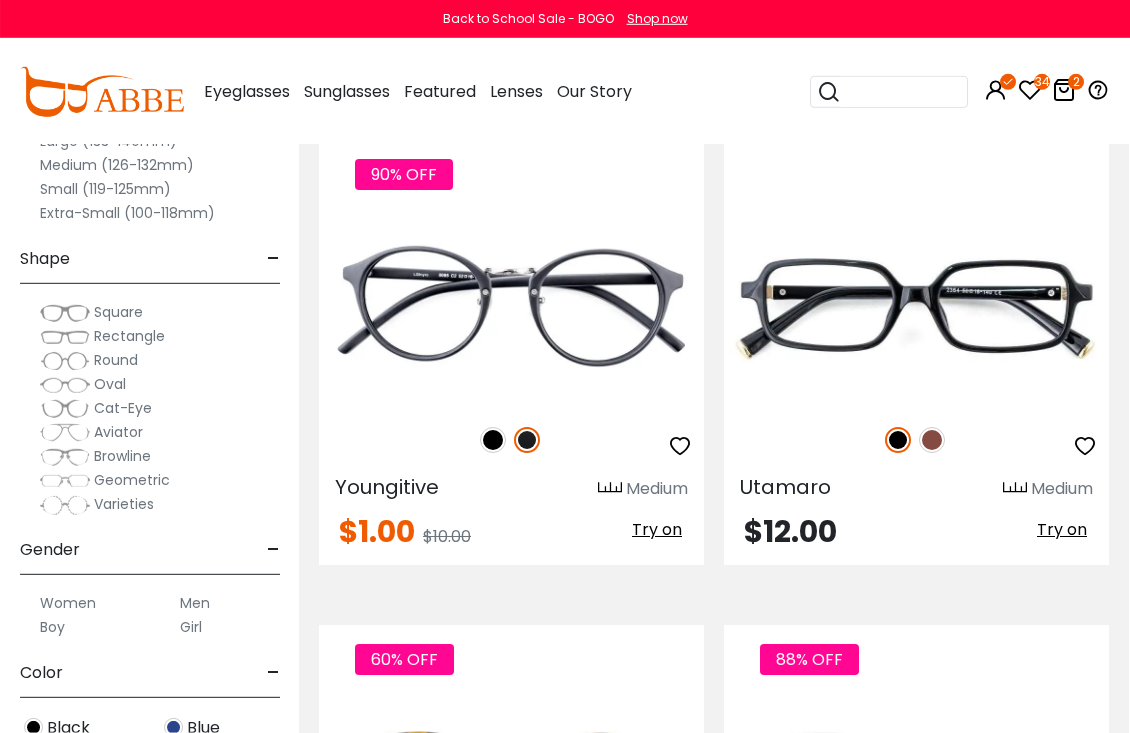 scroll, scrollTop: 0, scrollLeft: 0, axis: both 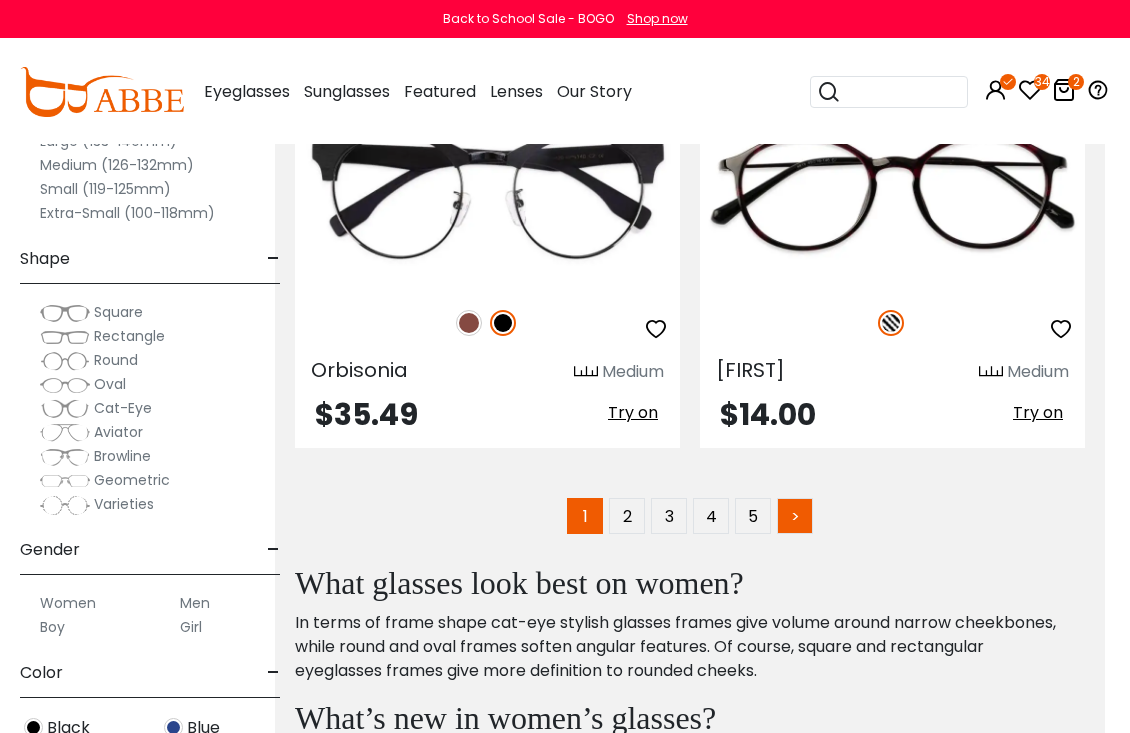 click on ">" at bounding box center [795, 516] 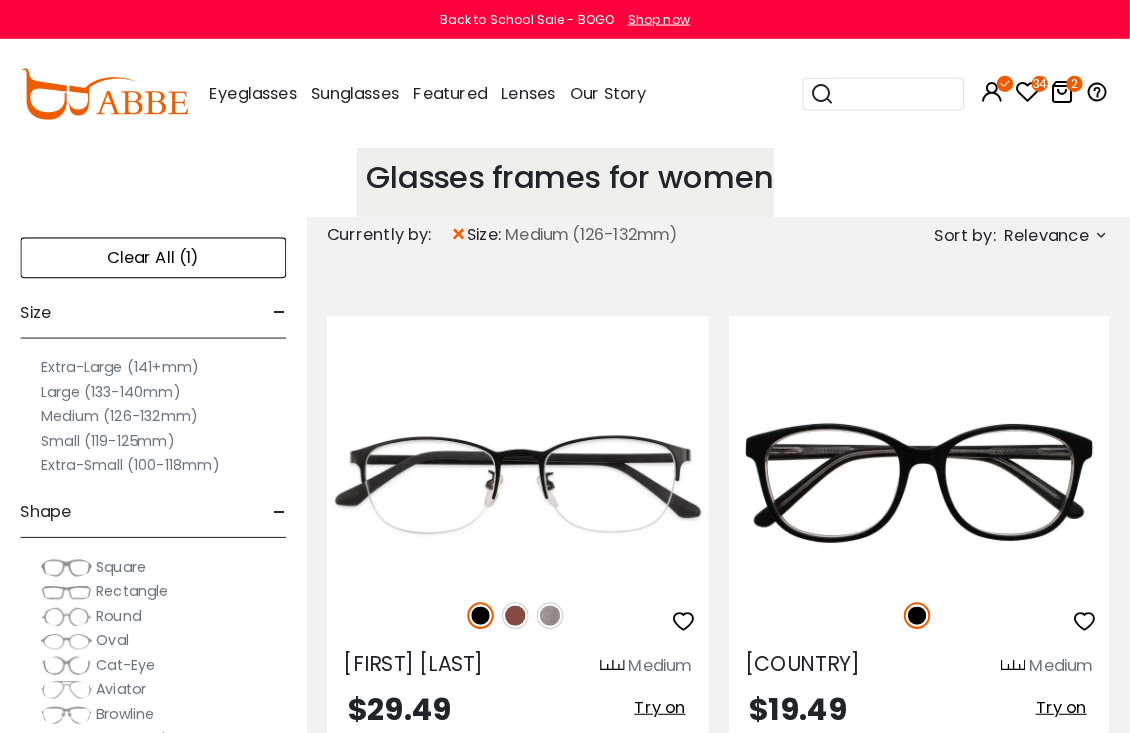 scroll, scrollTop: 0, scrollLeft: 0, axis: both 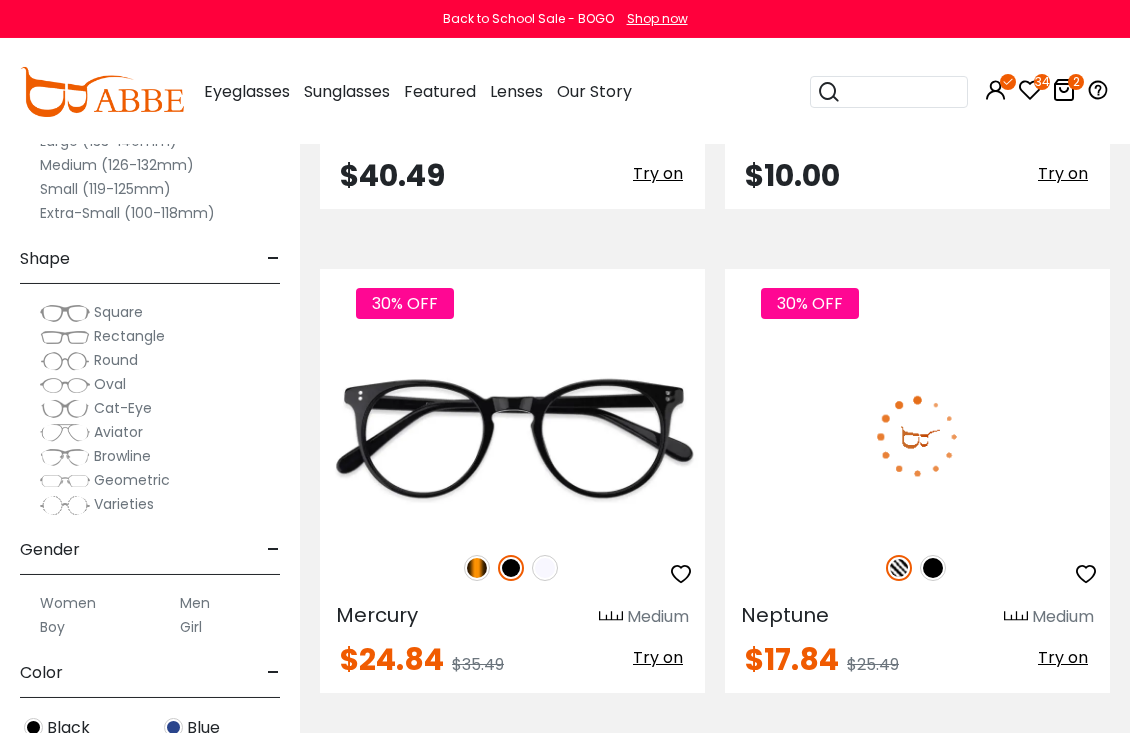 click at bounding box center (917, 437) 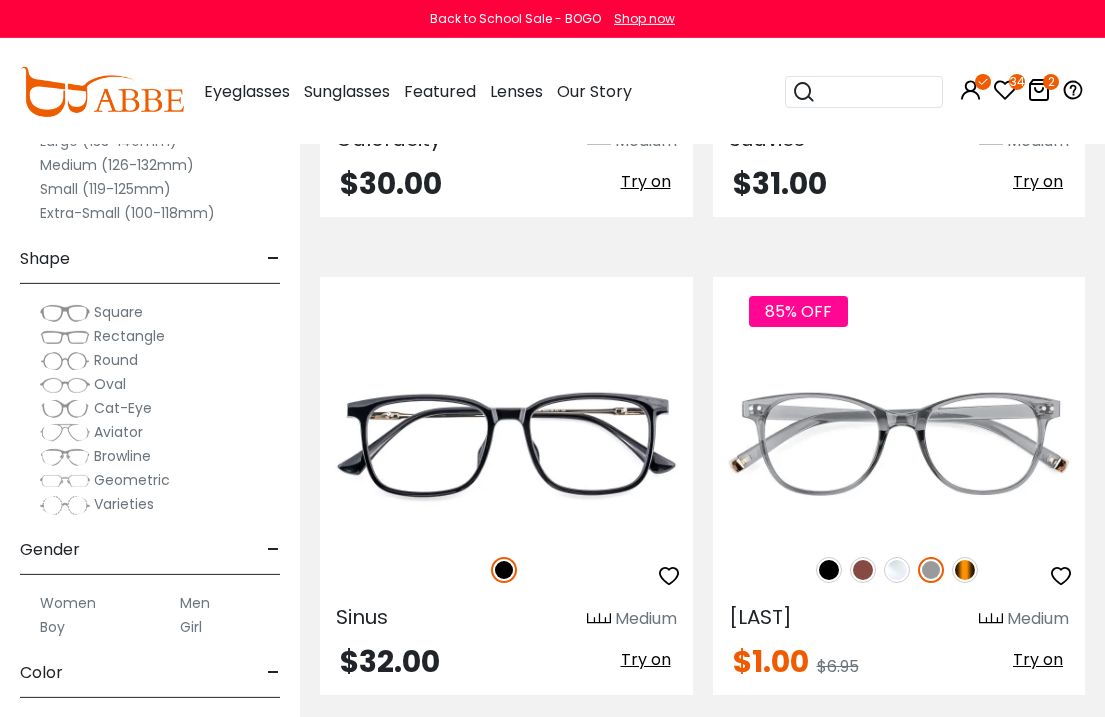scroll, scrollTop: 13432, scrollLeft: 0, axis: vertical 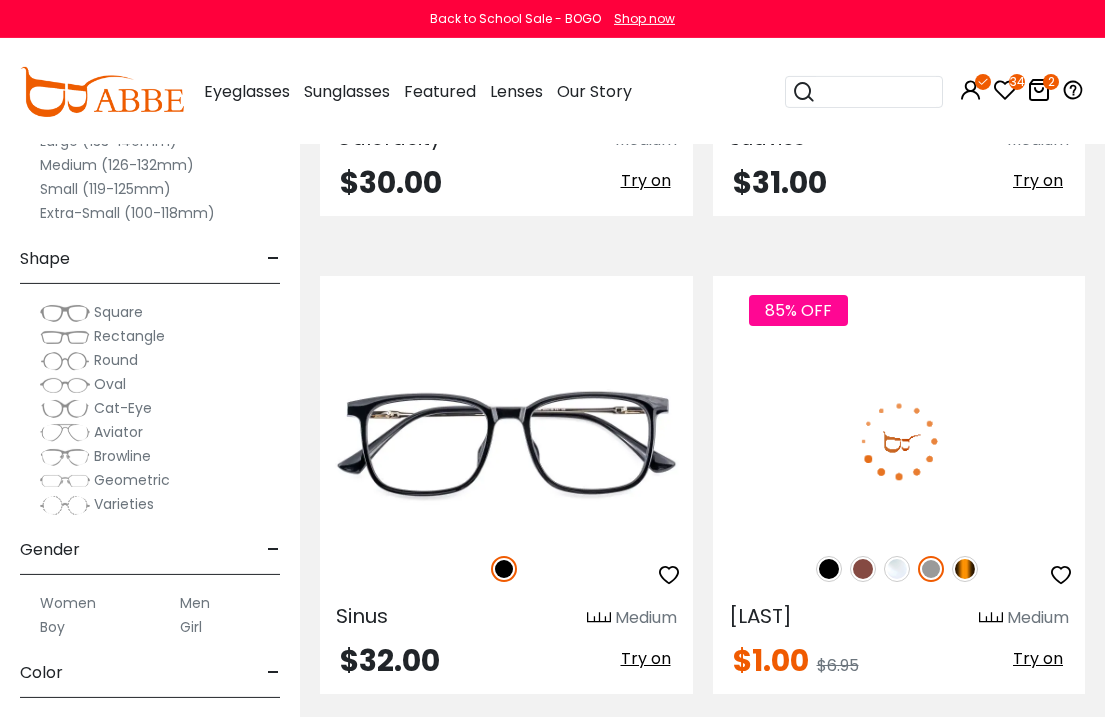click at bounding box center (965, 569) 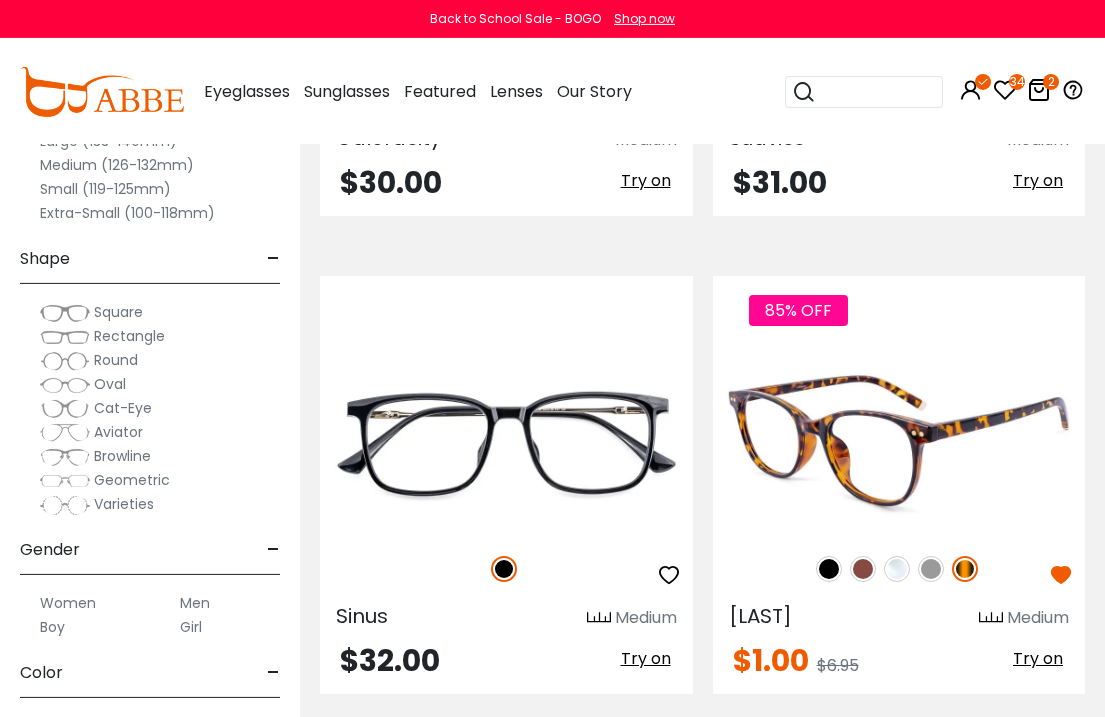 click at bounding box center (899, 441) 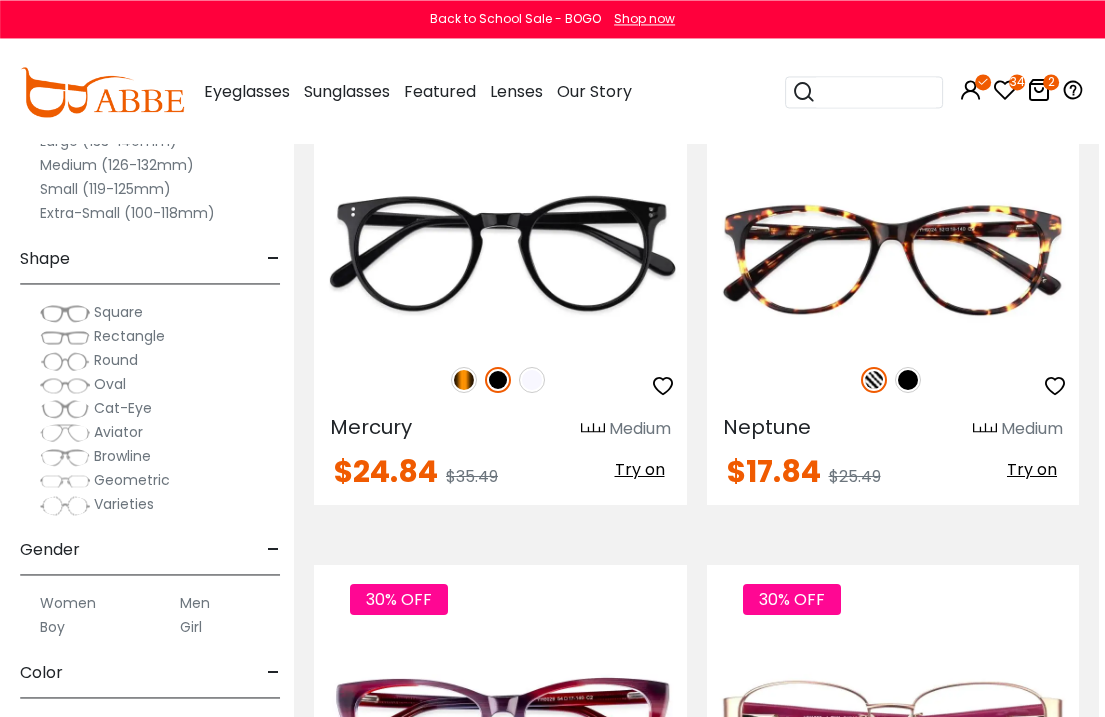 scroll, scrollTop: 3572, scrollLeft: 7, axis: both 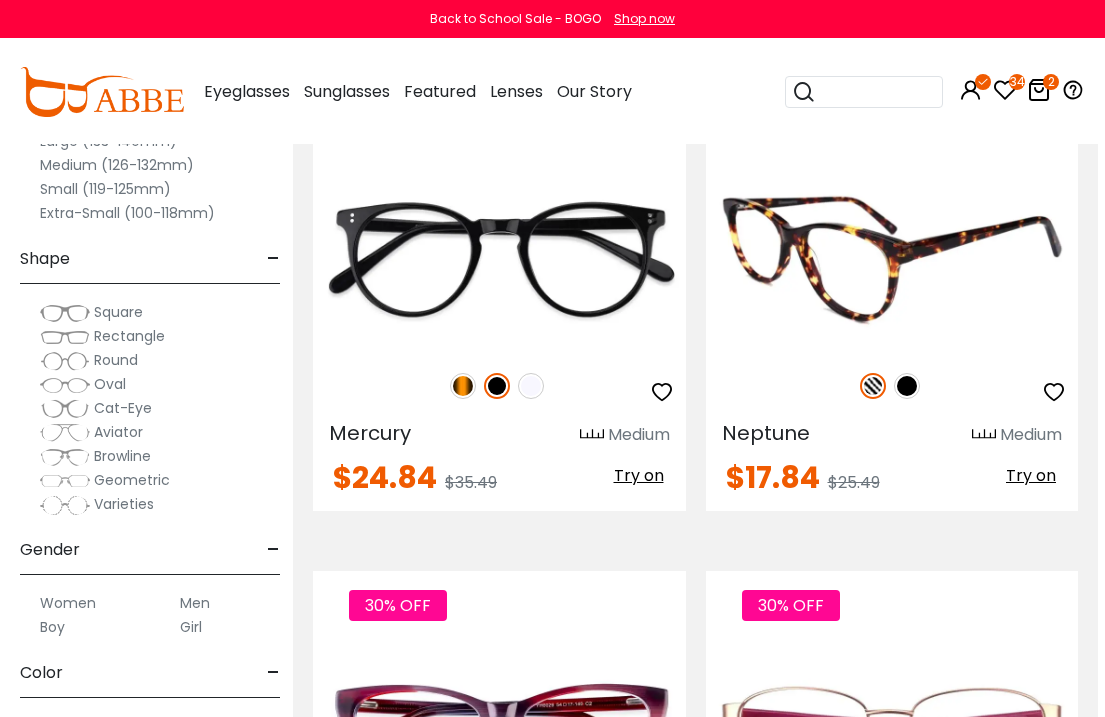 click on "Neptune" at bounding box center (766, 433) 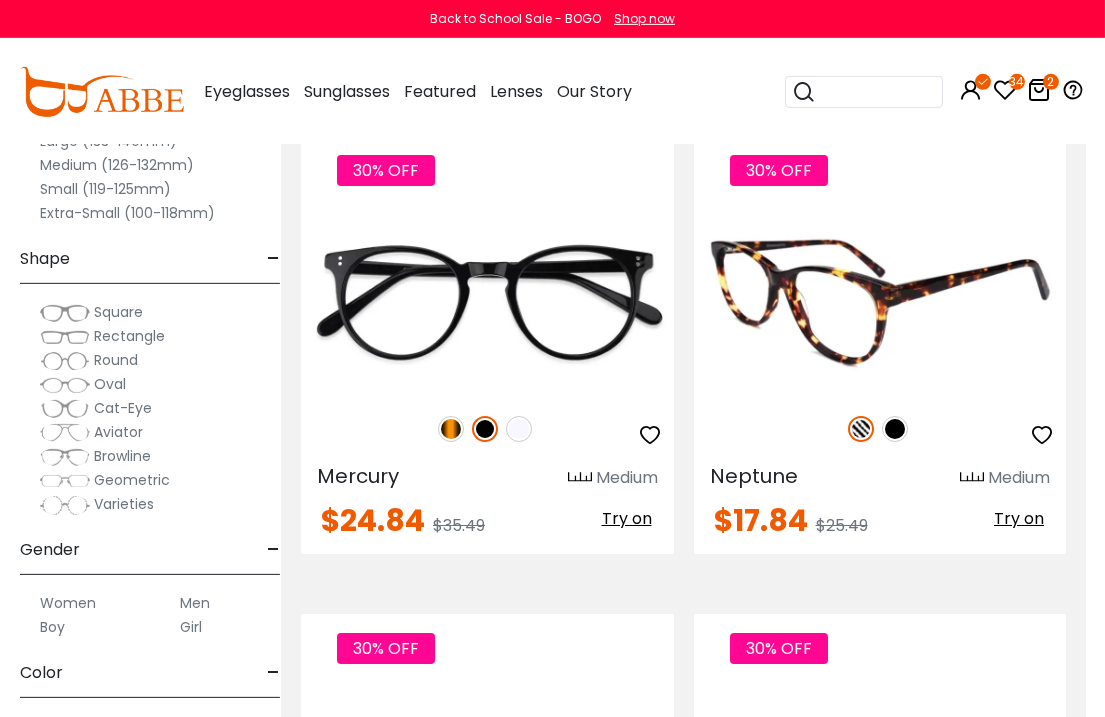 scroll, scrollTop: 3531, scrollLeft: 18, axis: both 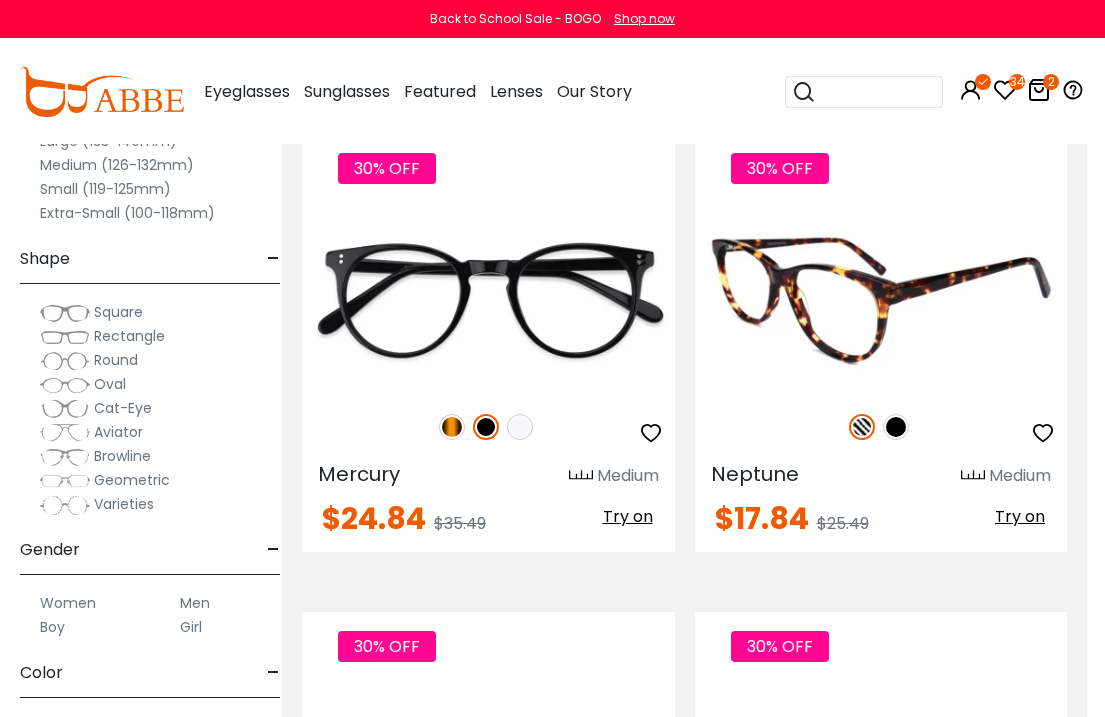 click at bounding box center [881, 299] 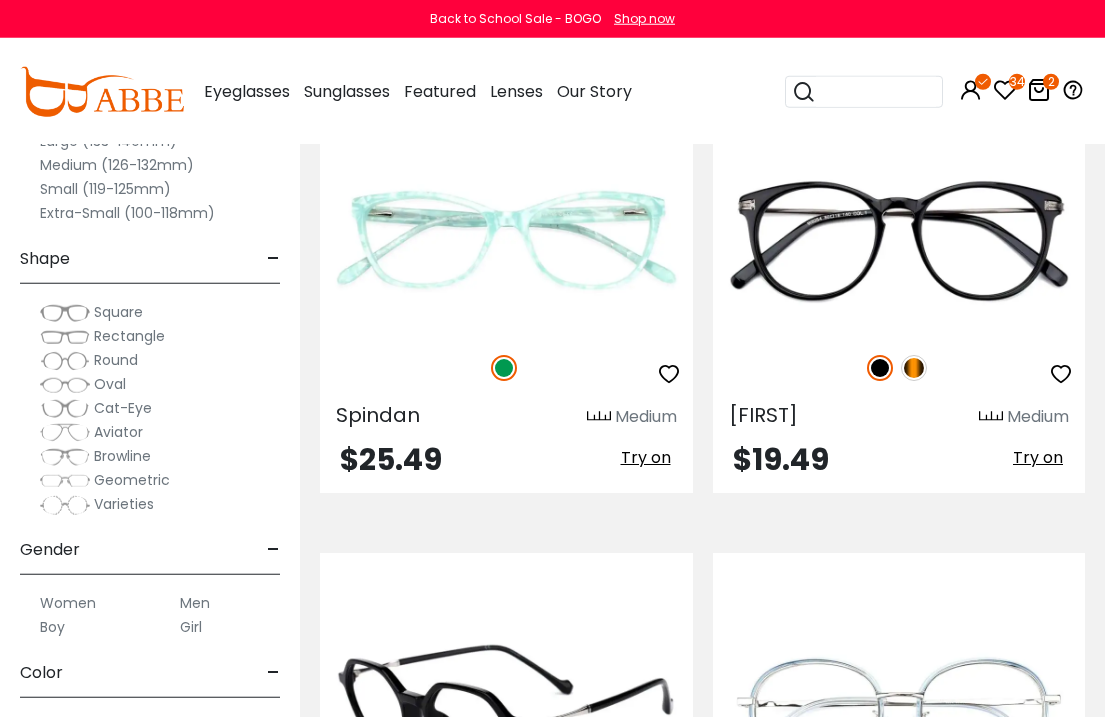 scroll, scrollTop: 9332, scrollLeft: 0, axis: vertical 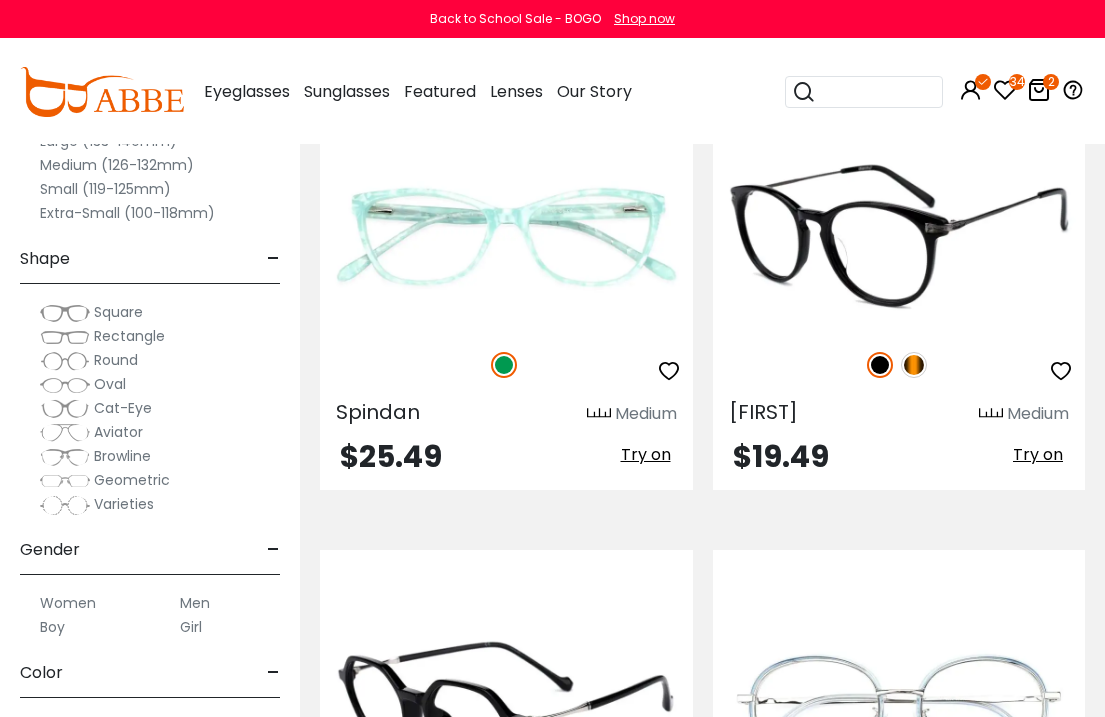 click at bounding box center [914, 365] 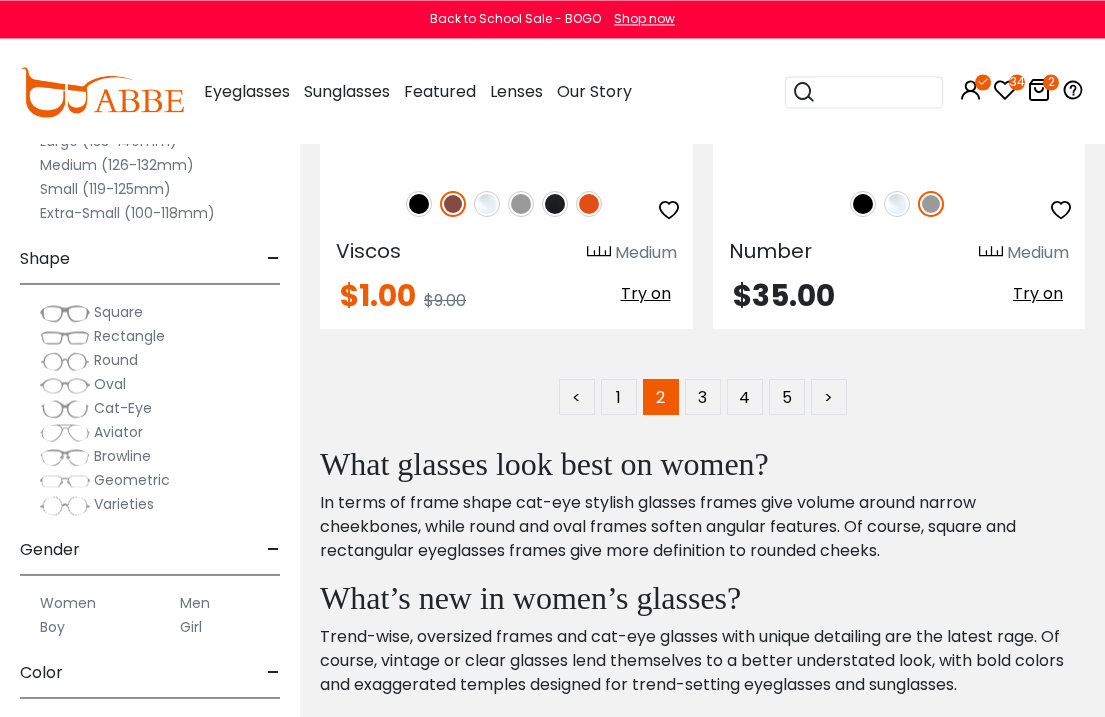 scroll, scrollTop: 14287, scrollLeft: 0, axis: vertical 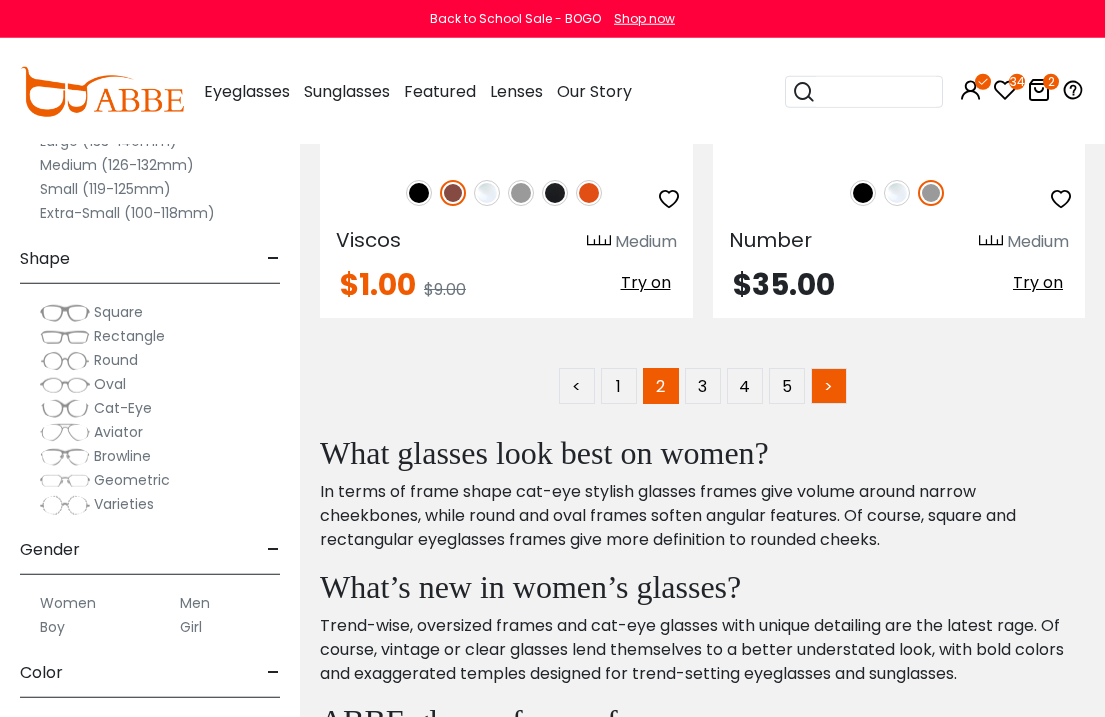 click on ">" at bounding box center (829, 386) 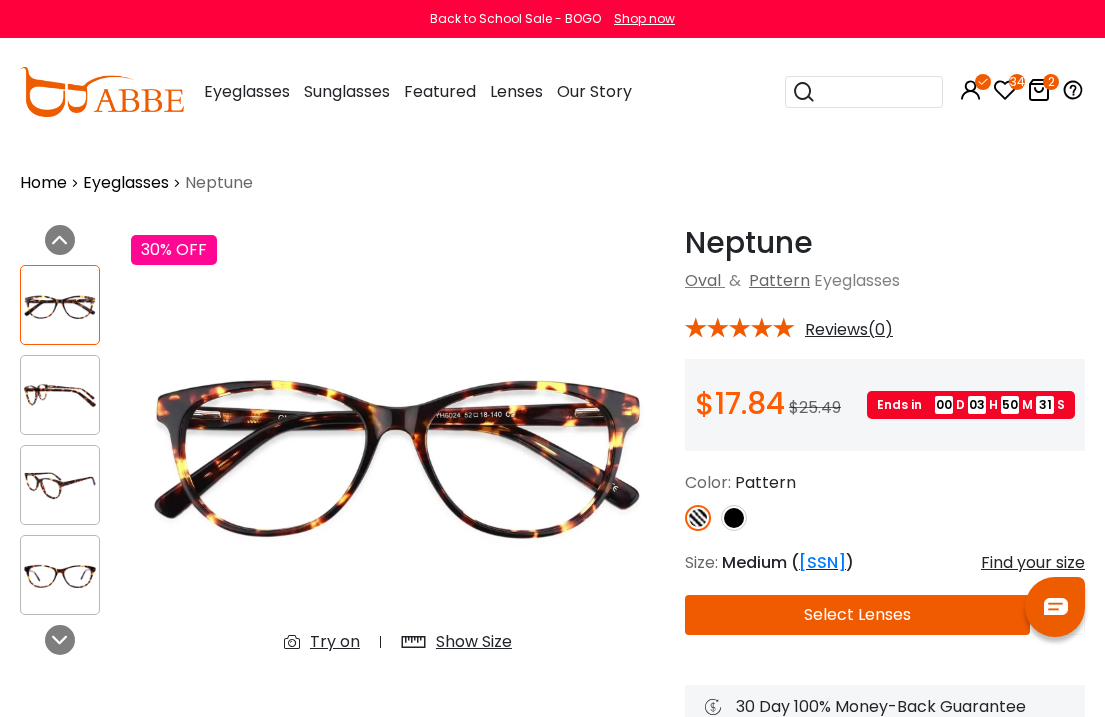 scroll, scrollTop: 0, scrollLeft: 0, axis: both 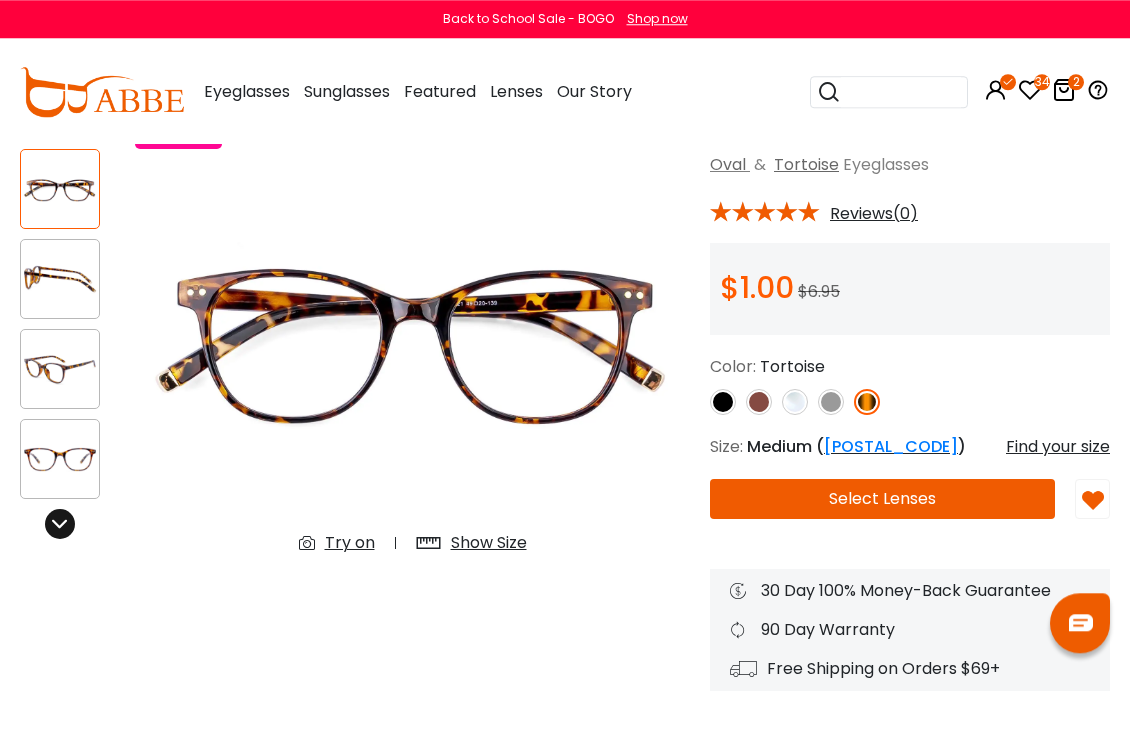 click at bounding box center (60, 524) 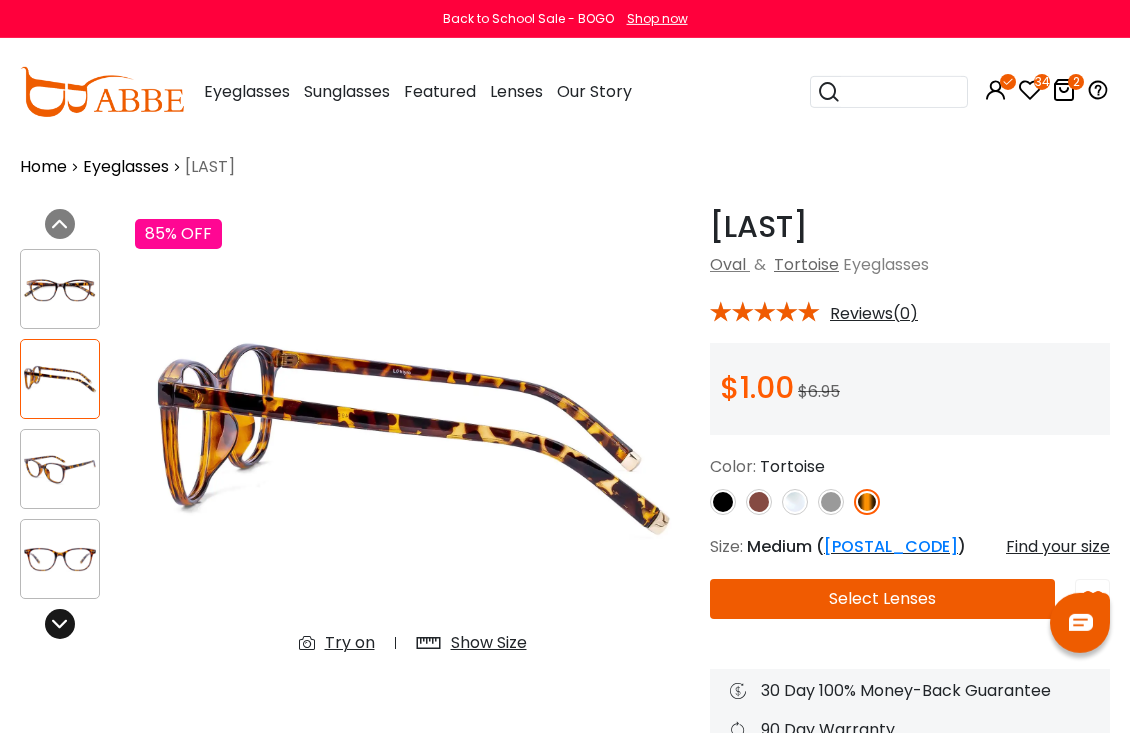 scroll, scrollTop: 0, scrollLeft: 0, axis: both 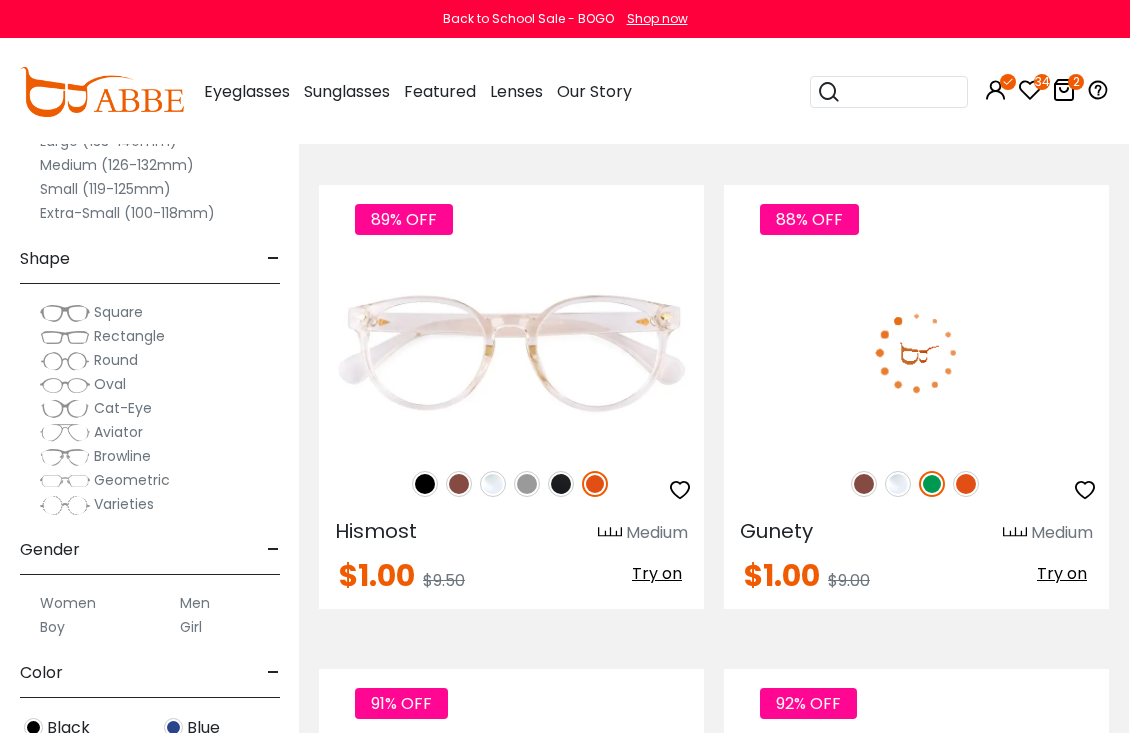 click at bounding box center (864, 484) 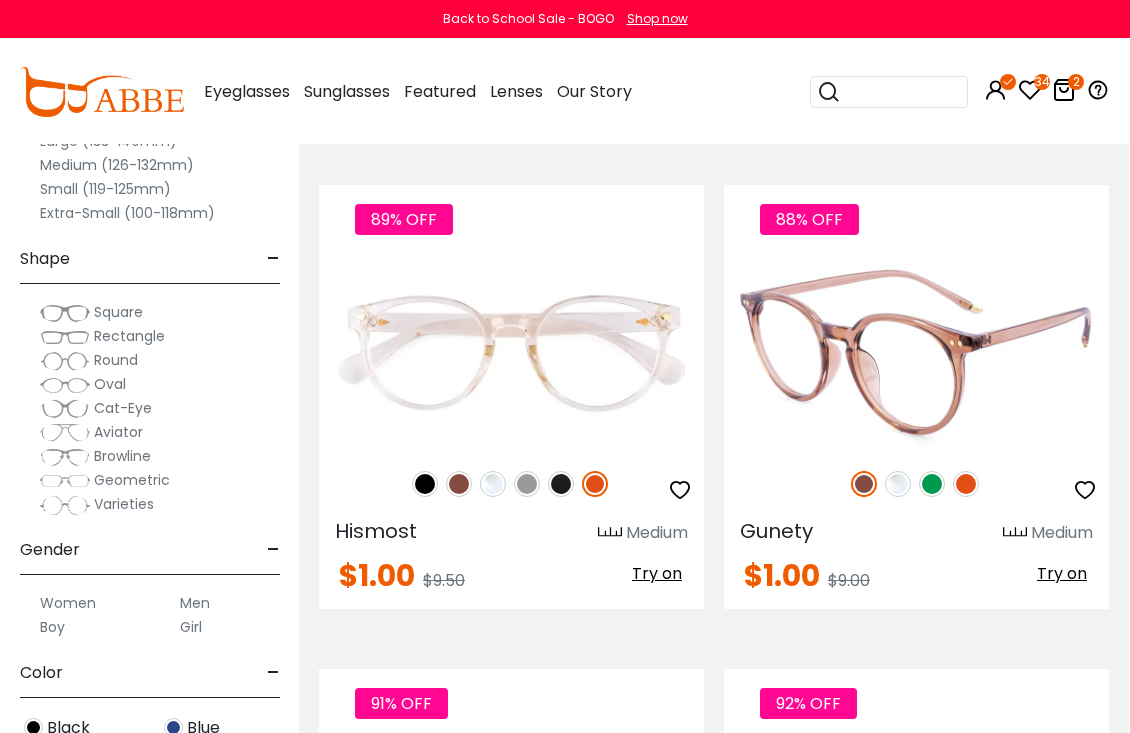 click at bounding box center [966, 484] 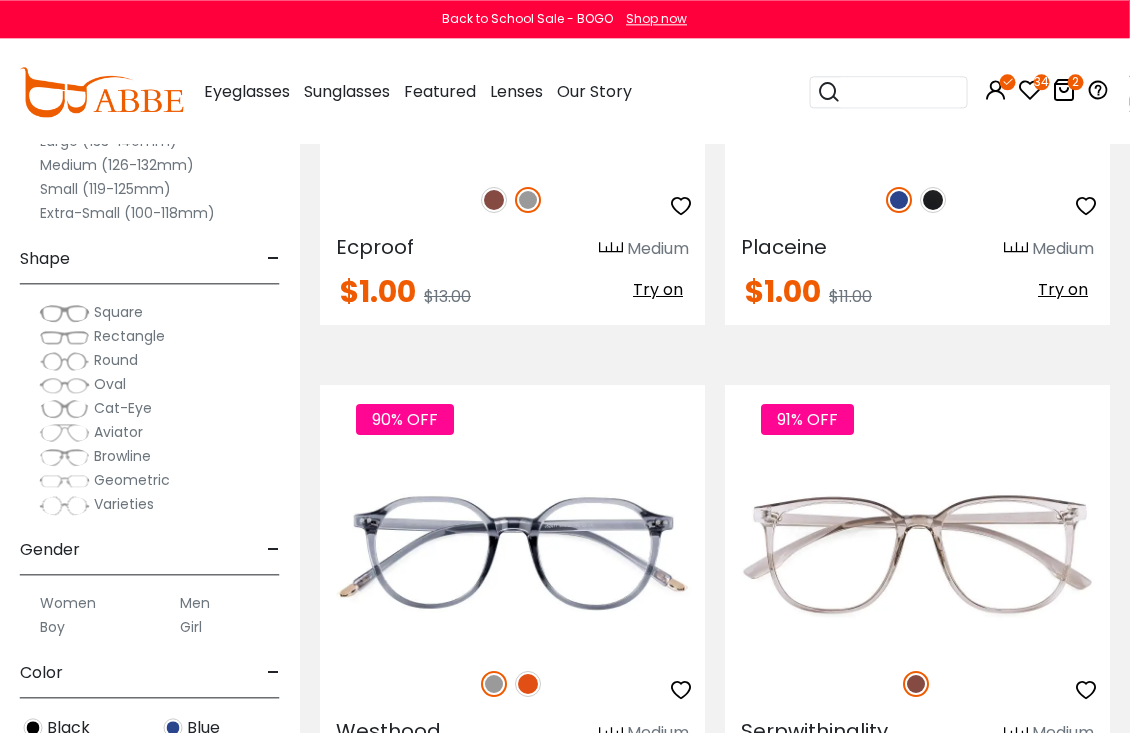 scroll, scrollTop: 5300, scrollLeft: 0, axis: vertical 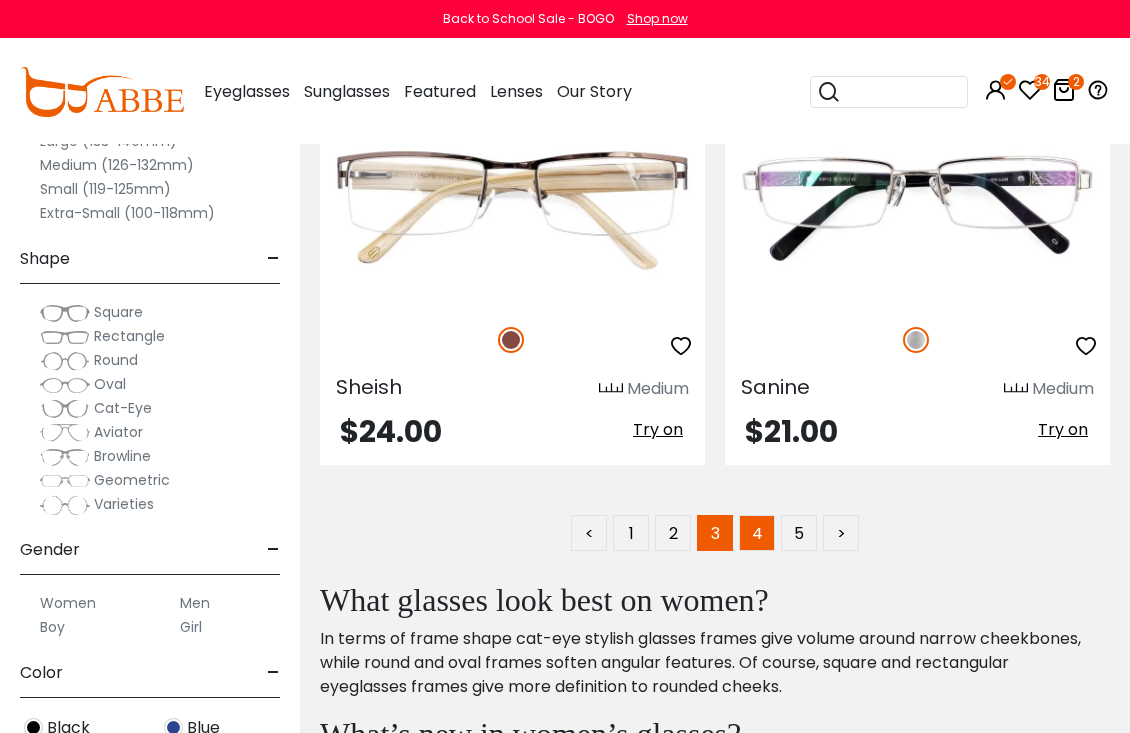 click on "4" at bounding box center [757, 533] 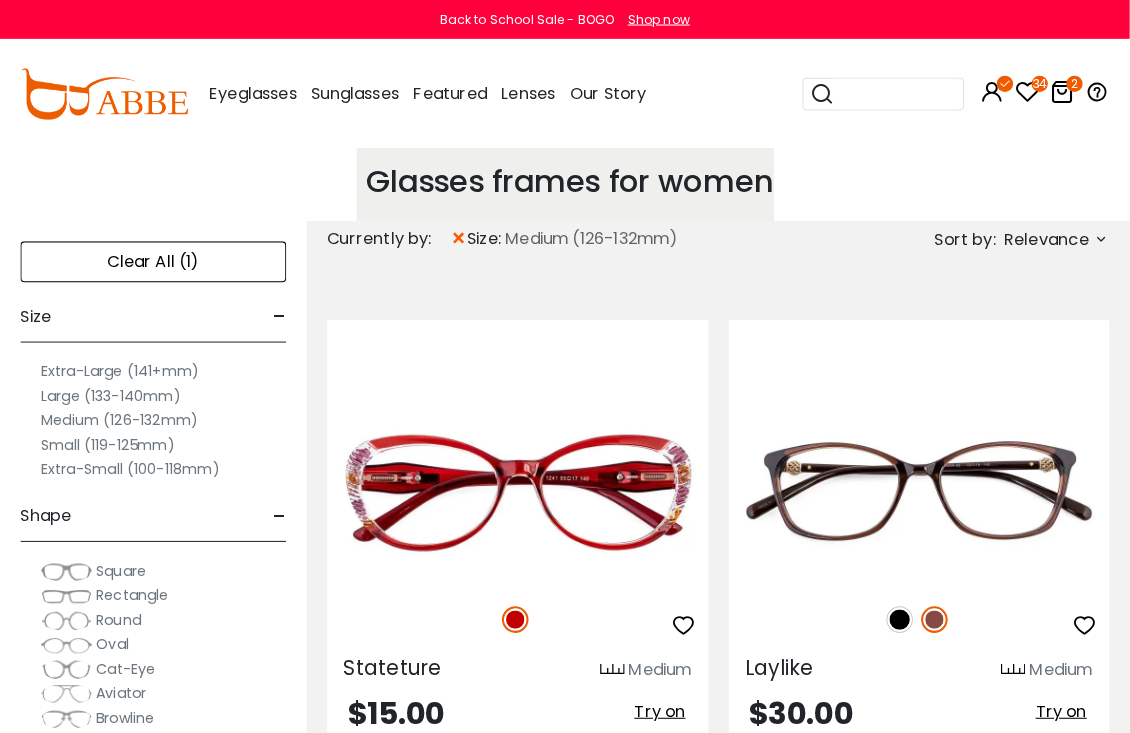 scroll, scrollTop: 7, scrollLeft: 0, axis: vertical 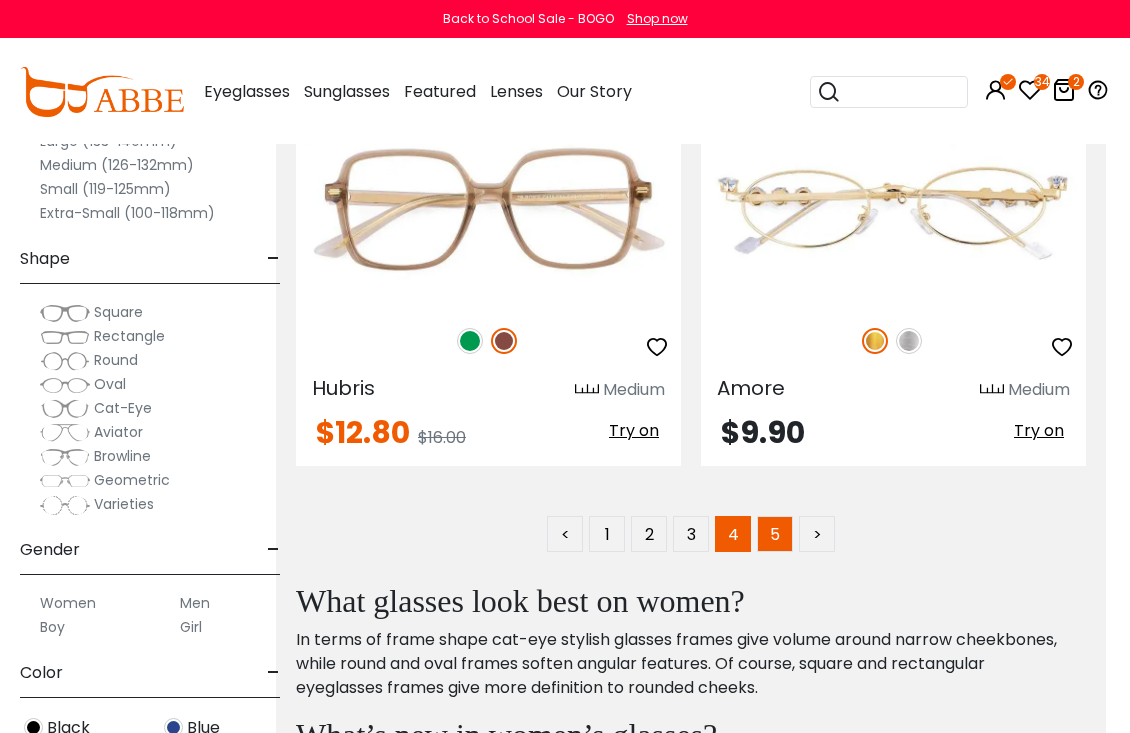 click on "5" at bounding box center (775, 534) 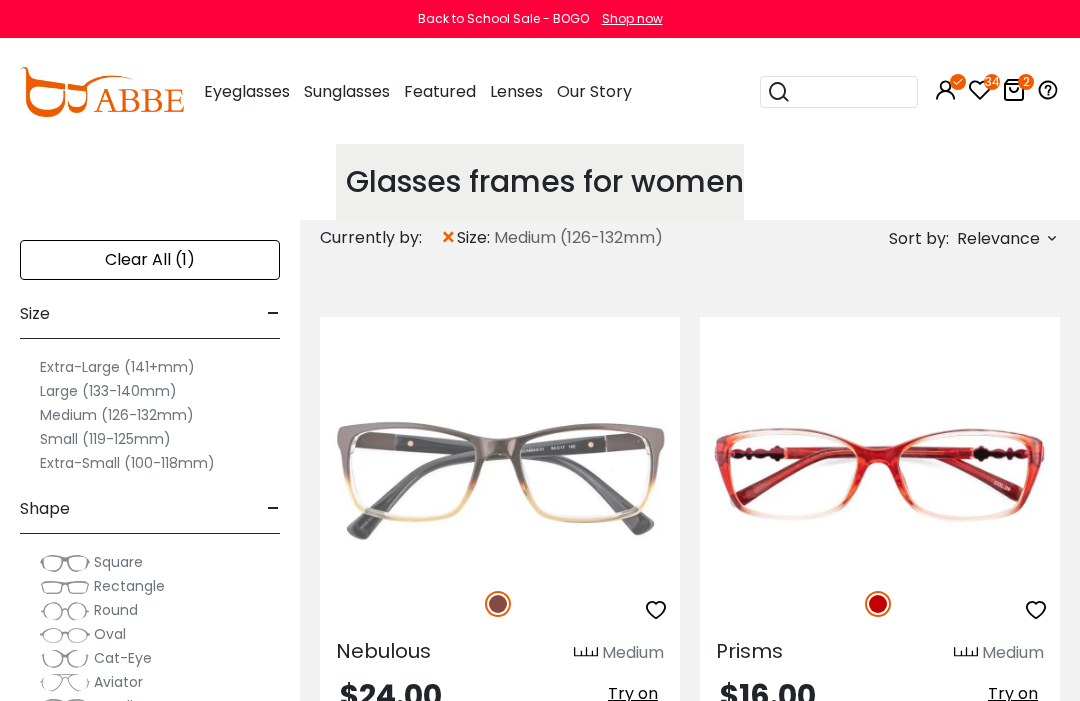 scroll, scrollTop: 0, scrollLeft: 0, axis: both 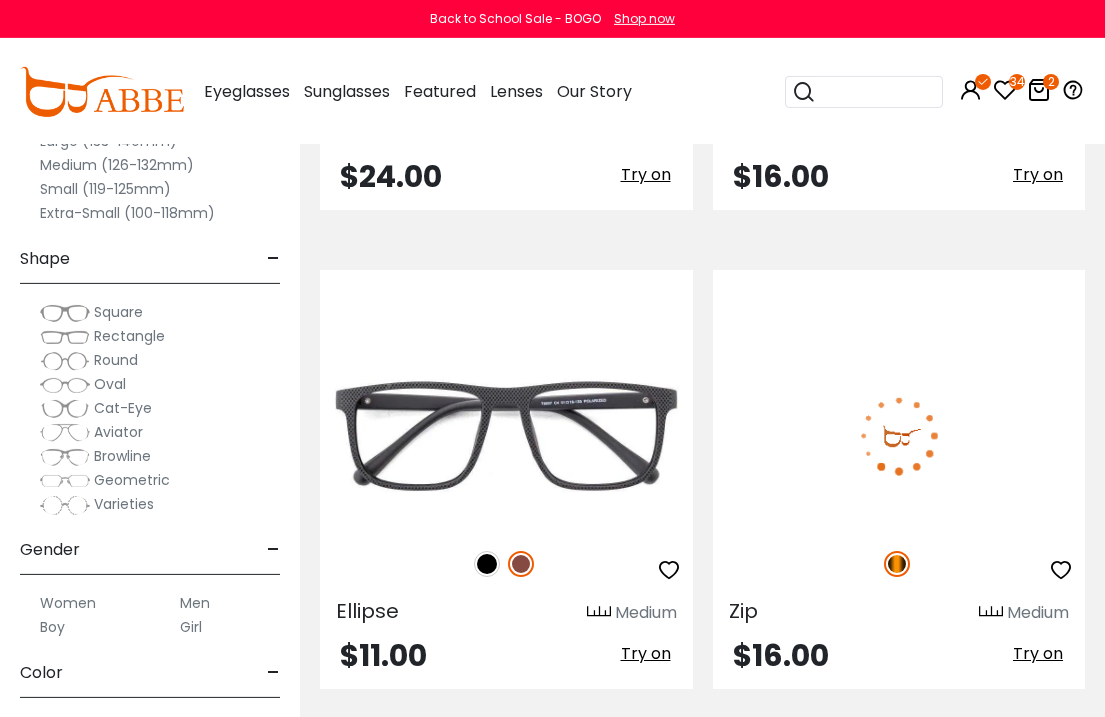 click at bounding box center (1061, 570) 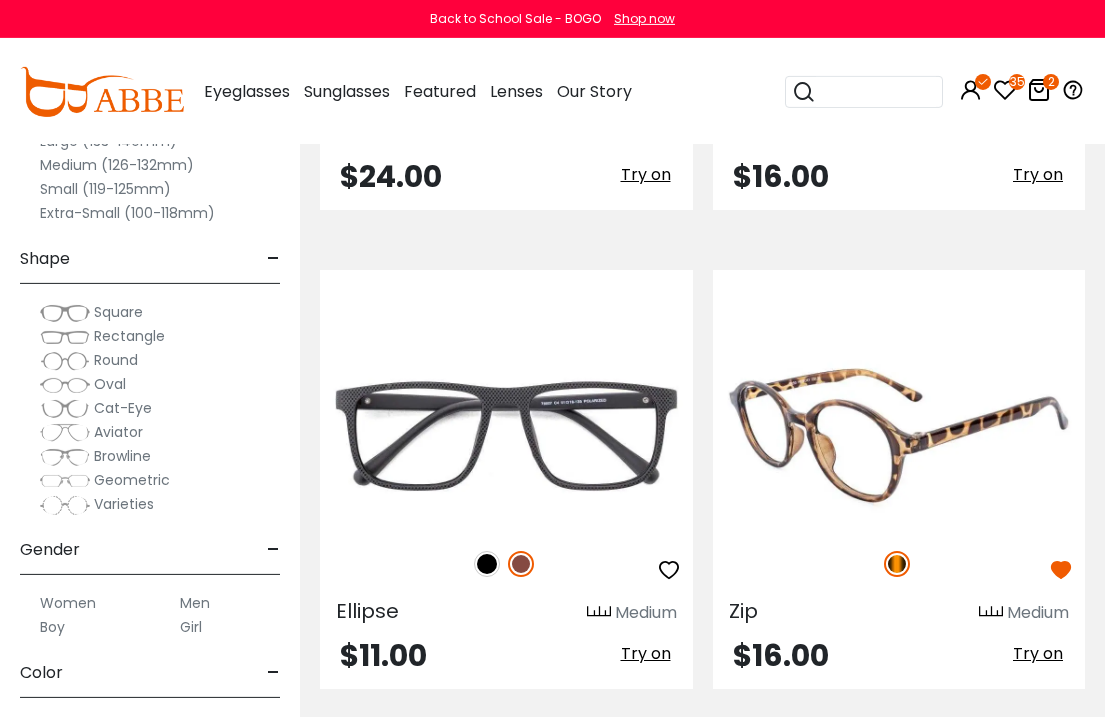 click at bounding box center (899, 435) 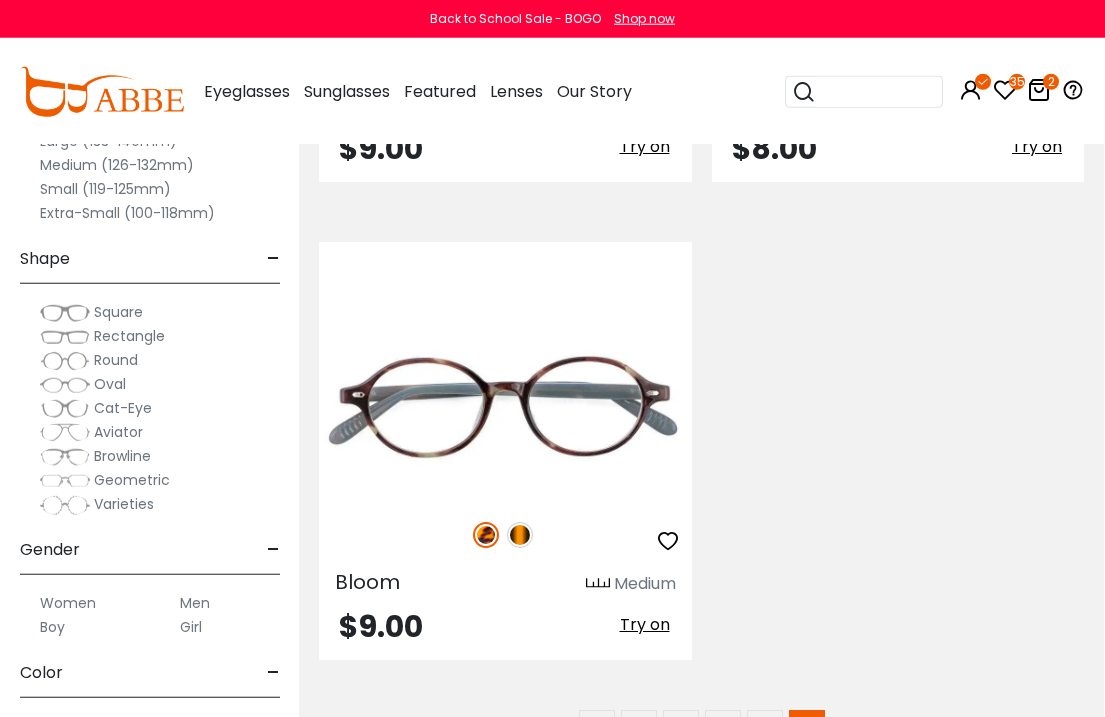 scroll, scrollTop: 1513, scrollLeft: 1, axis: both 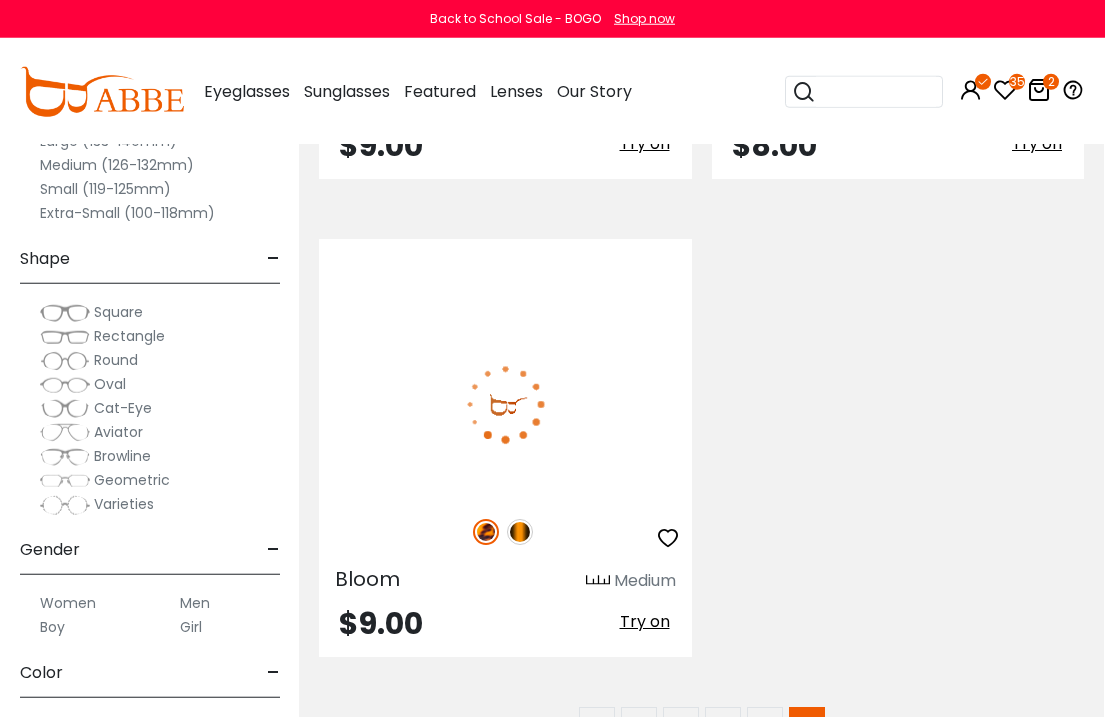 click at bounding box center (520, 532) 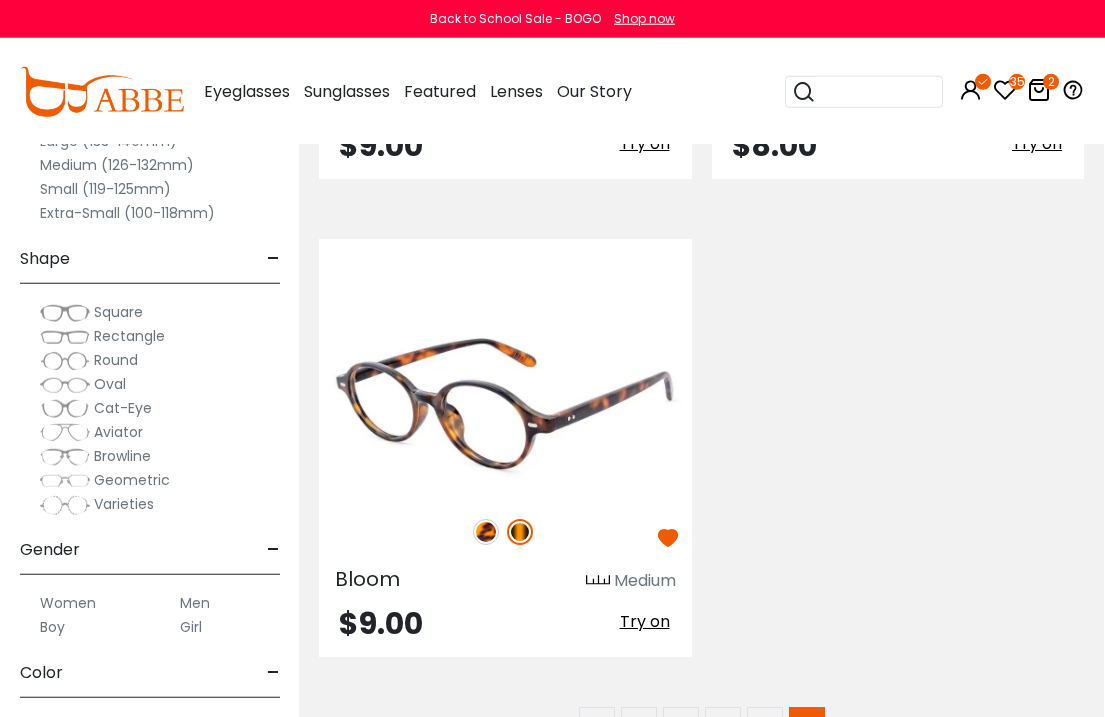 click at bounding box center [505, 404] 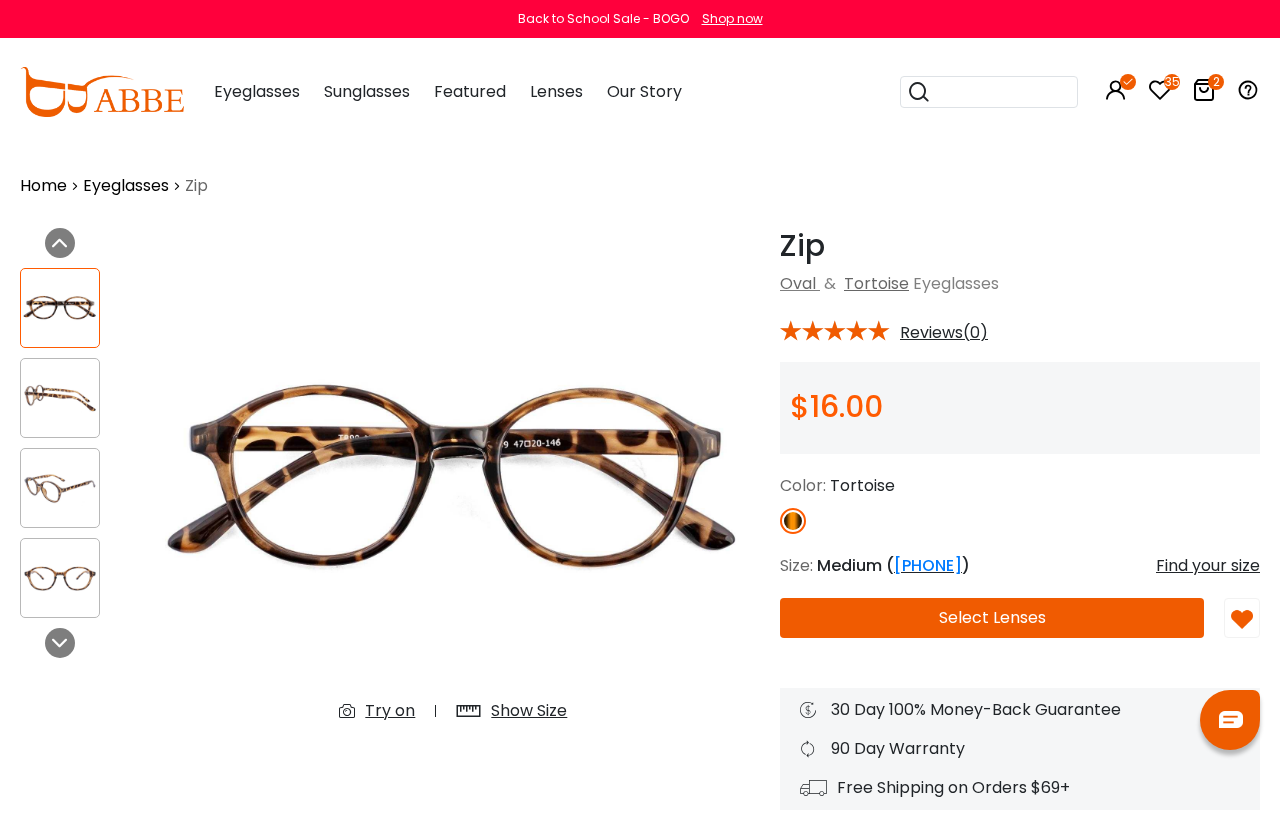 scroll, scrollTop: 0, scrollLeft: 0, axis: both 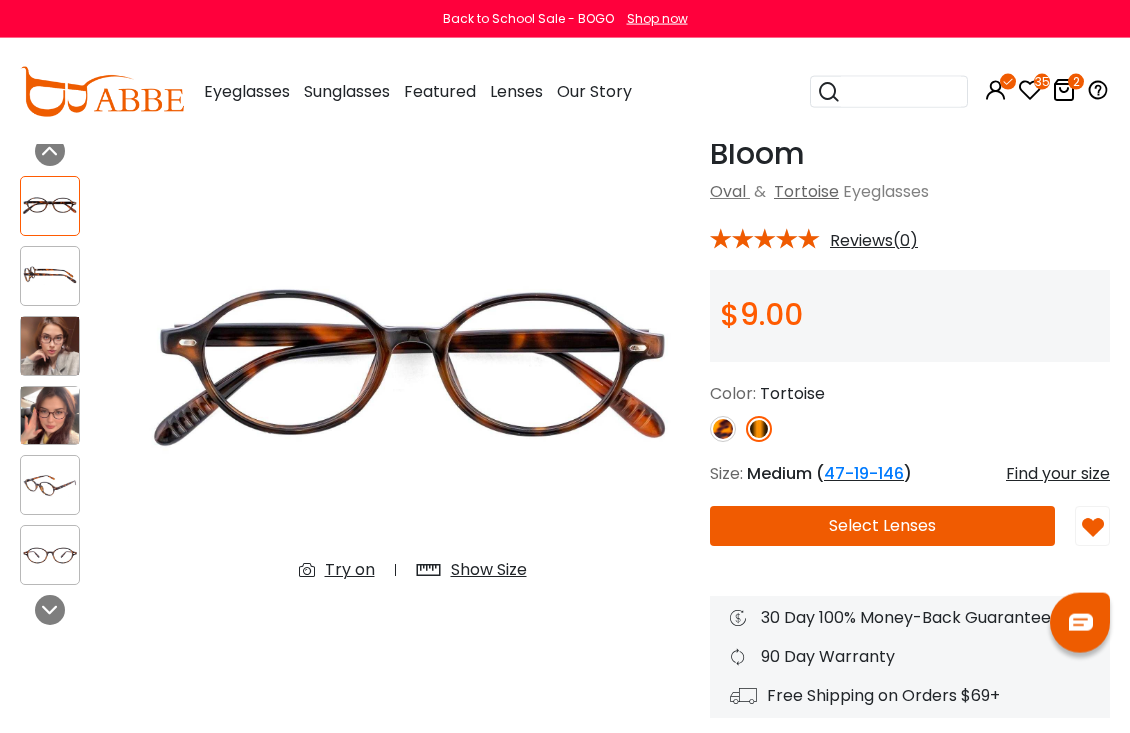 click at bounding box center (50, 416) 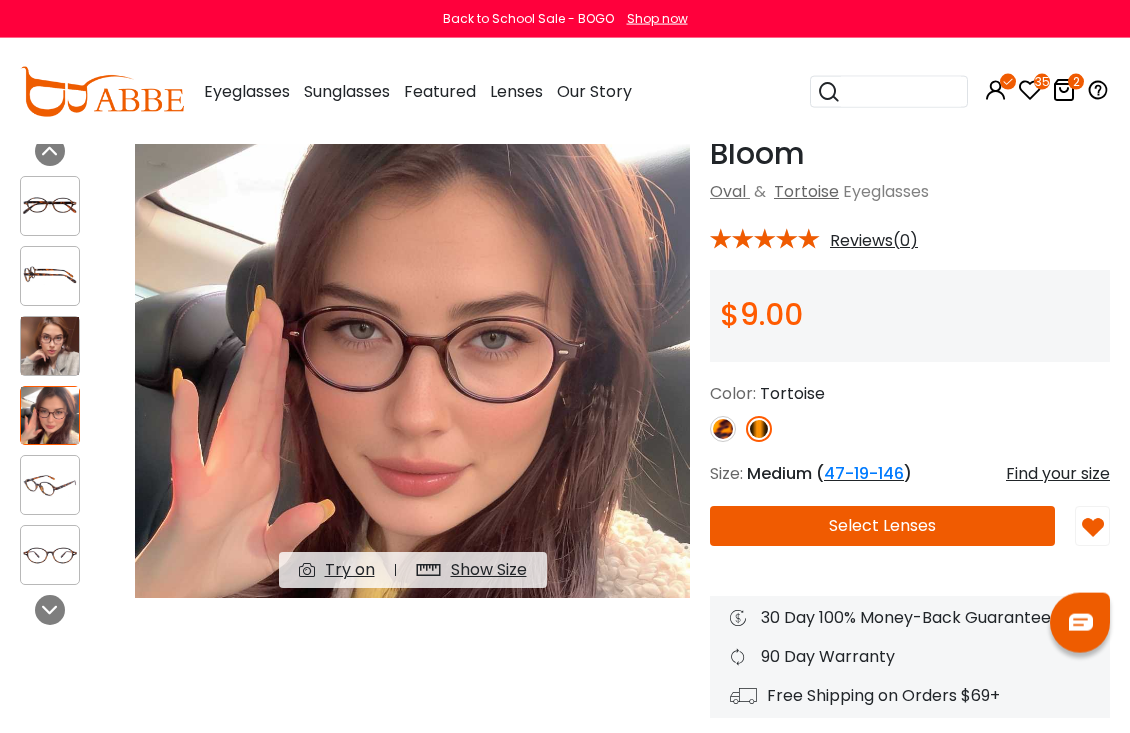 scroll, scrollTop: 93, scrollLeft: 0, axis: vertical 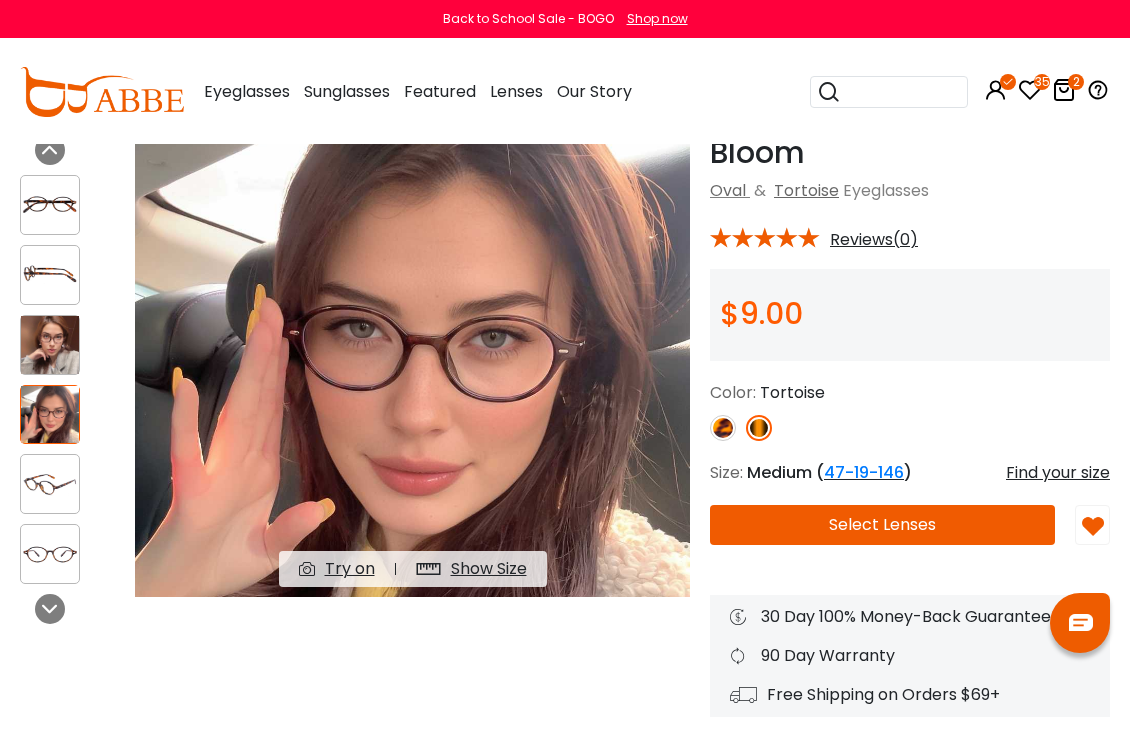 click at bounding box center [723, 428] 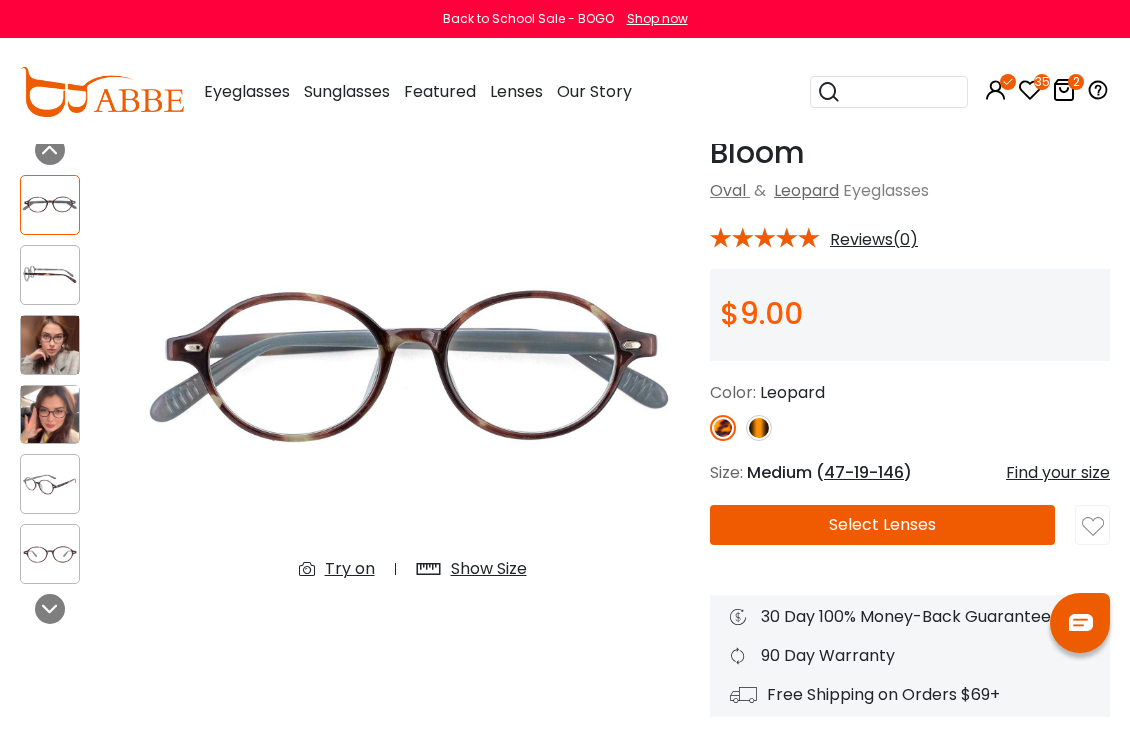 click at bounding box center [759, 428] 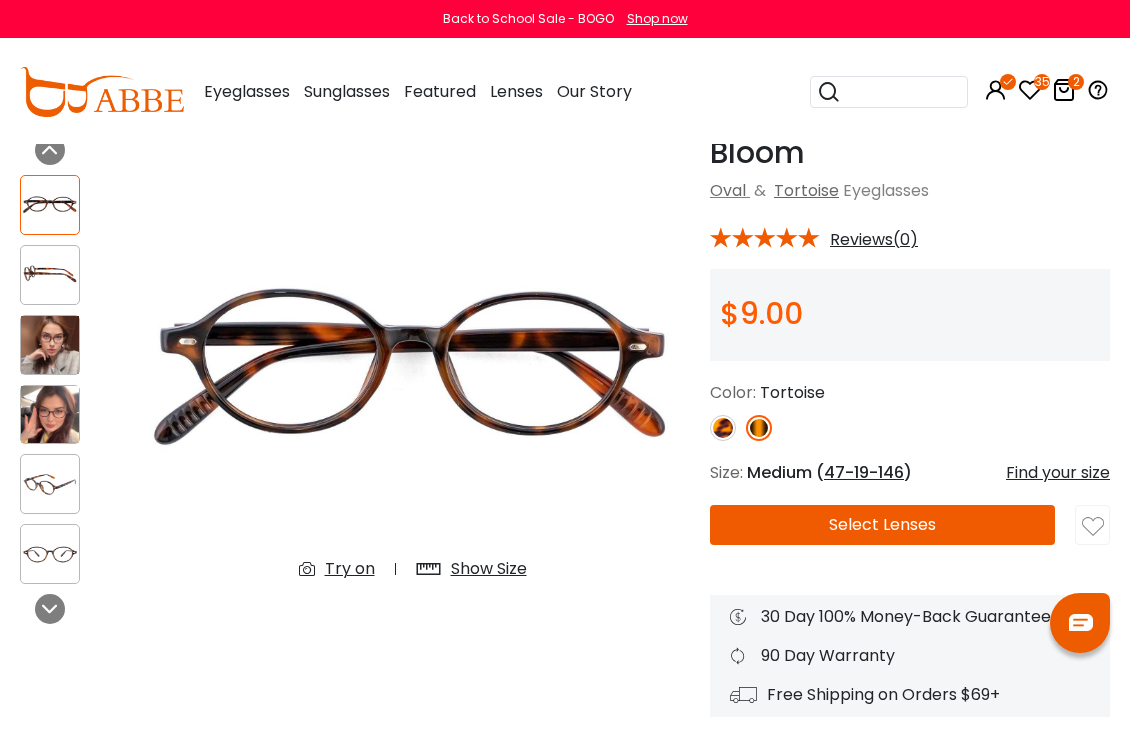 click on "2" at bounding box center (1076, 82) 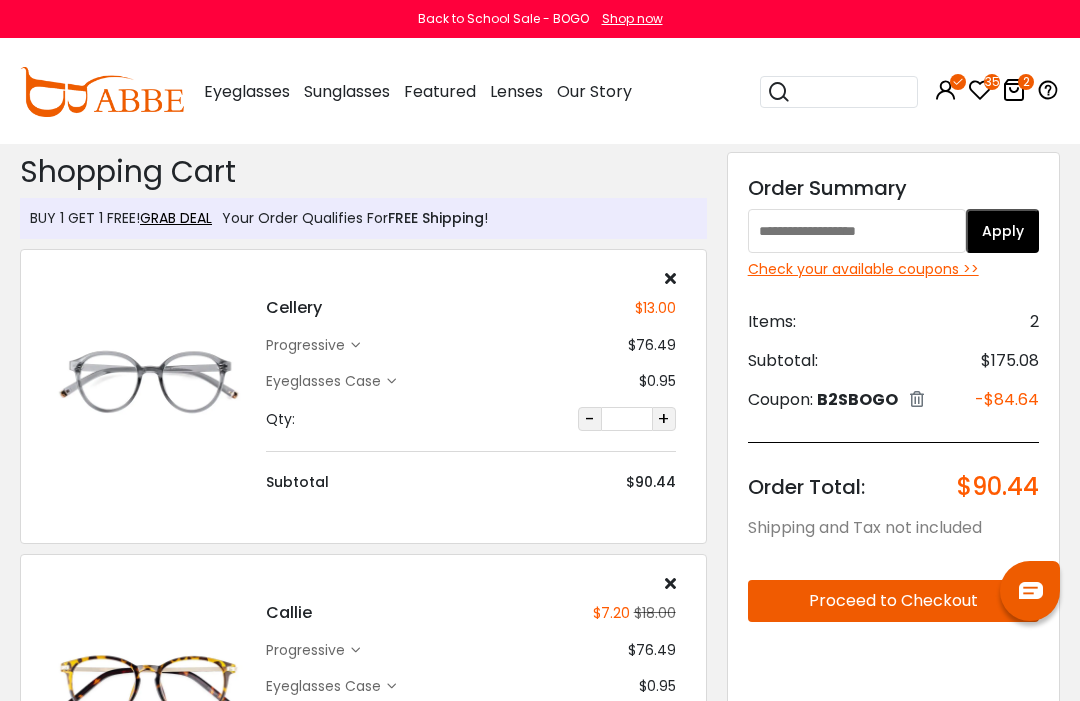 scroll, scrollTop: 0, scrollLeft: 0, axis: both 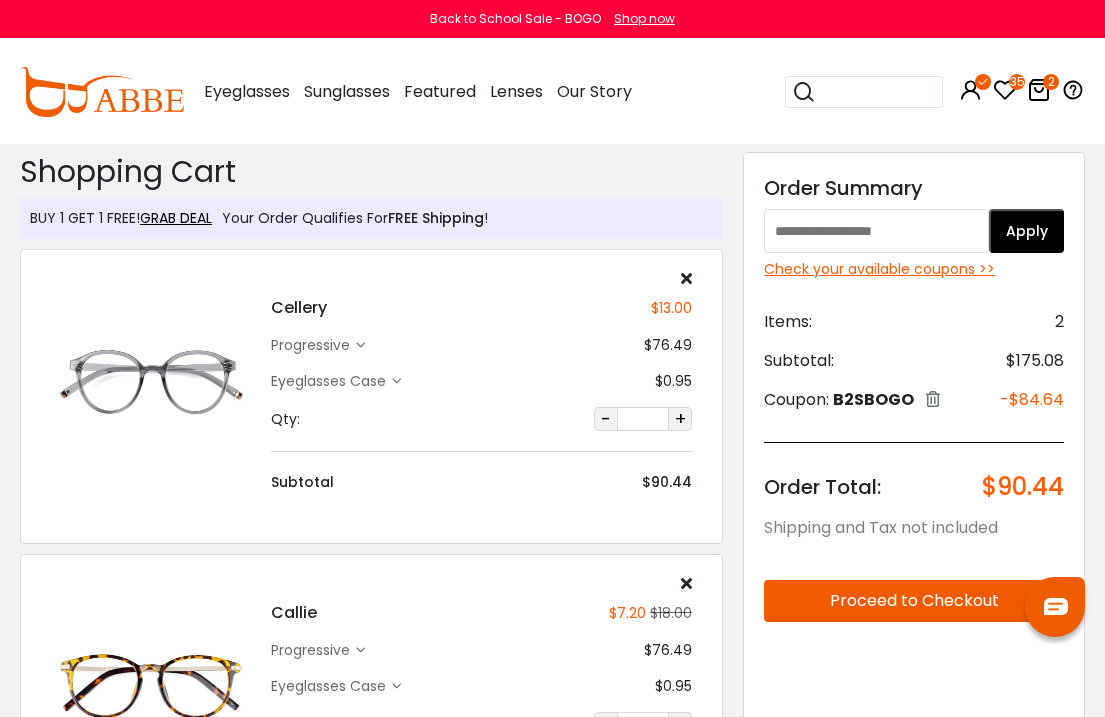 click at bounding box center (876, 92) 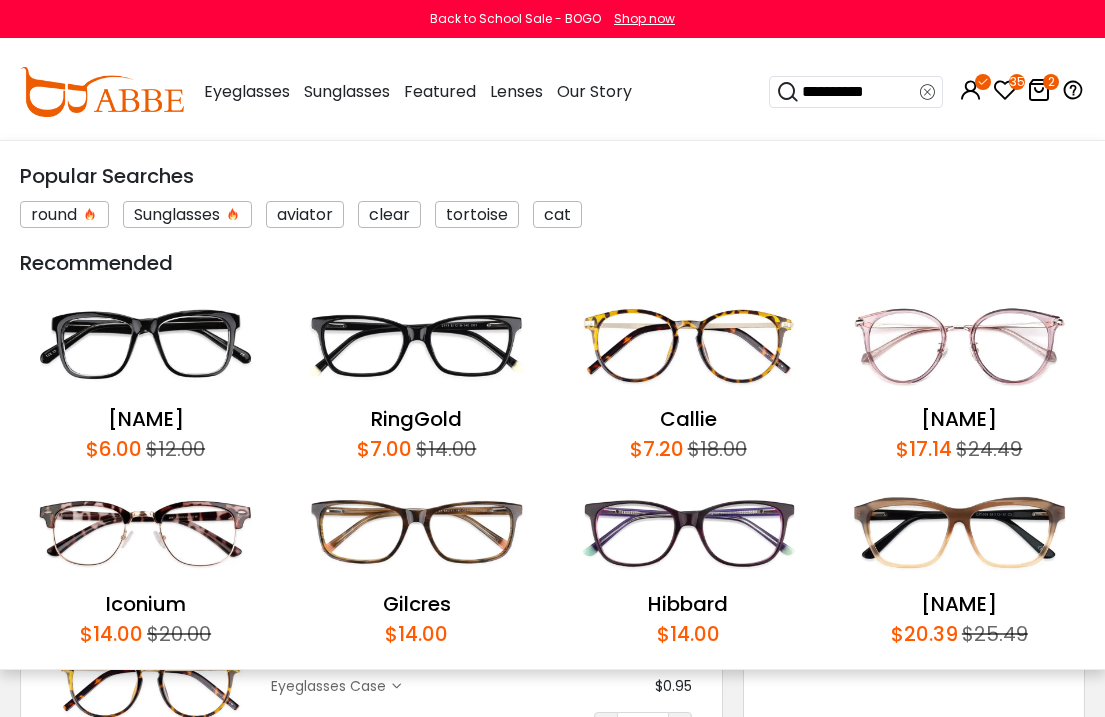 type on "**********" 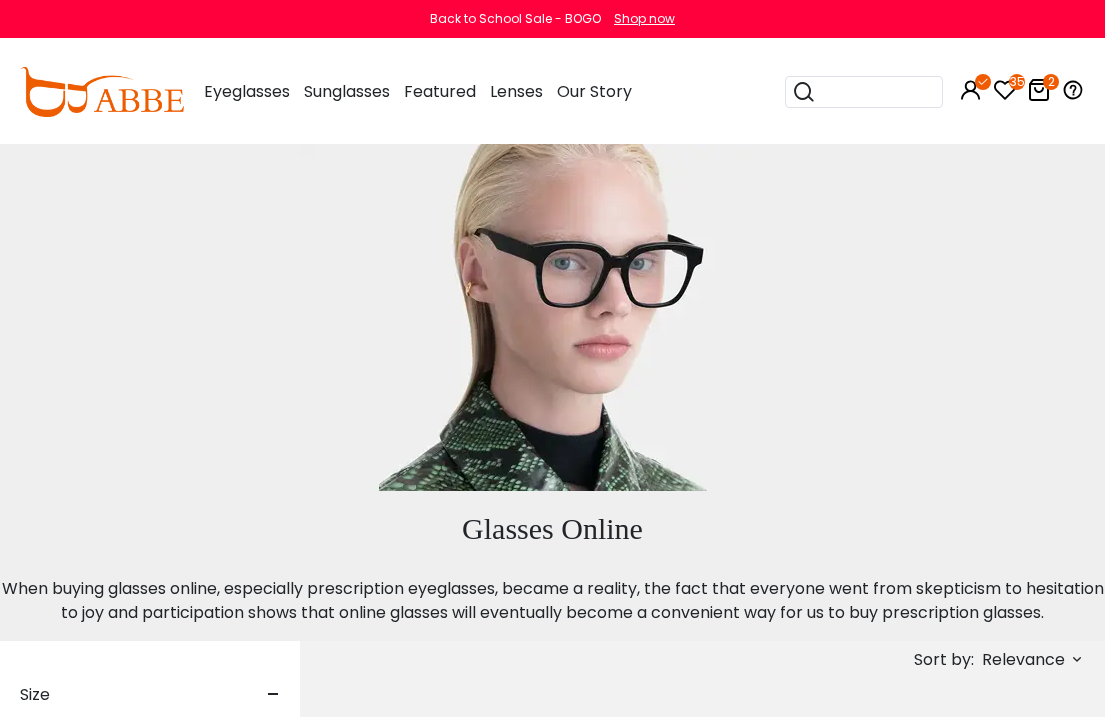 scroll, scrollTop: 0, scrollLeft: 0, axis: both 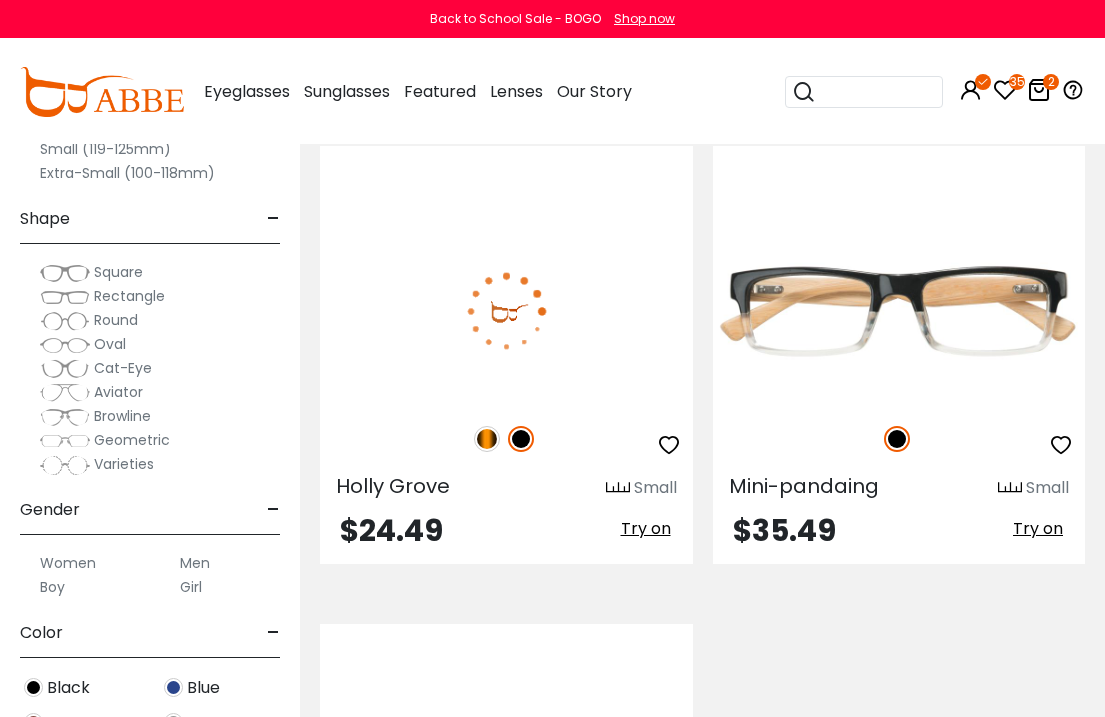 click at bounding box center (487, 439) 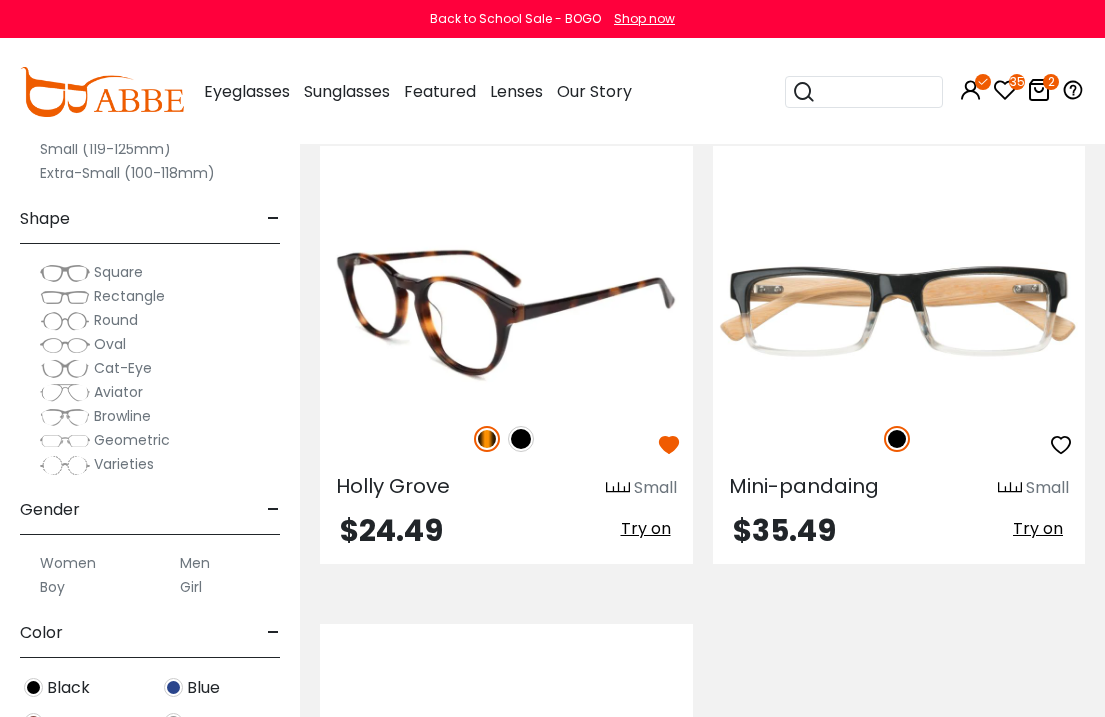 click at bounding box center (506, 311) 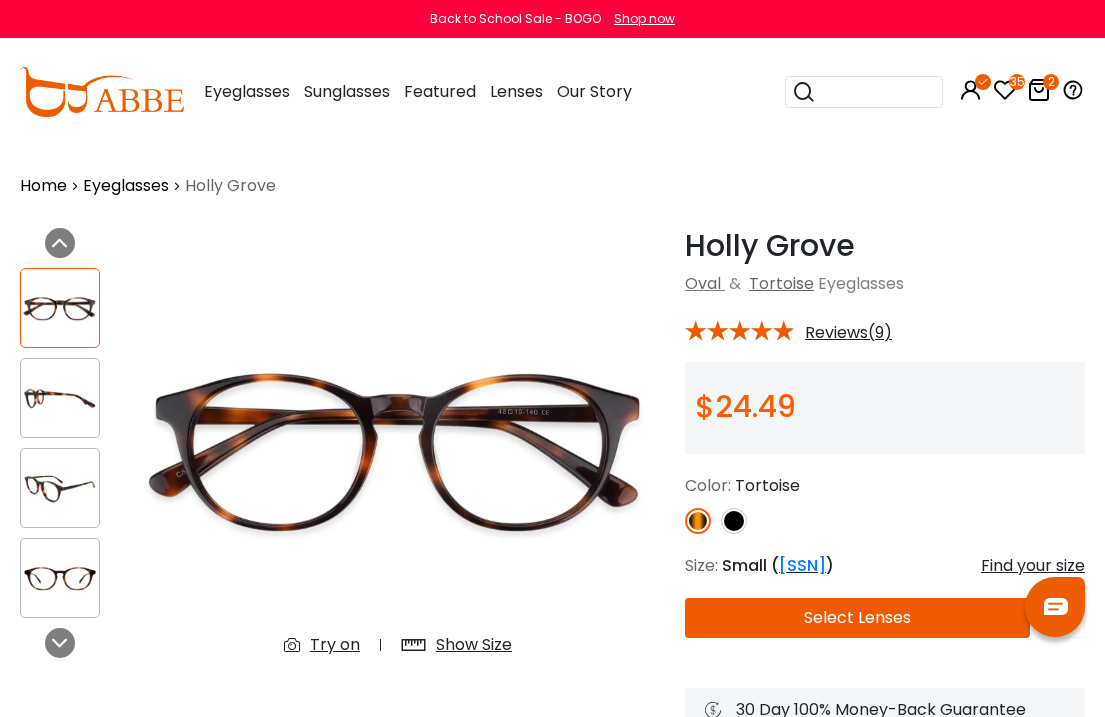 scroll, scrollTop: 3, scrollLeft: 0, axis: vertical 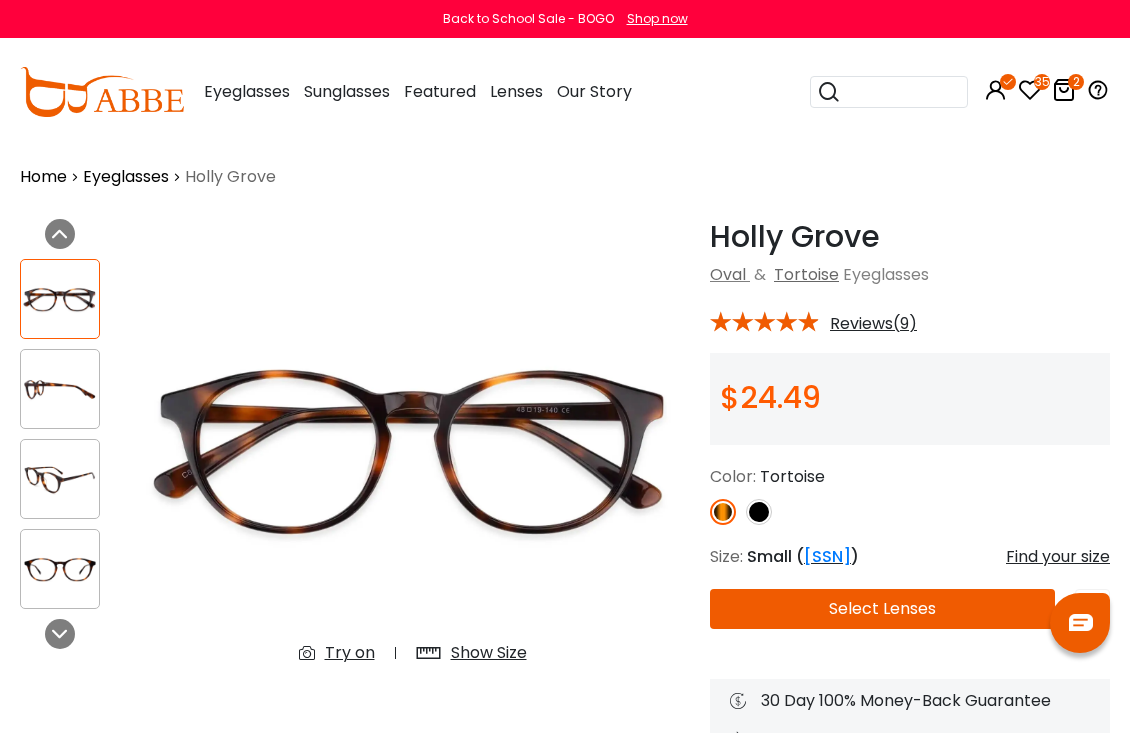click on "Select Lenses" at bounding box center (882, 609) 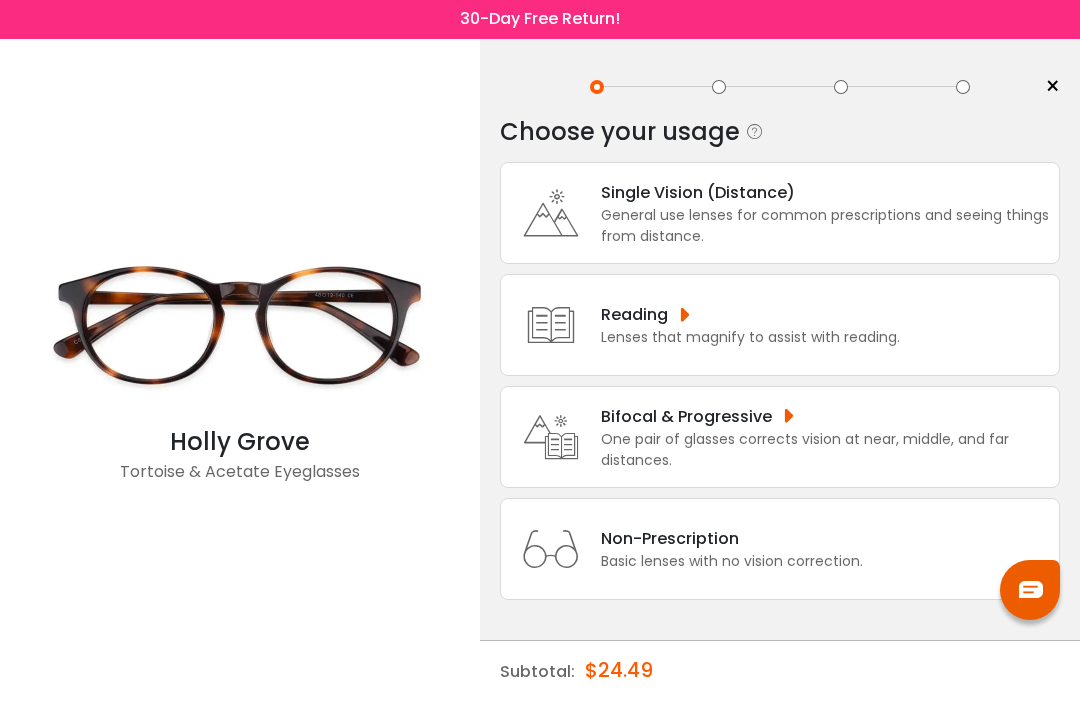 scroll, scrollTop: 68, scrollLeft: 0, axis: vertical 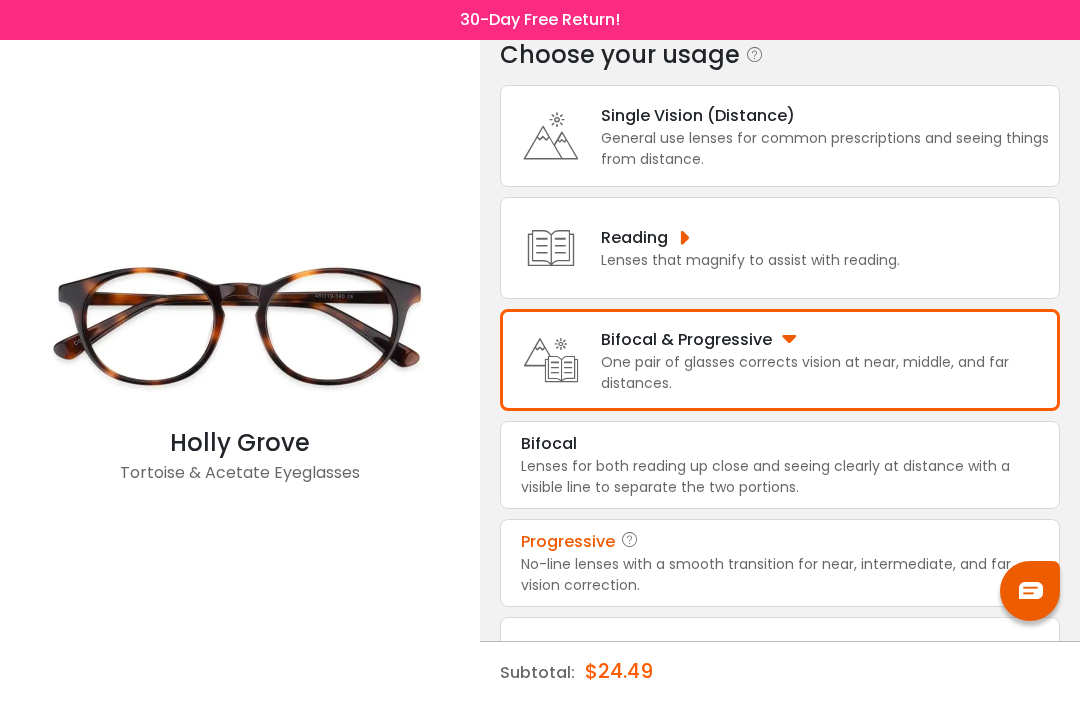 click on "No-line lenses with a smooth transition for near, intermediate, and far vision correction." at bounding box center [780, 575] 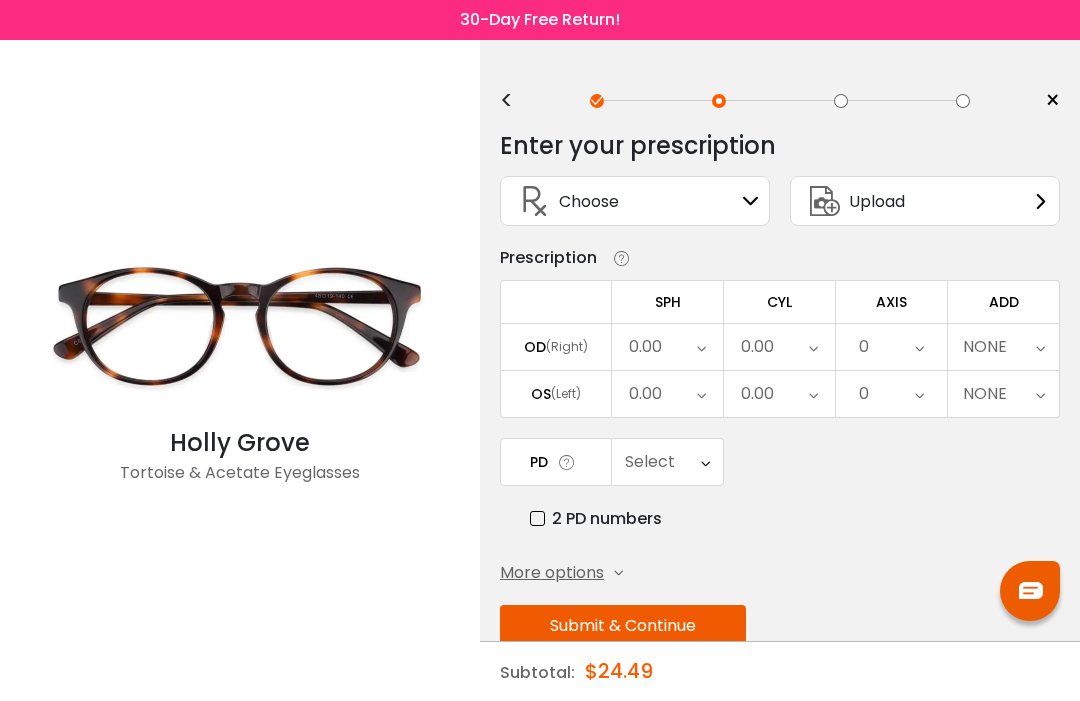 scroll, scrollTop: 0, scrollLeft: 0, axis: both 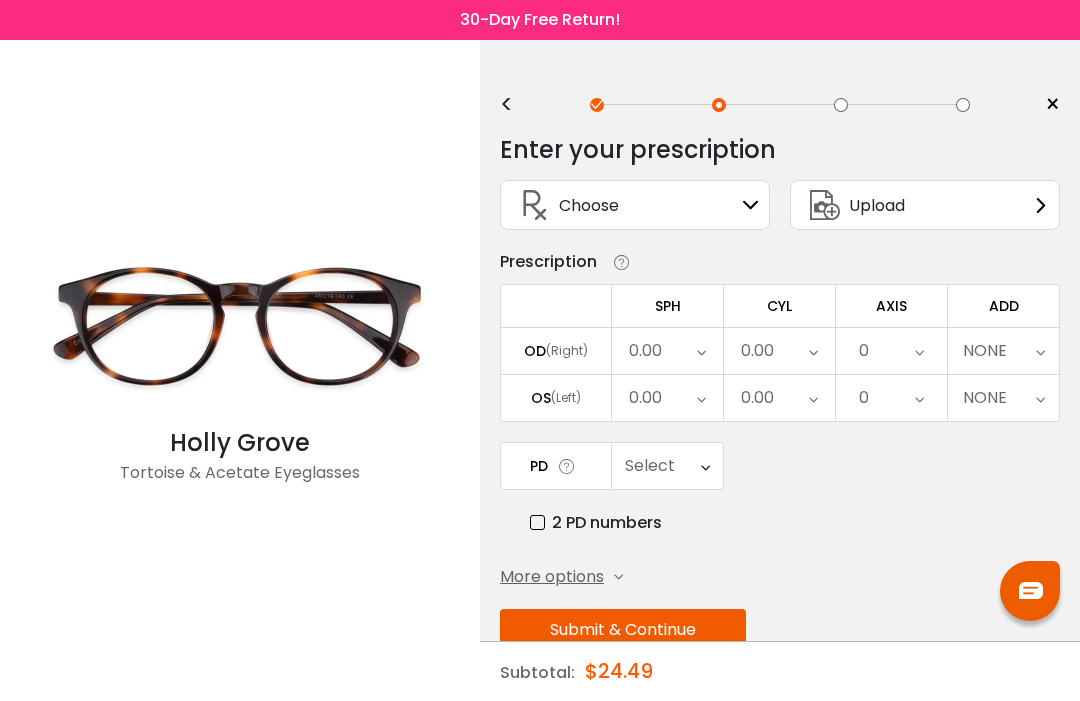 click on "Upload" at bounding box center (925, 205) 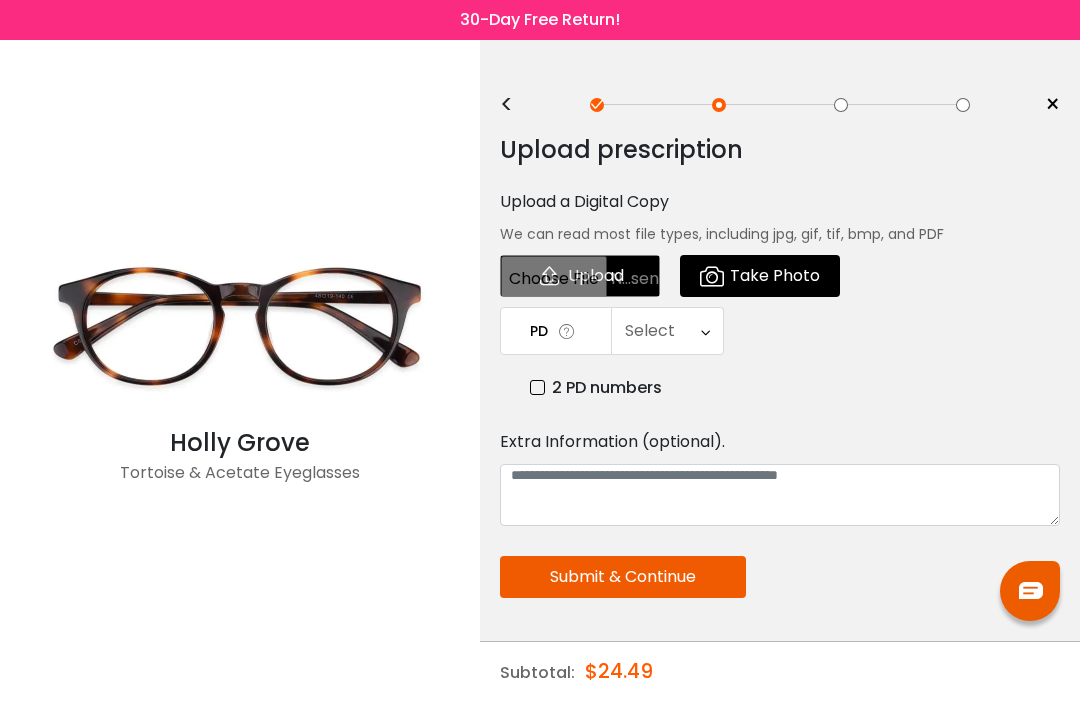 click at bounding box center (580, 276) 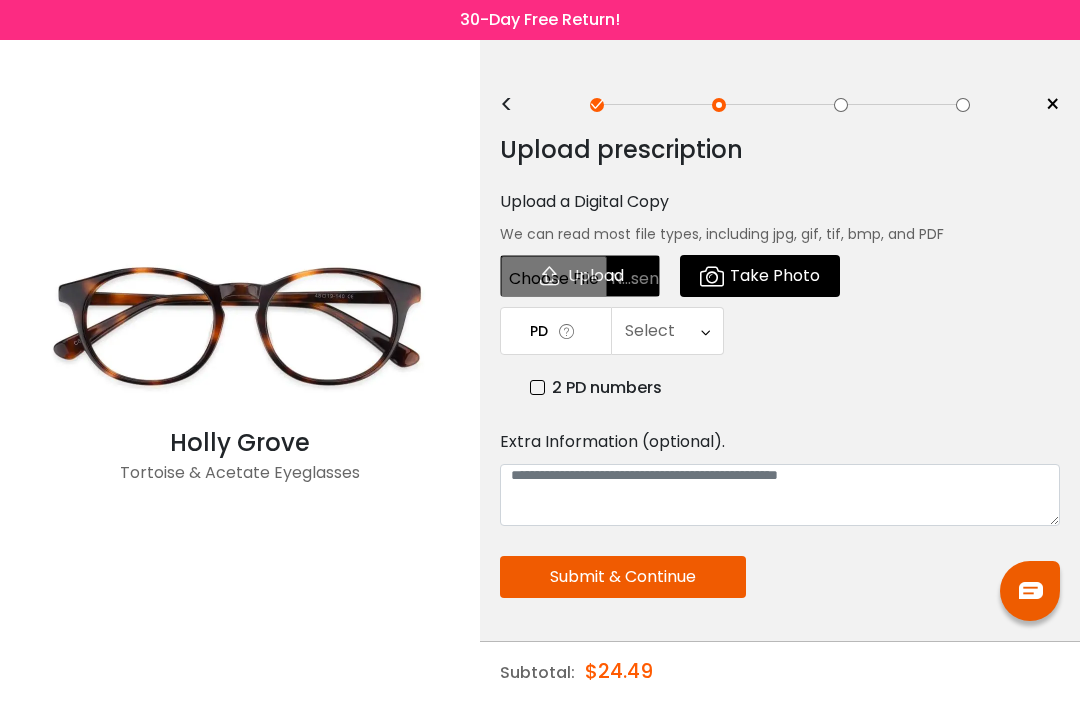 type on "**********" 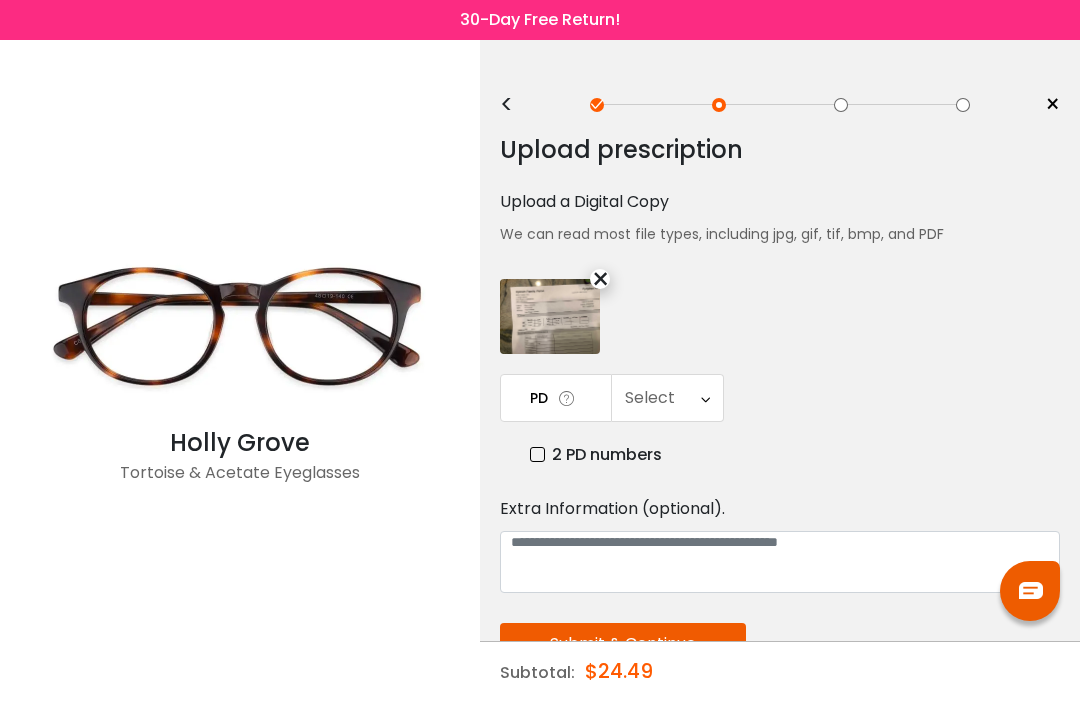 click on "Select" at bounding box center [667, 398] 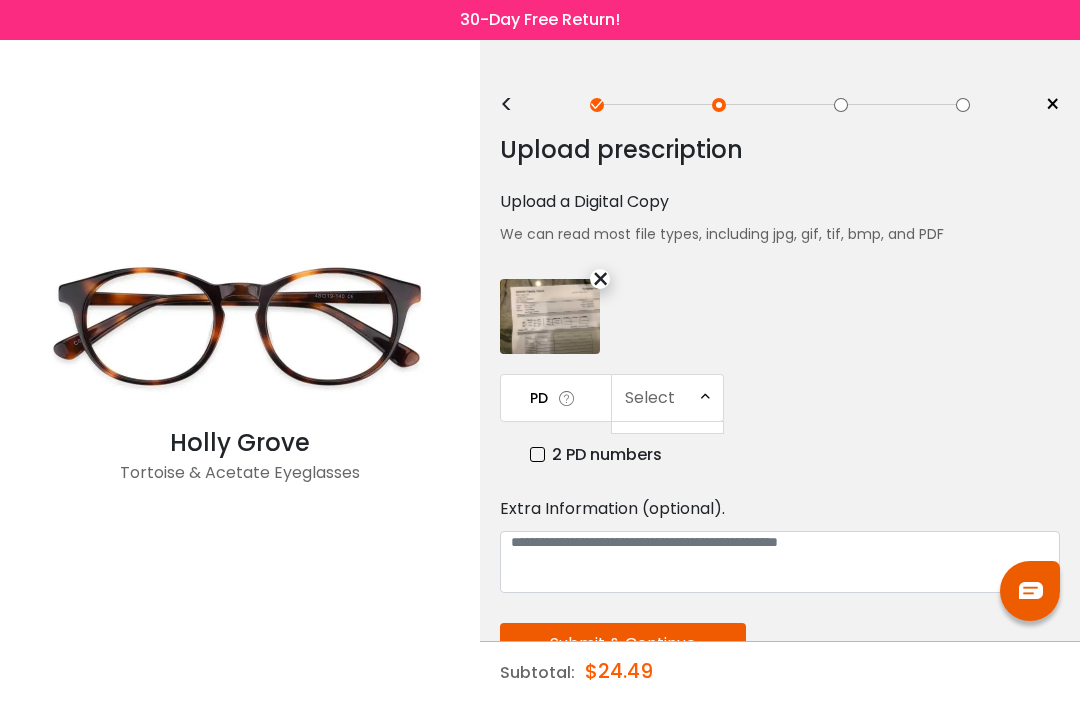 scroll, scrollTop: 482, scrollLeft: 0, axis: vertical 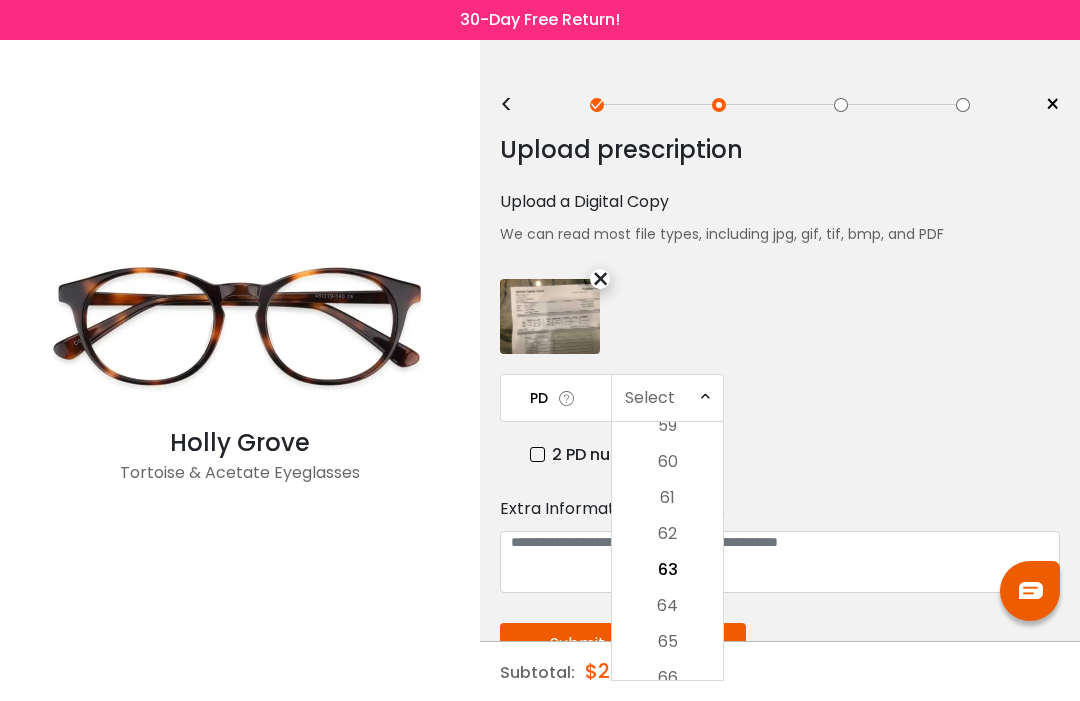 click at bounding box center [550, 316] 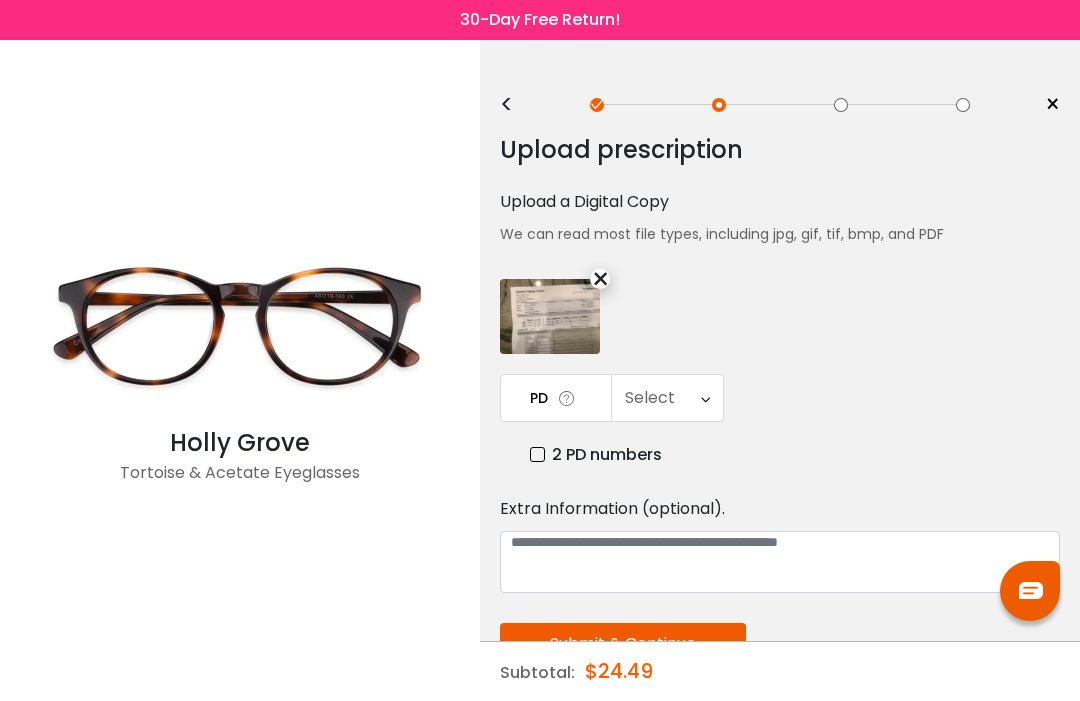 click at bounding box center [550, 316] 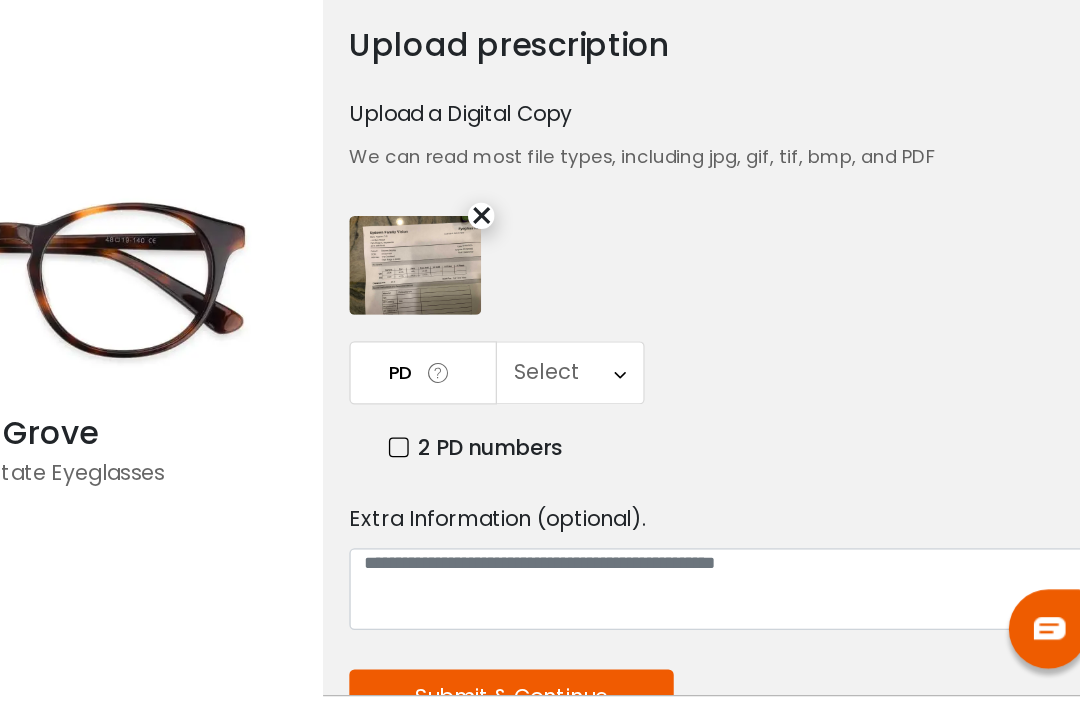 click at bounding box center (705, 397) 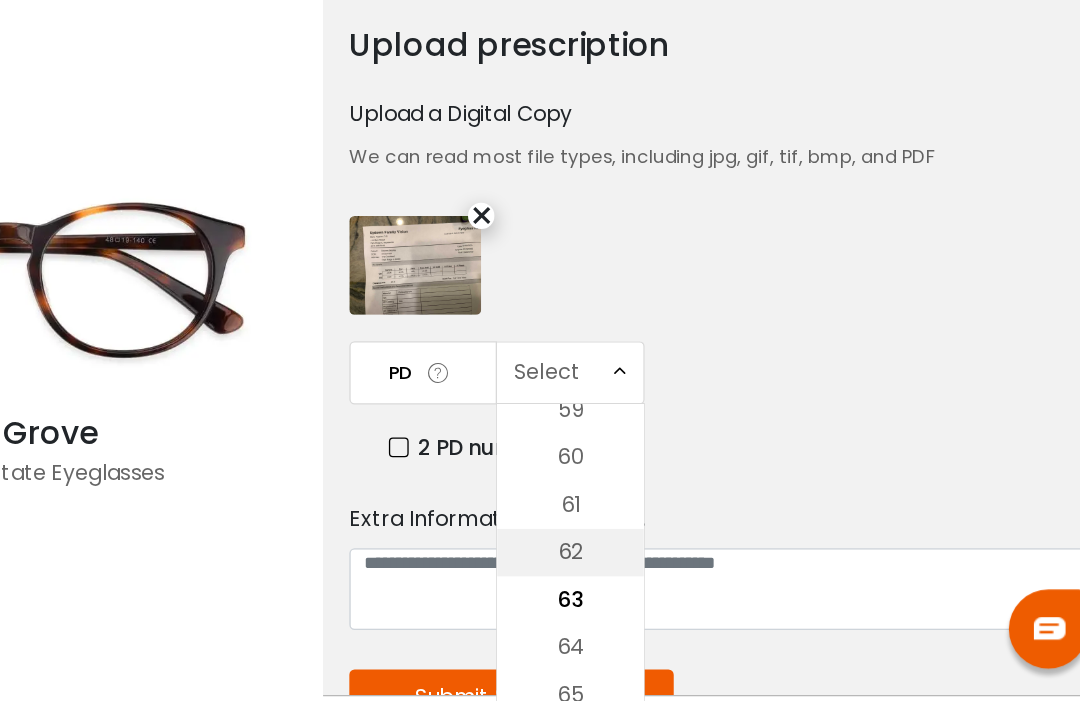click on "62" at bounding box center (667, 533) 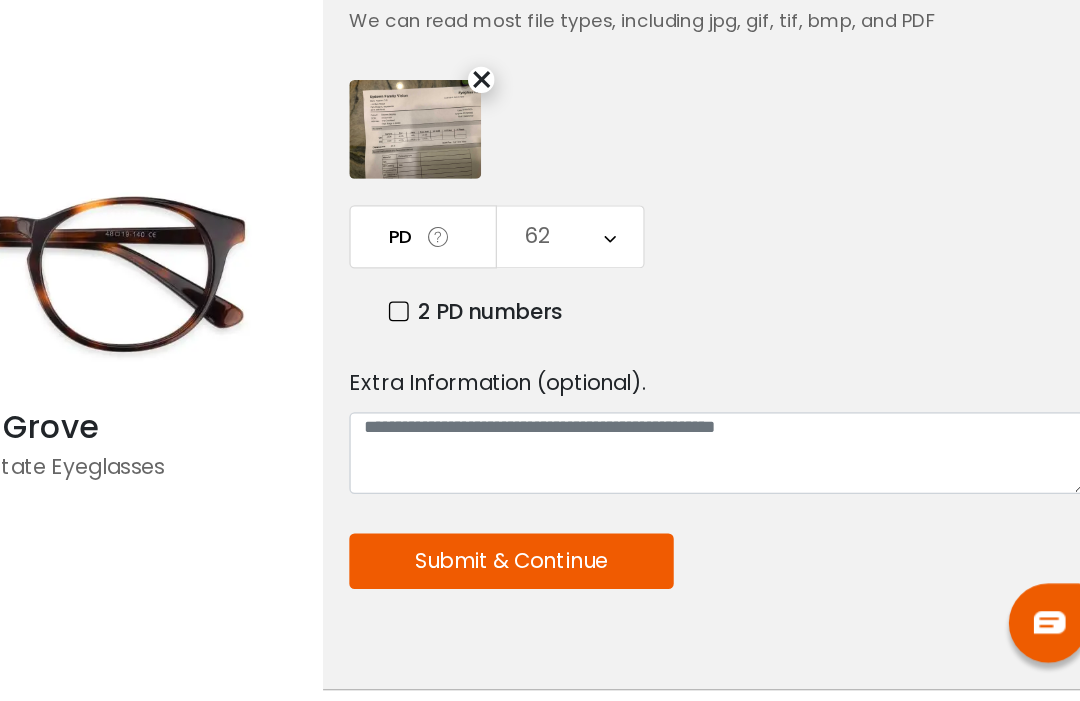 scroll, scrollTop: 142, scrollLeft: 0, axis: vertical 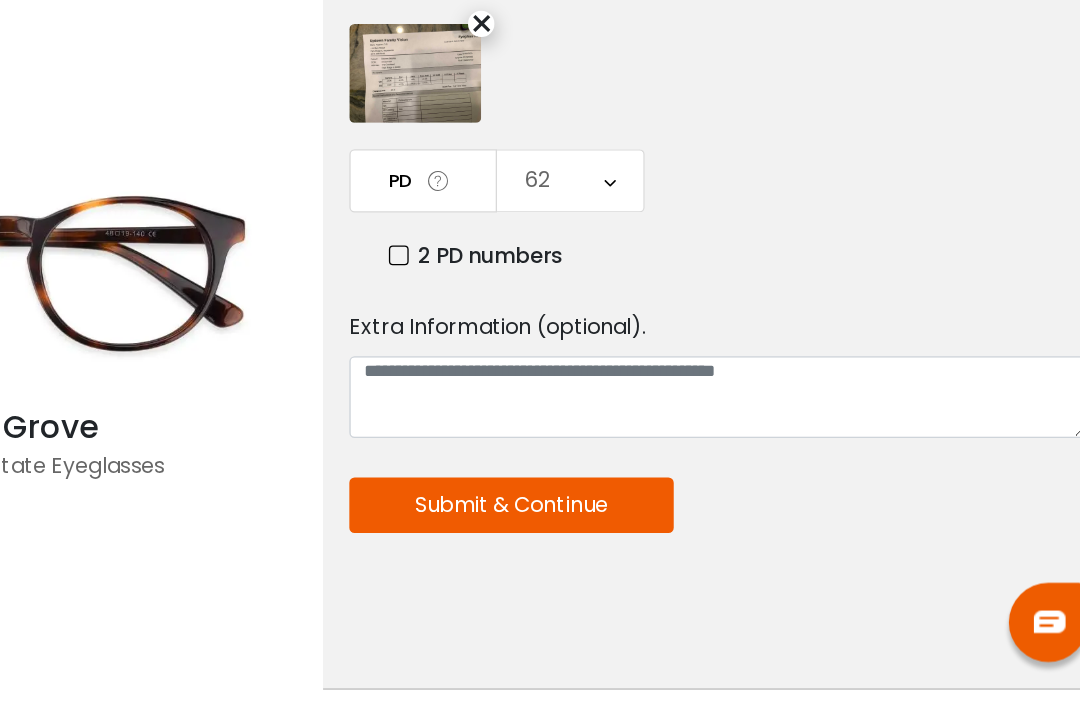 click on "Submit & Continue" at bounding box center [623, 502] 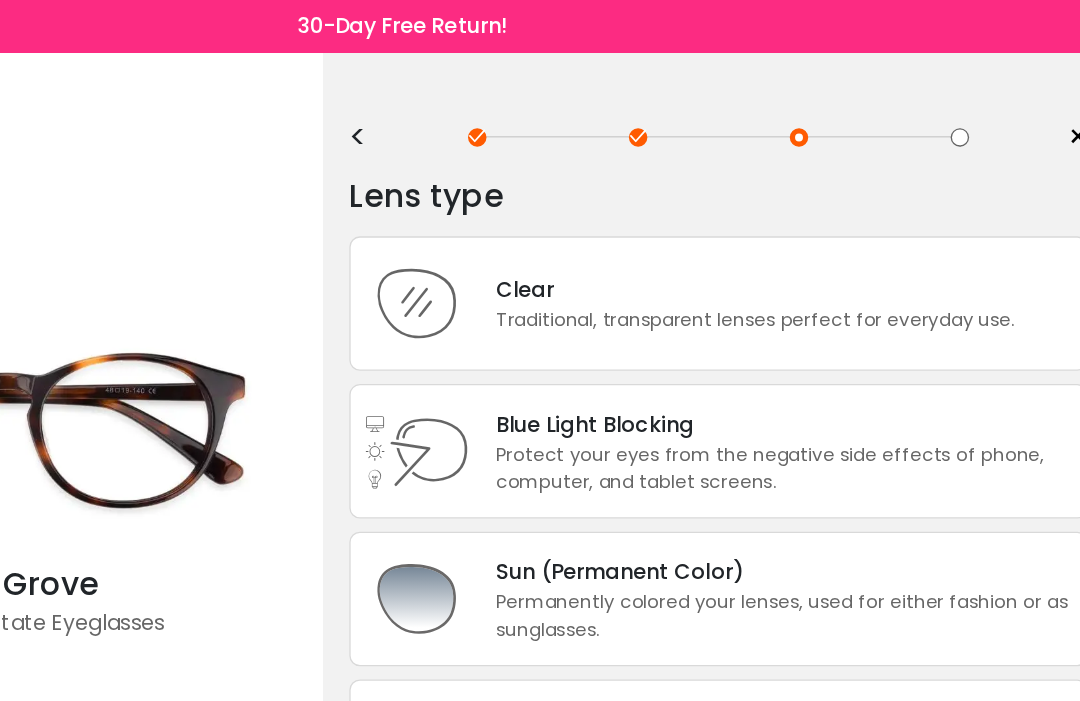 scroll, scrollTop: 0, scrollLeft: 0, axis: both 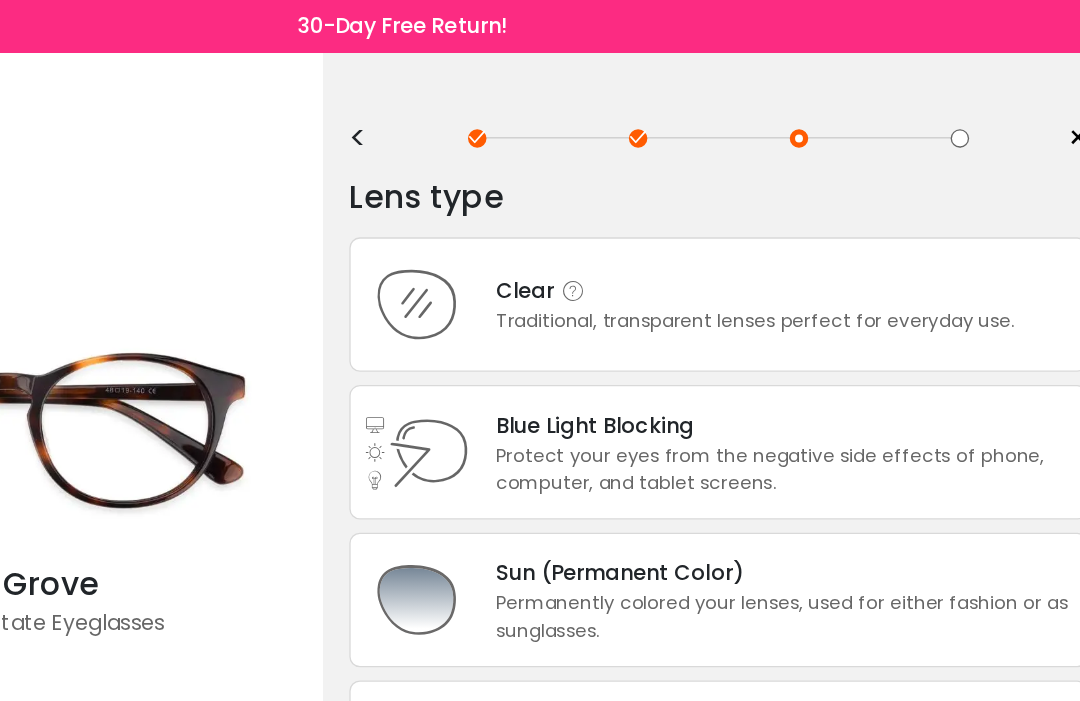 click on "Traditional, transparent lenses perfect for everyday use." at bounding box center (808, 243) 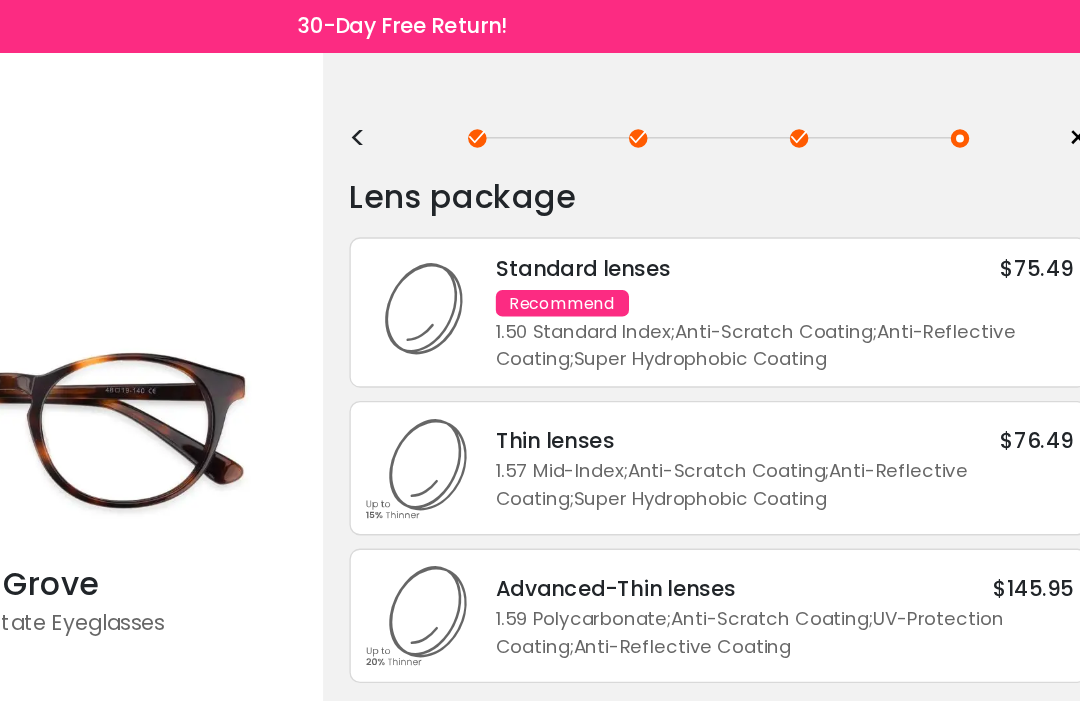 scroll, scrollTop: 1, scrollLeft: 0, axis: vertical 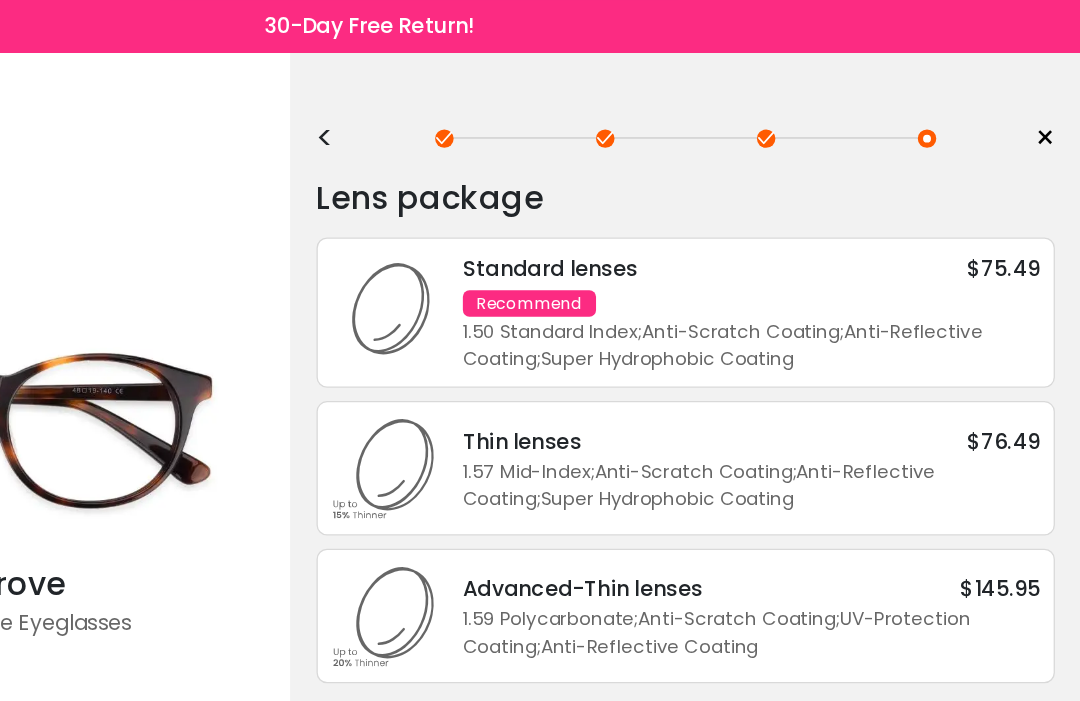 click on "1.57 Mid-Index ;
Anti-Scratch Coating ;
Anti-Reflective Coating ;
Super Hydrophobic Coating ;" at bounding box center [830, 368] 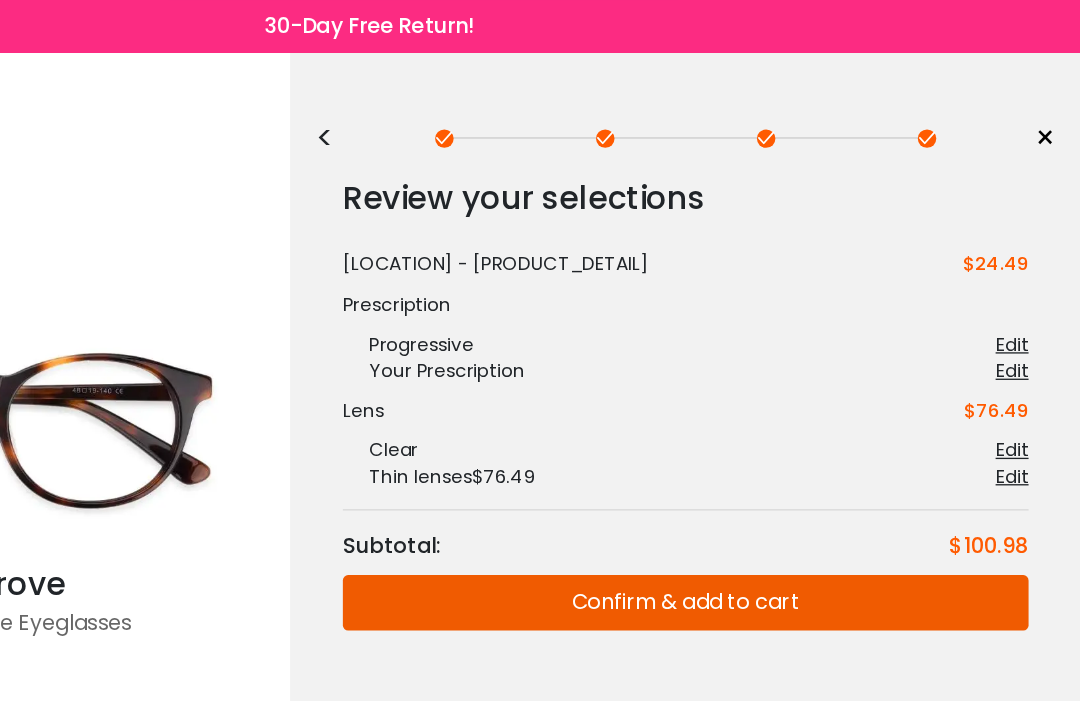 scroll, scrollTop: 0, scrollLeft: 0, axis: both 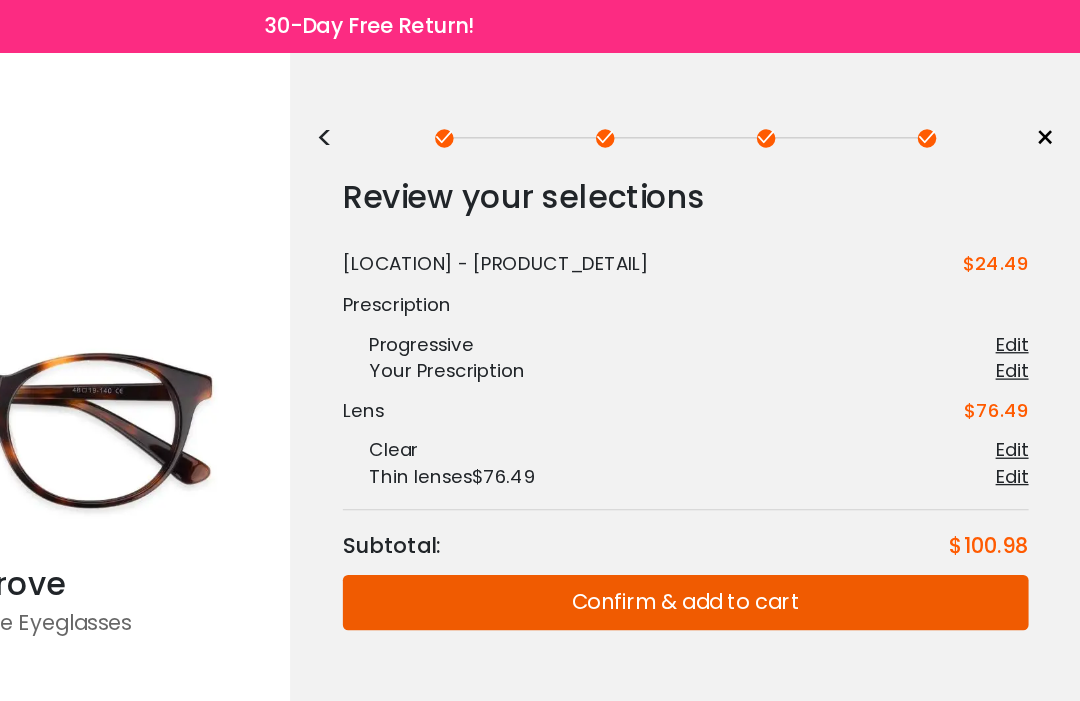 click on "Confirm & add to cart" at bounding box center (780, 457) 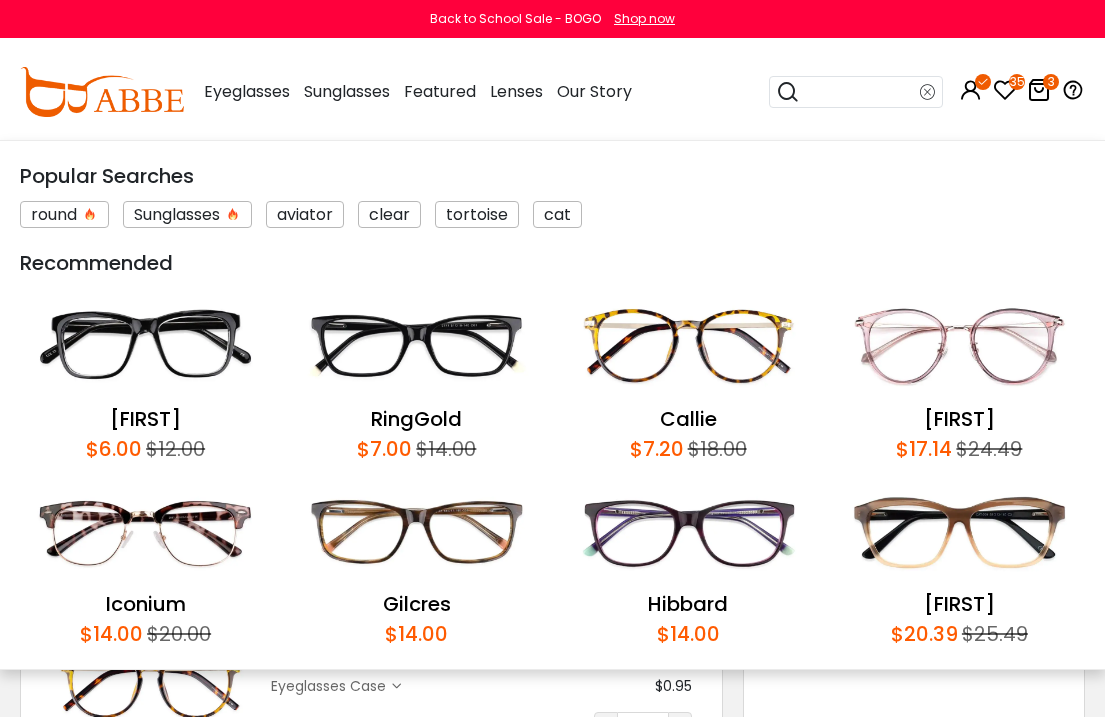 scroll, scrollTop: 2, scrollLeft: 0, axis: vertical 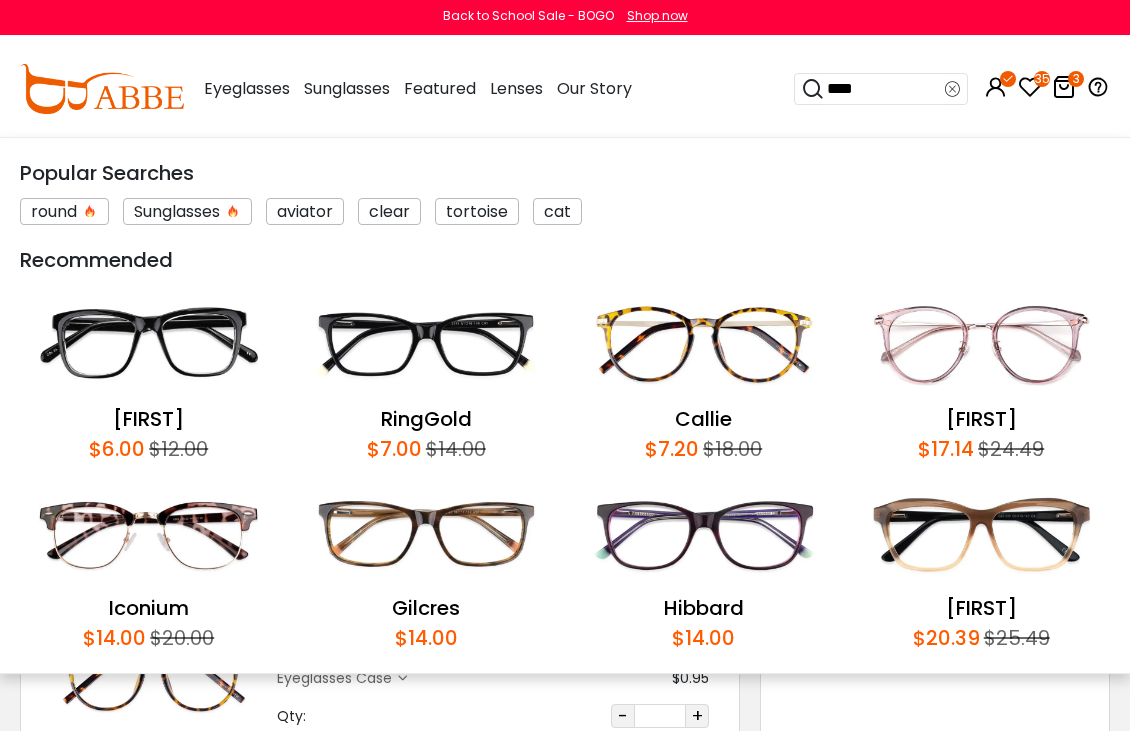 type on "*****" 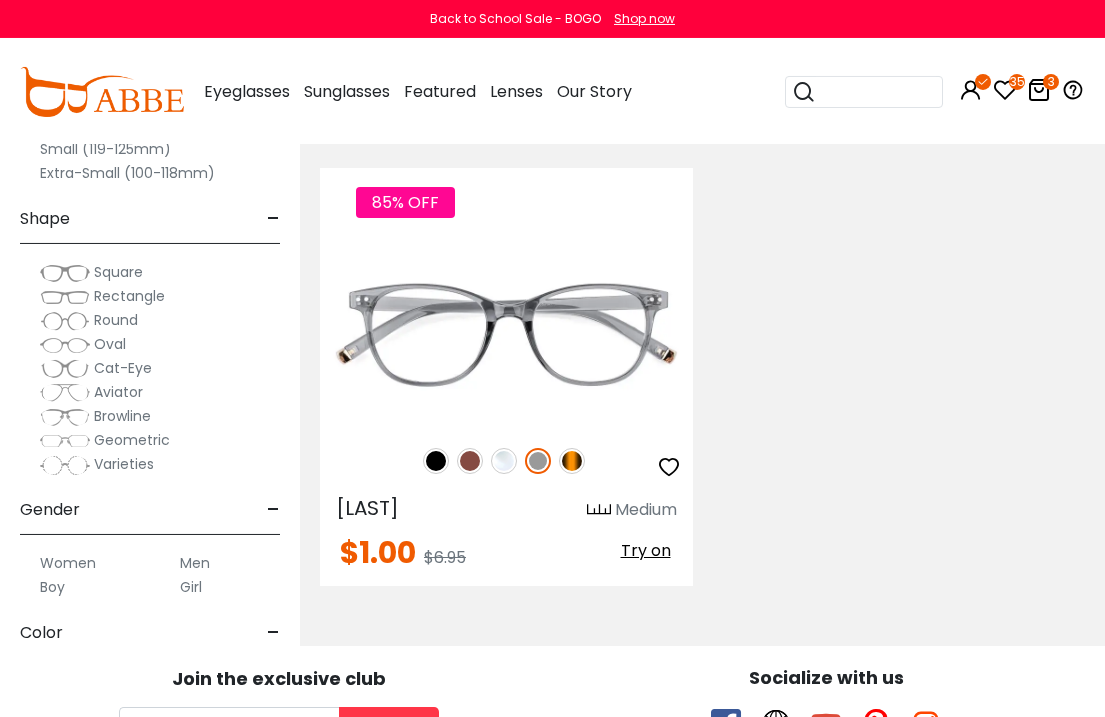 scroll, scrollTop: 566, scrollLeft: 0, axis: vertical 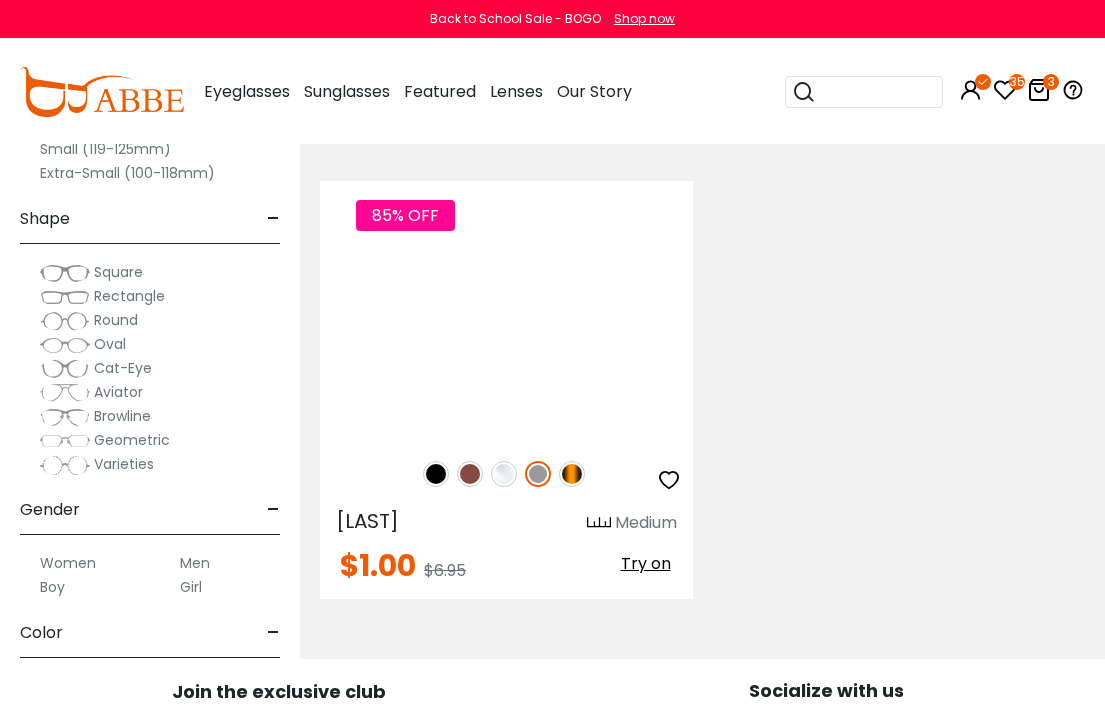 click at bounding box center [572, 474] 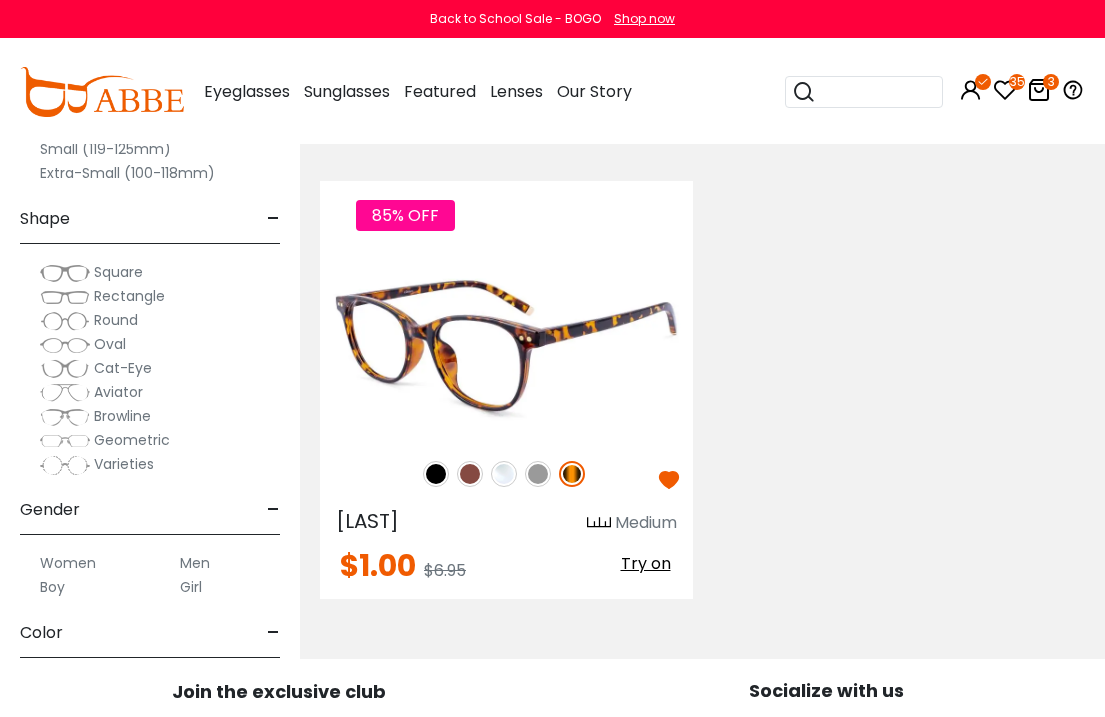 click at bounding box center (506, 346) 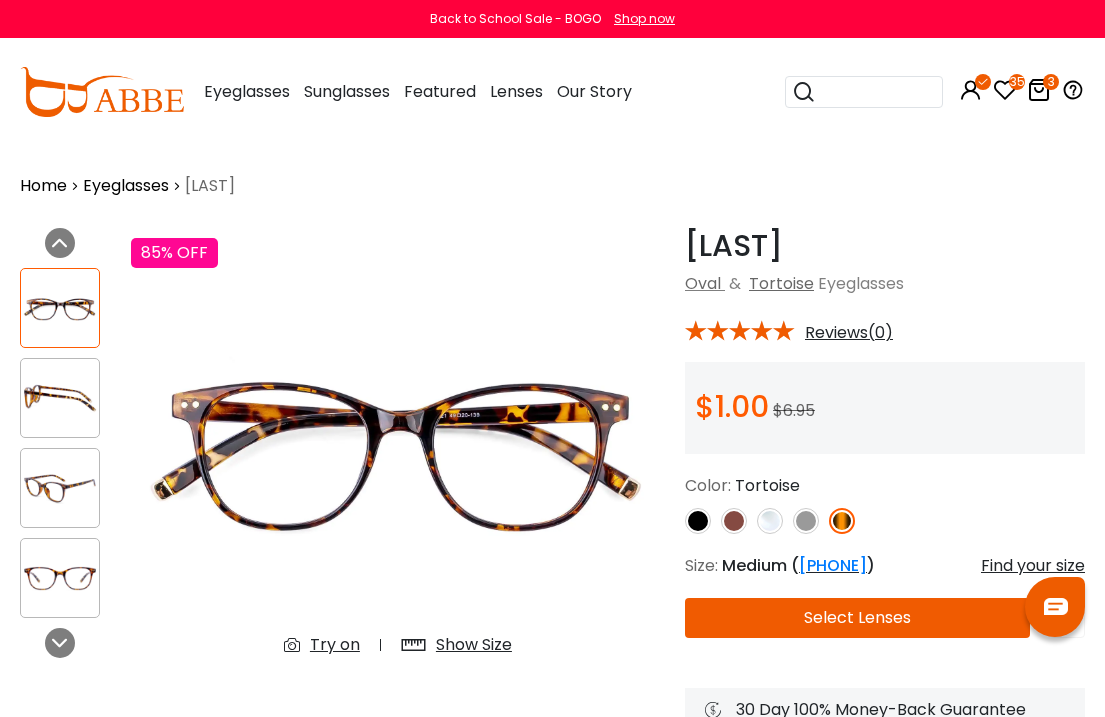 scroll, scrollTop: 0, scrollLeft: 0, axis: both 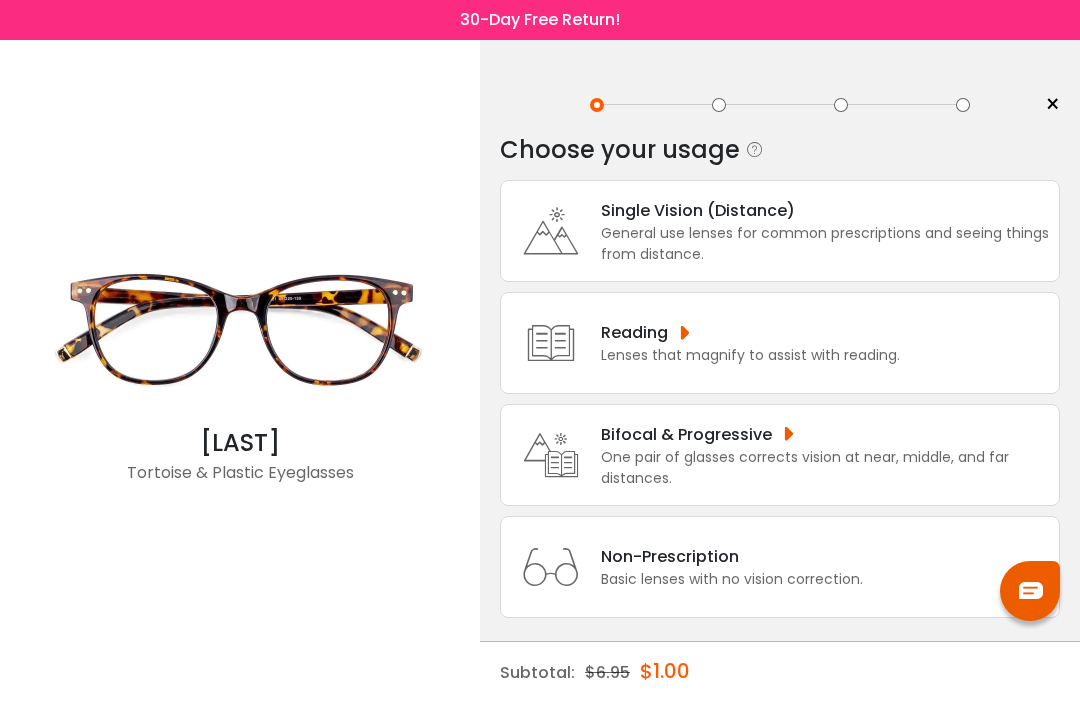 click on "One pair of glasses corrects vision at near, middle, and far distances." at bounding box center [825, 468] 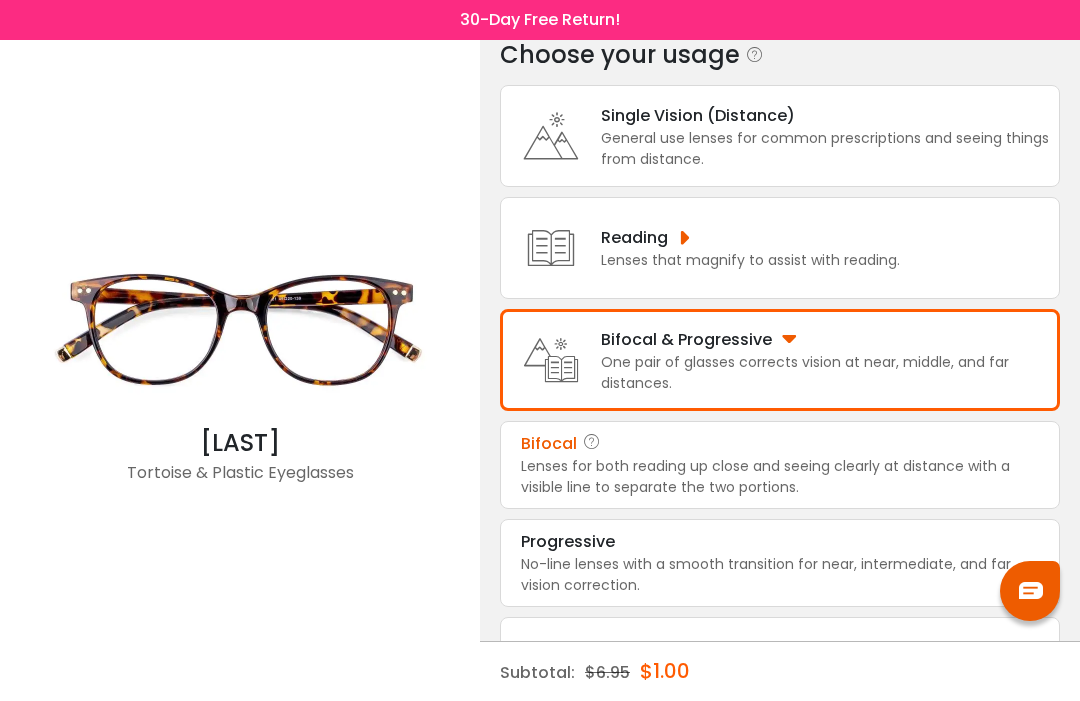 click on "Lenses for both reading up close and seeing clearly at distance with a visible line to separate the two portions." at bounding box center [780, 477] 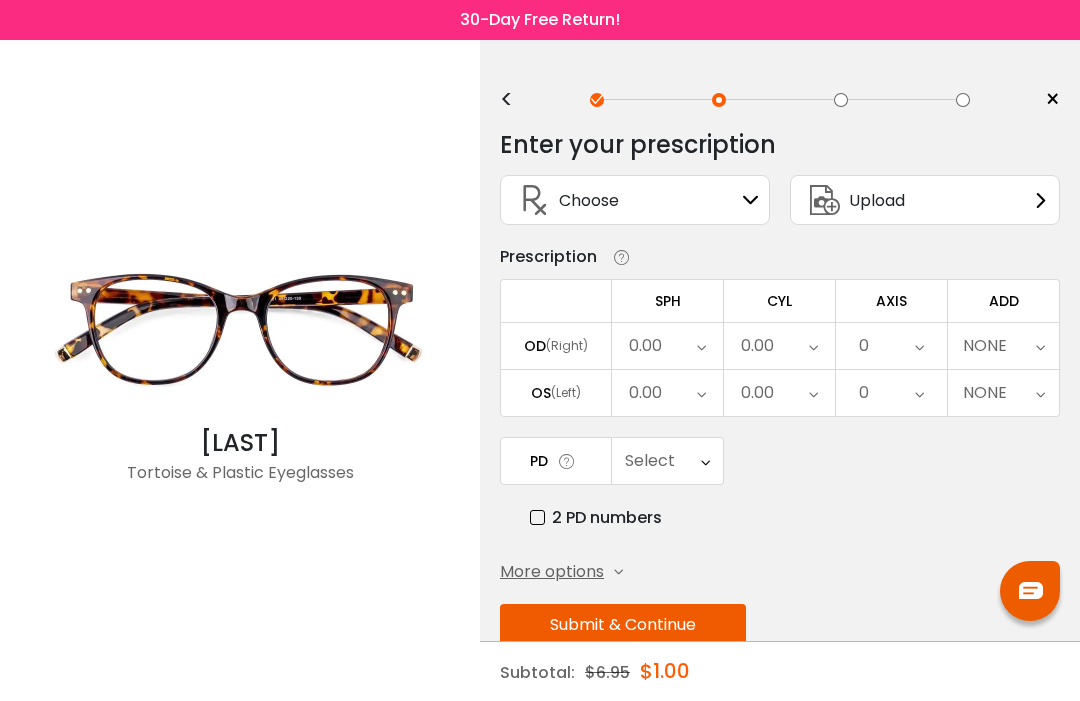 scroll, scrollTop: 0, scrollLeft: 0, axis: both 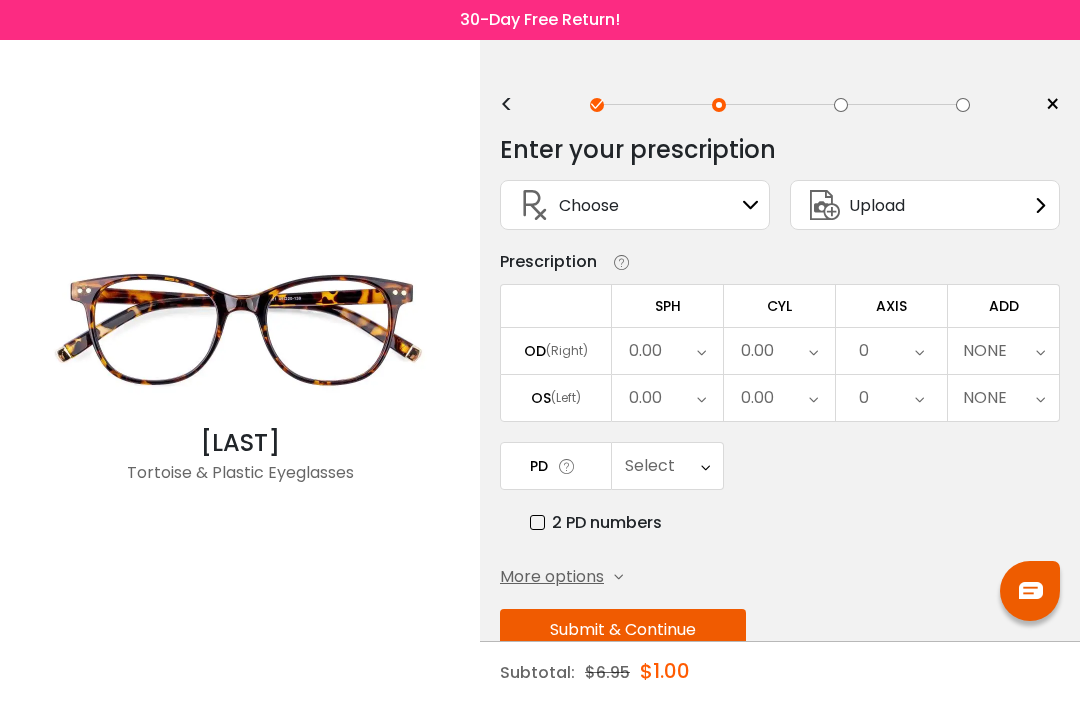 click on "Upload" at bounding box center [925, 205] 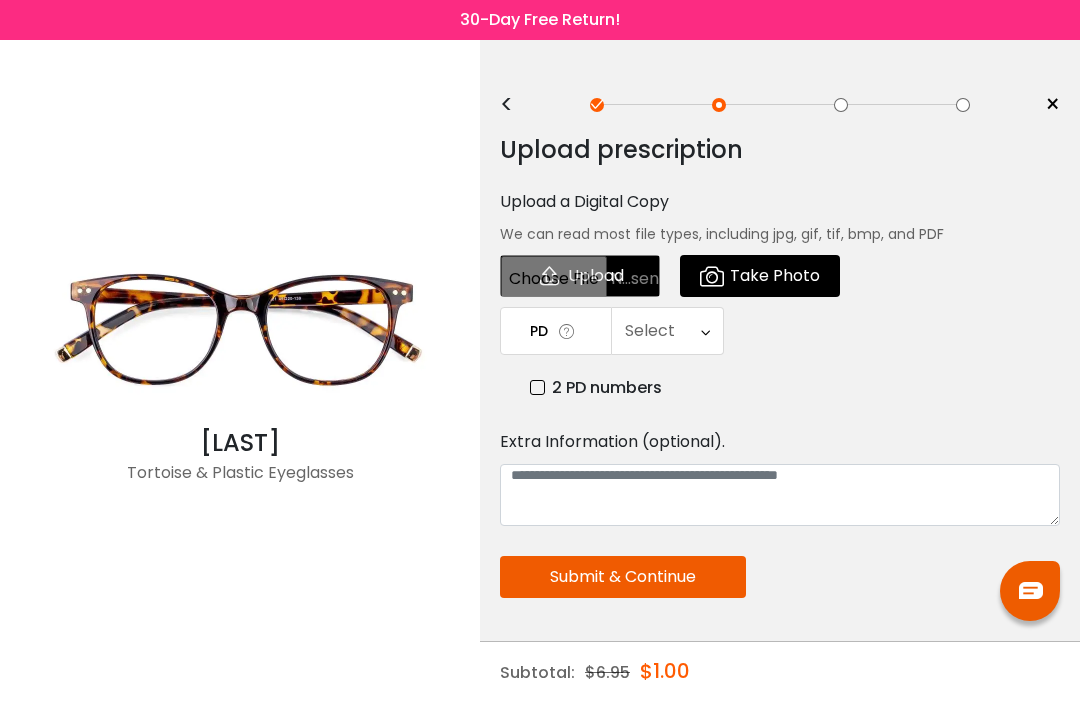click at bounding box center (580, 276) 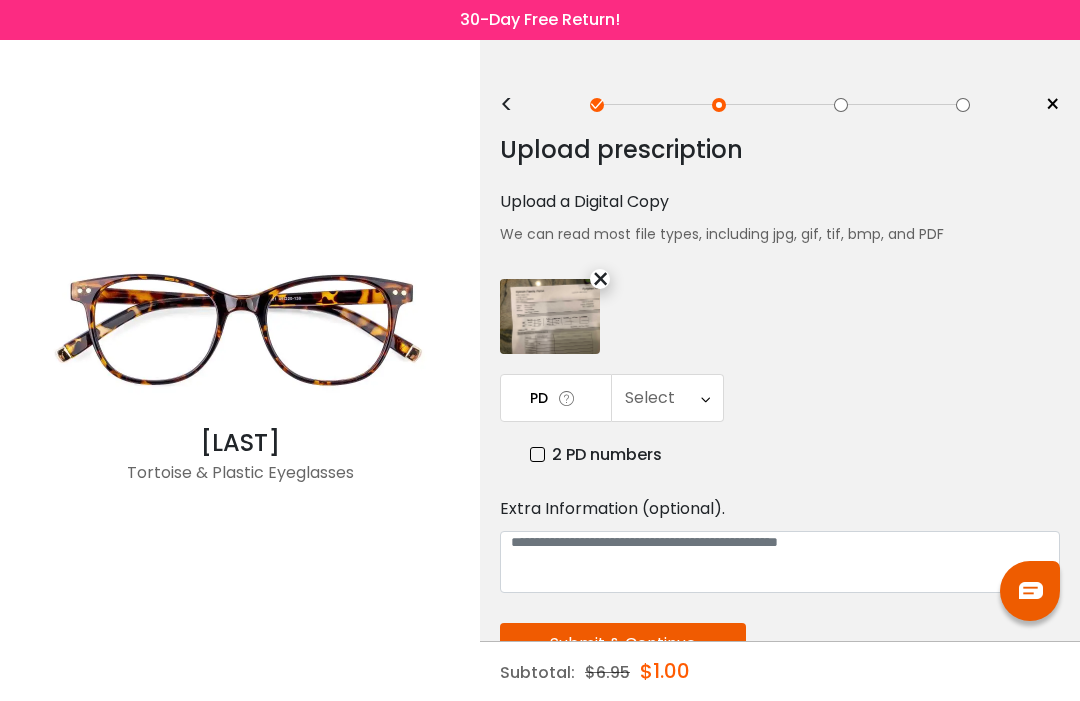 click at bounding box center [705, 398] 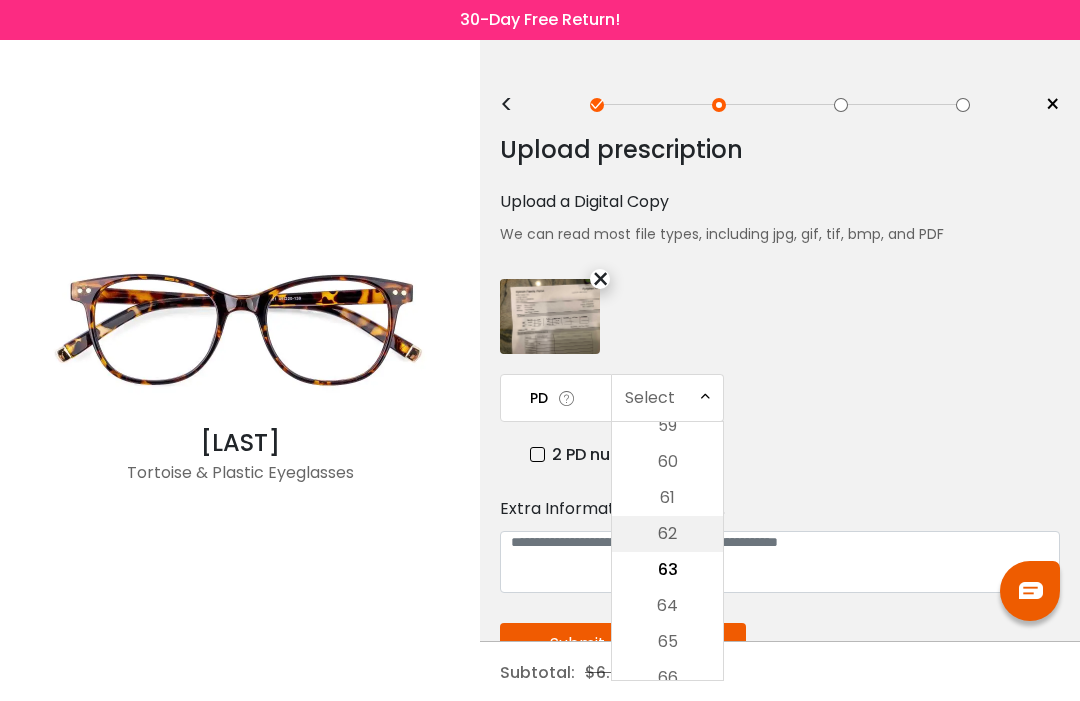 click on "62" at bounding box center [667, 534] 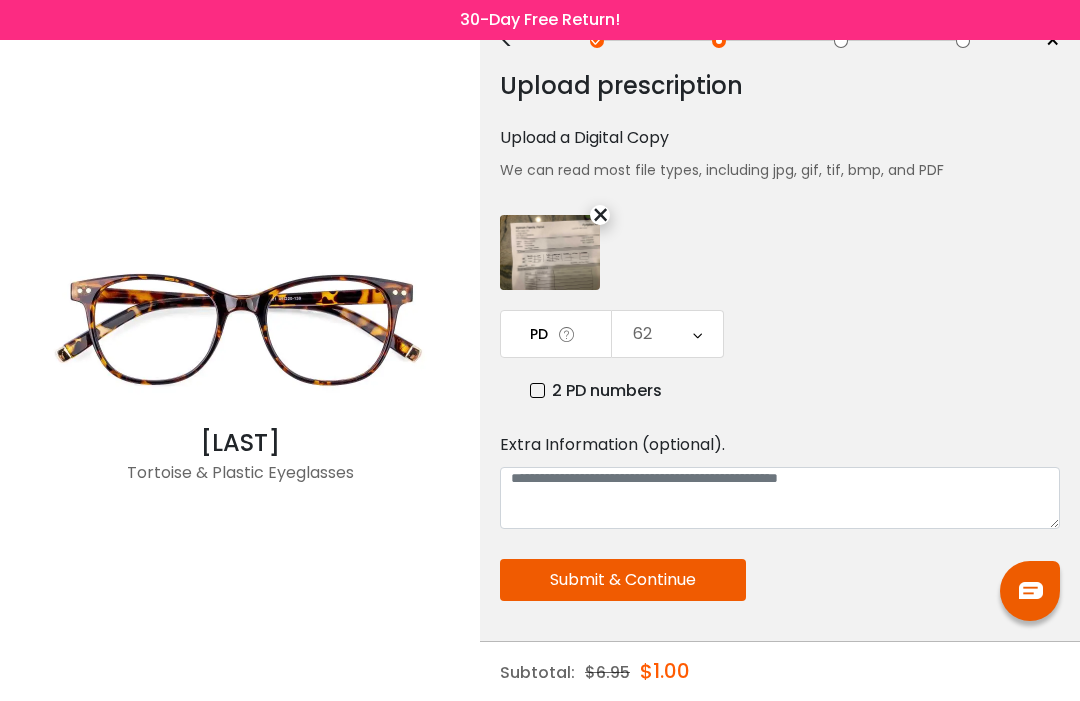 scroll, scrollTop: 75, scrollLeft: 0, axis: vertical 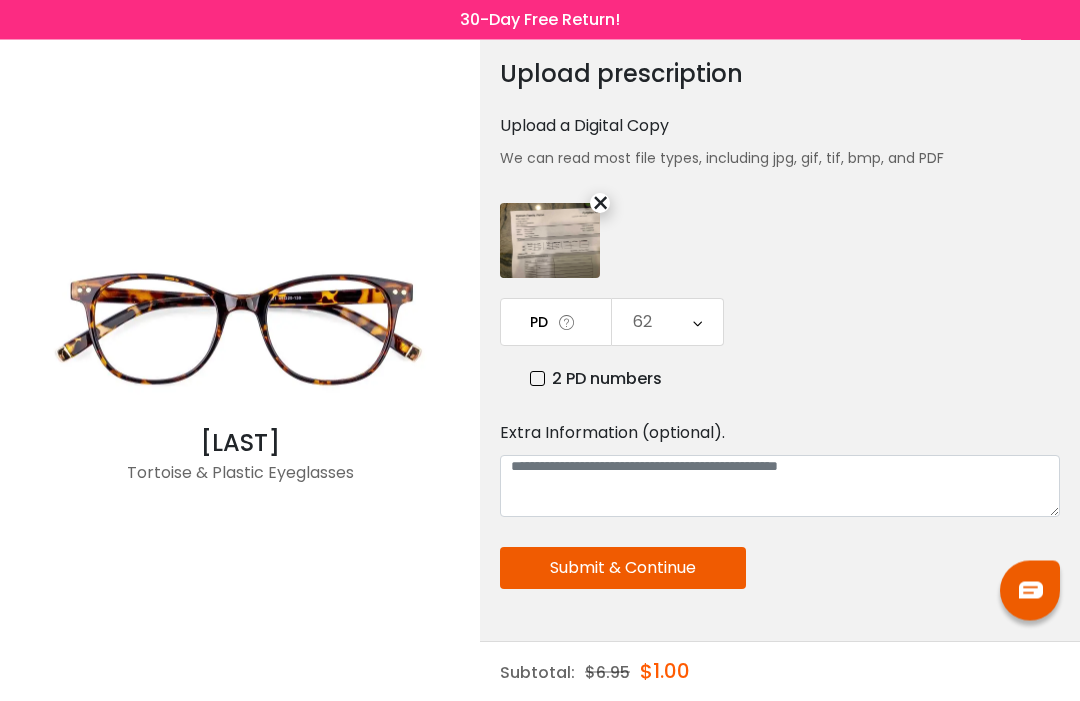 click on "Submit & Continue" at bounding box center [623, 569] 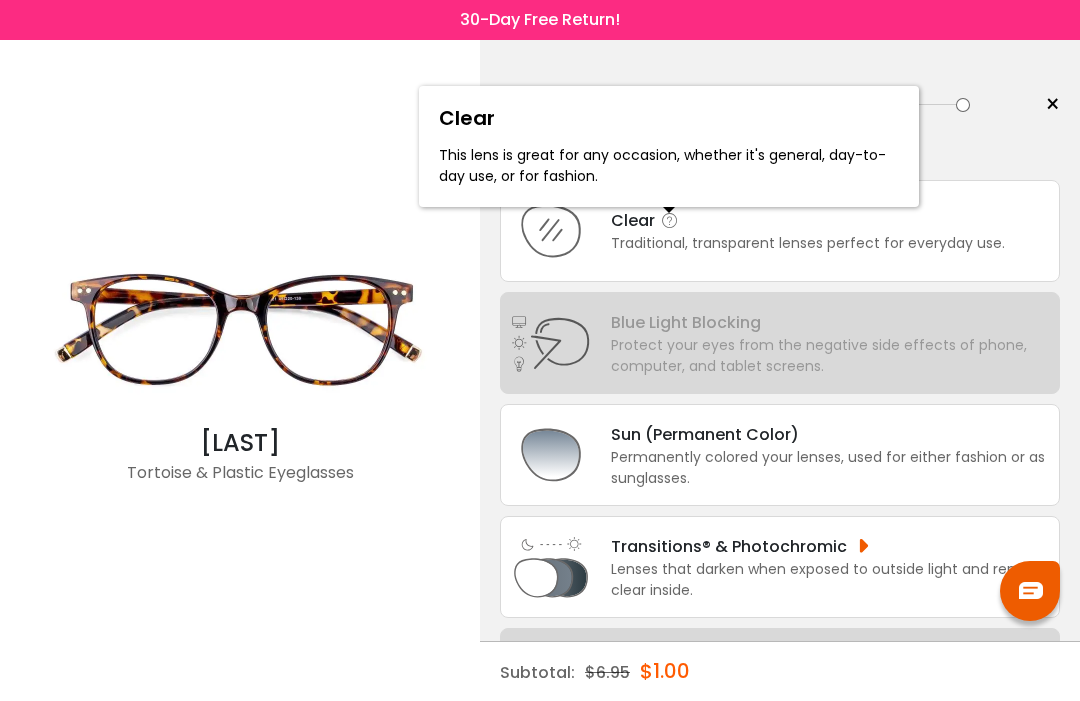 click at bounding box center (670, 221) 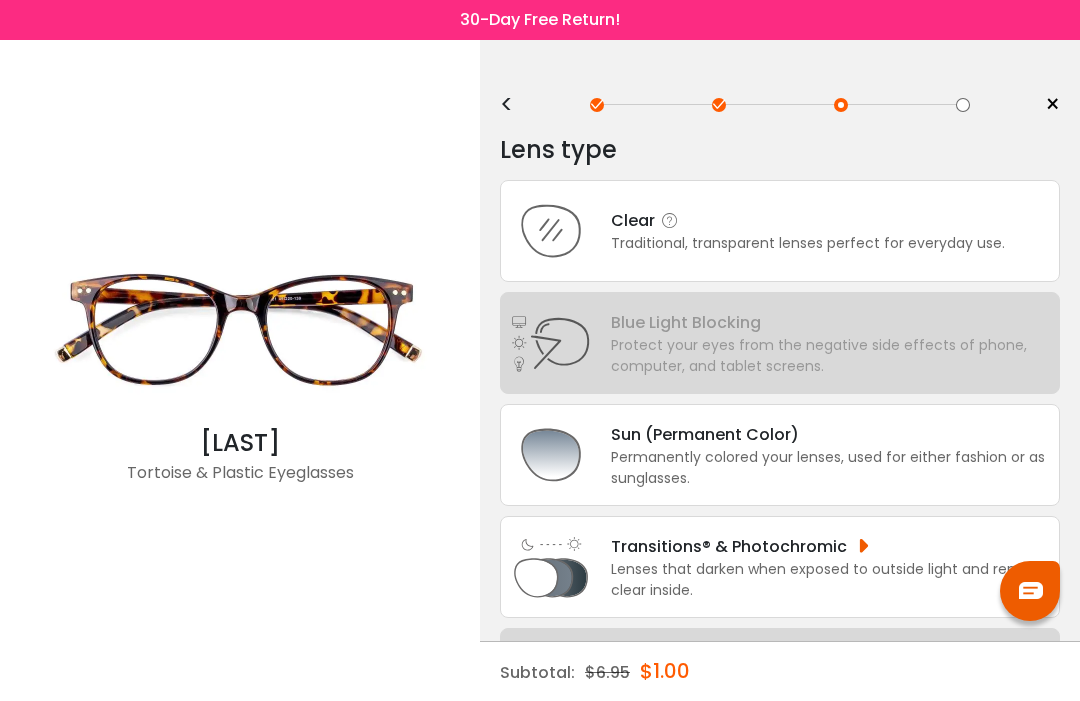 click on "Traditional, transparent lenses perfect for everyday use." at bounding box center [808, 243] 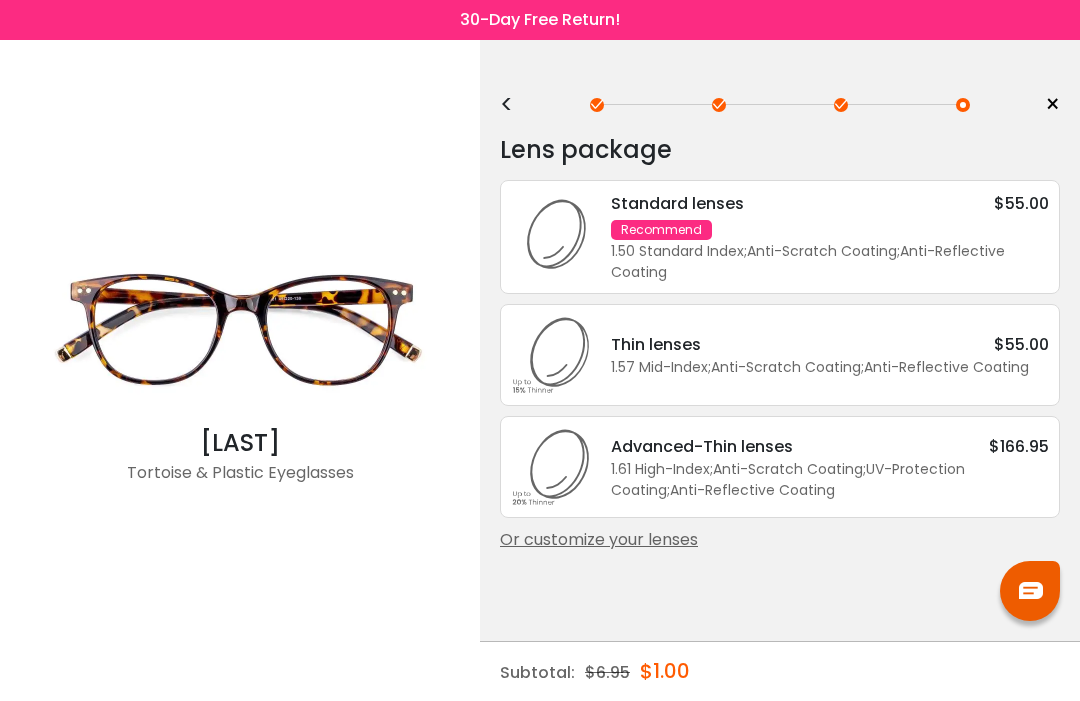 click on "1.57 Mid-Index ;
Anti-Scratch Coating ;
Anti-Reflective Coating ;" at bounding box center (830, 367) 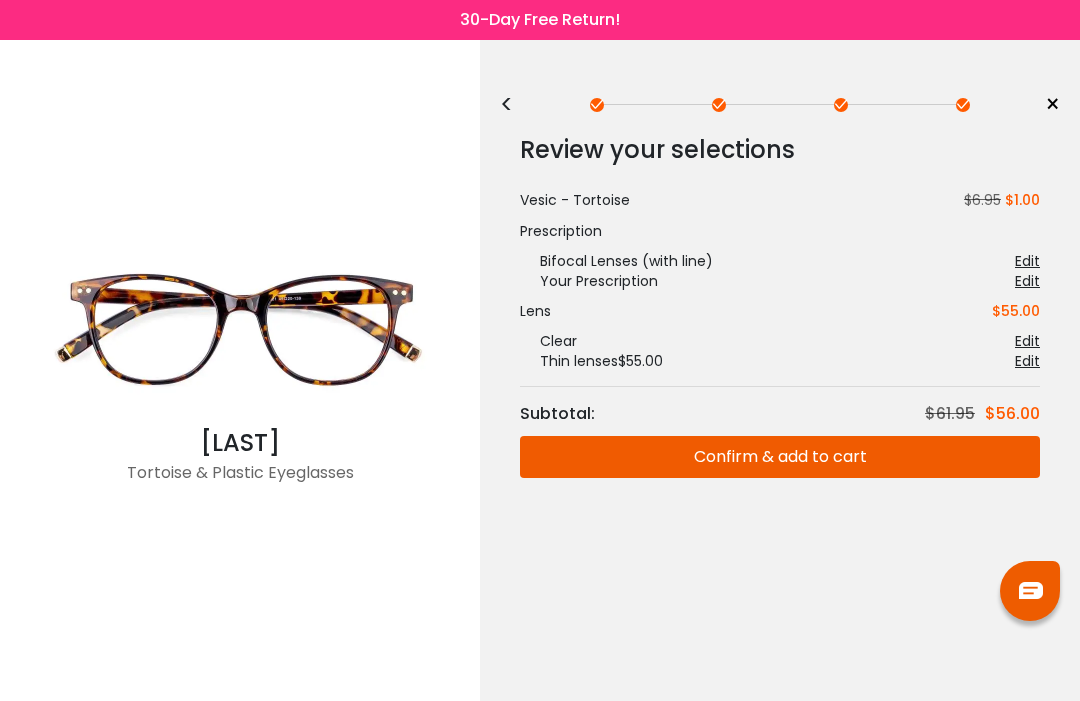 click on "<" at bounding box center (515, 105) 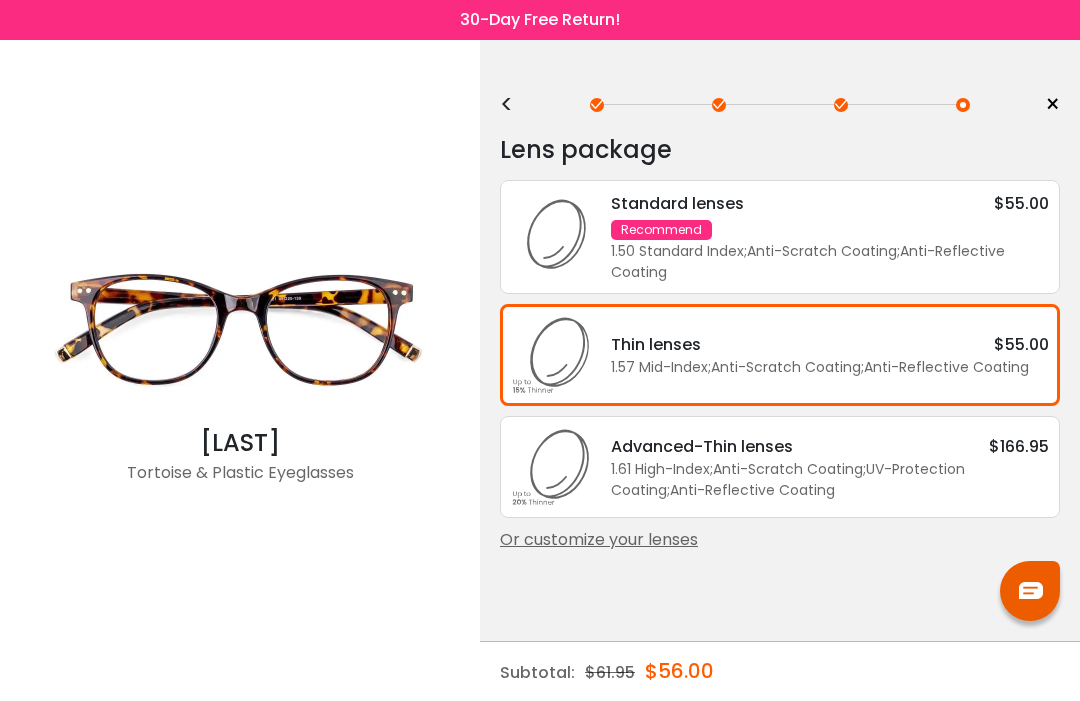 click on "<" at bounding box center (515, 105) 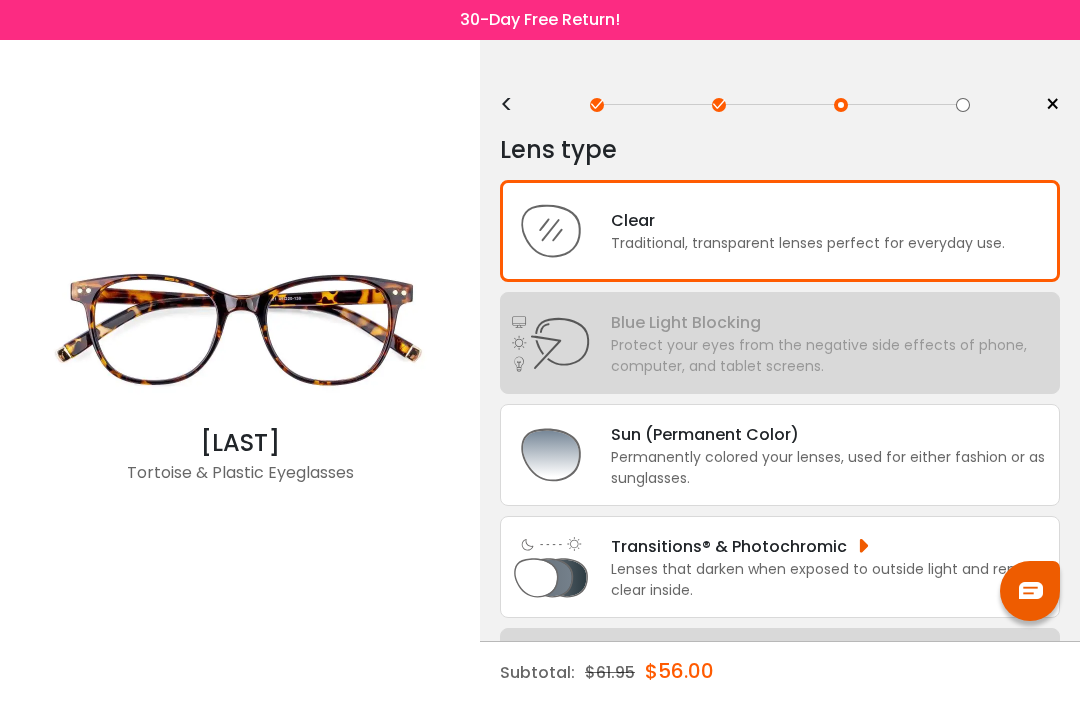 click on "<" at bounding box center (515, 105) 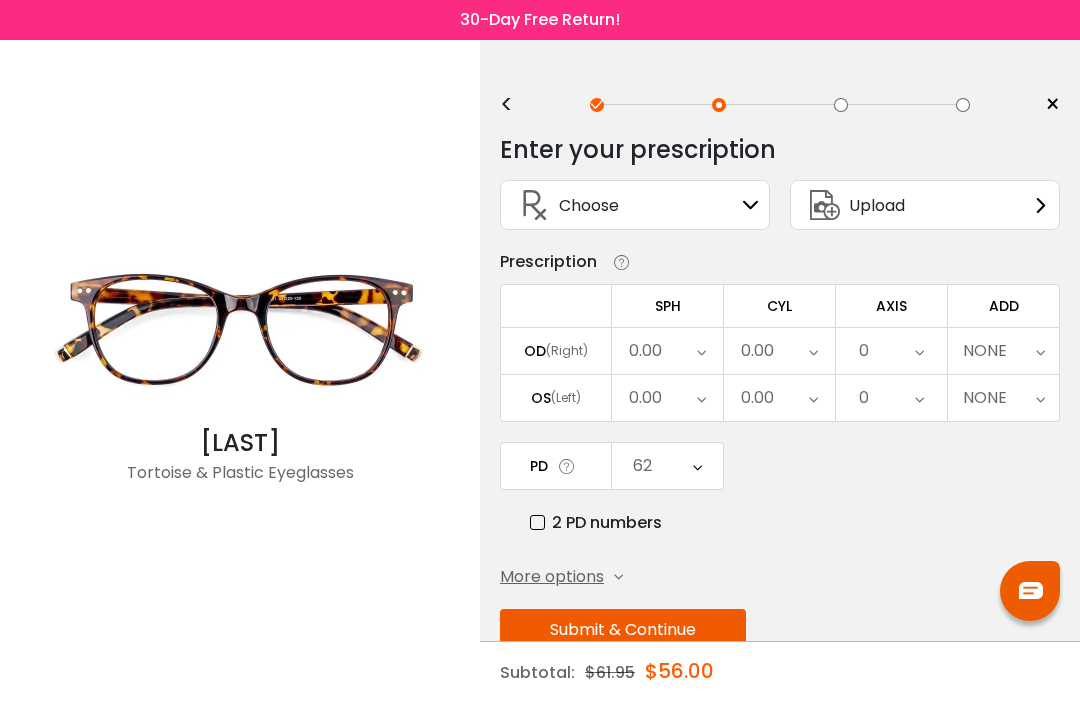 click on "<" at bounding box center (515, 105) 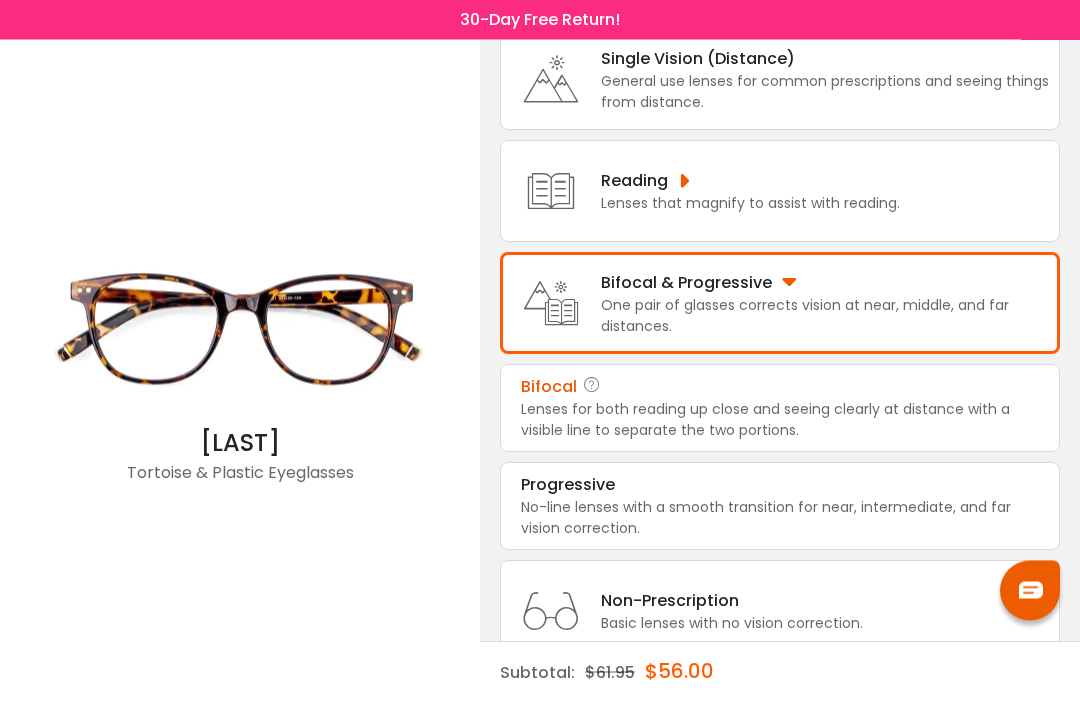 scroll, scrollTop: 153, scrollLeft: 0, axis: vertical 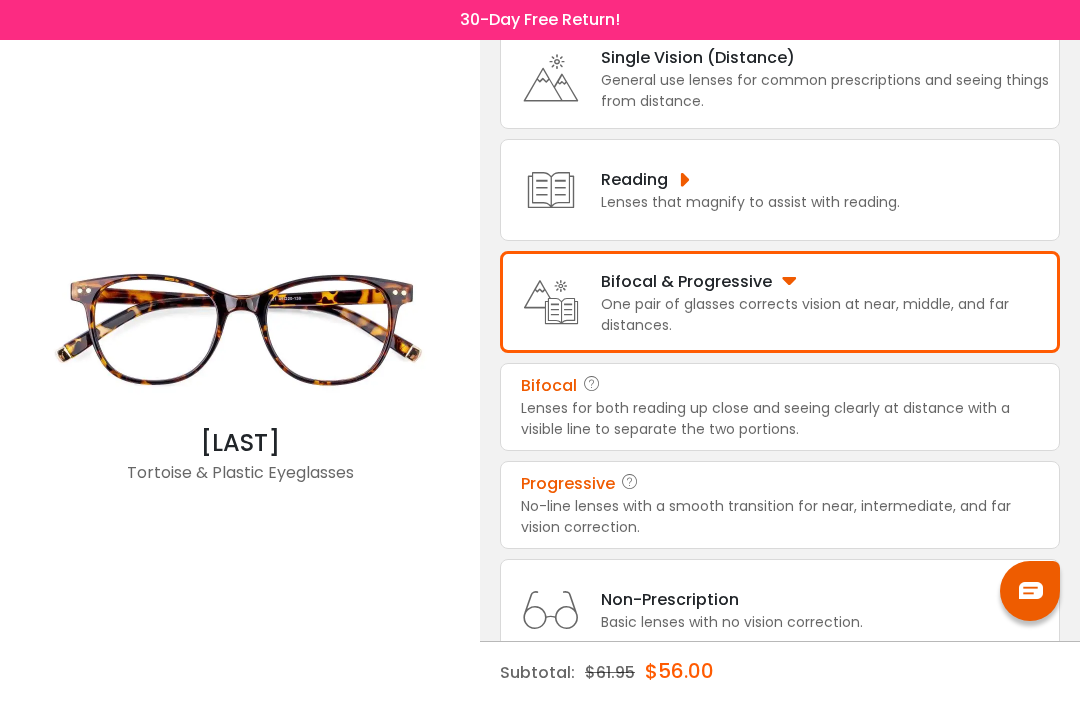 click on "No-line lenses with a smooth transition for near, intermediate, and far vision correction." at bounding box center (780, 517) 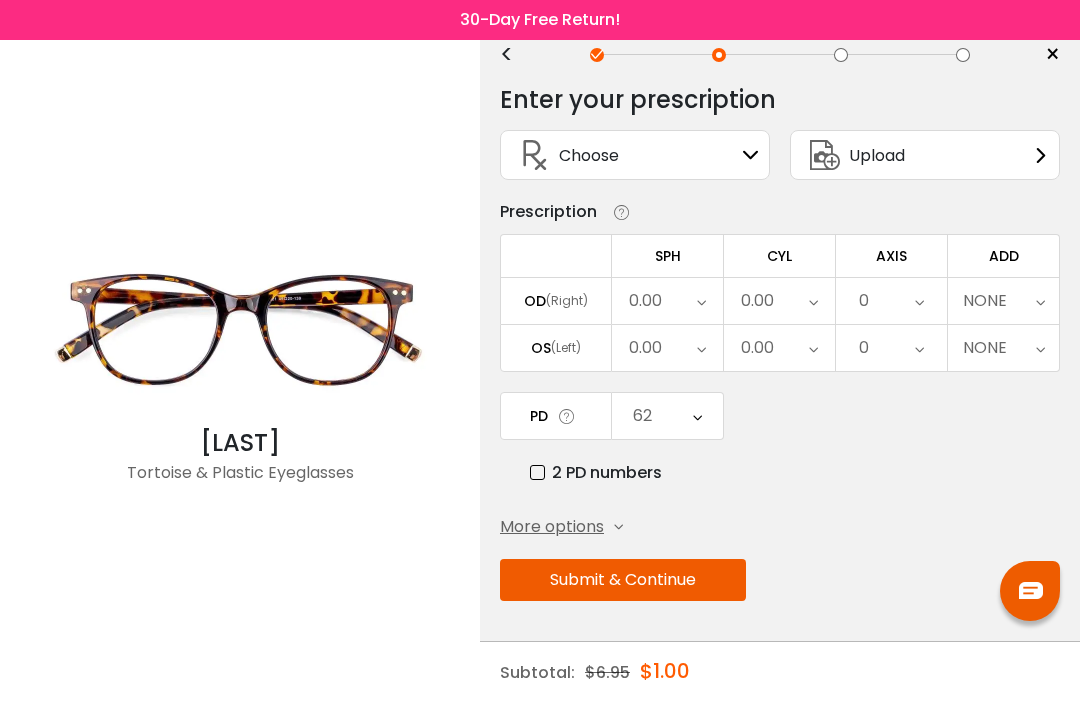 scroll, scrollTop: 0, scrollLeft: 0, axis: both 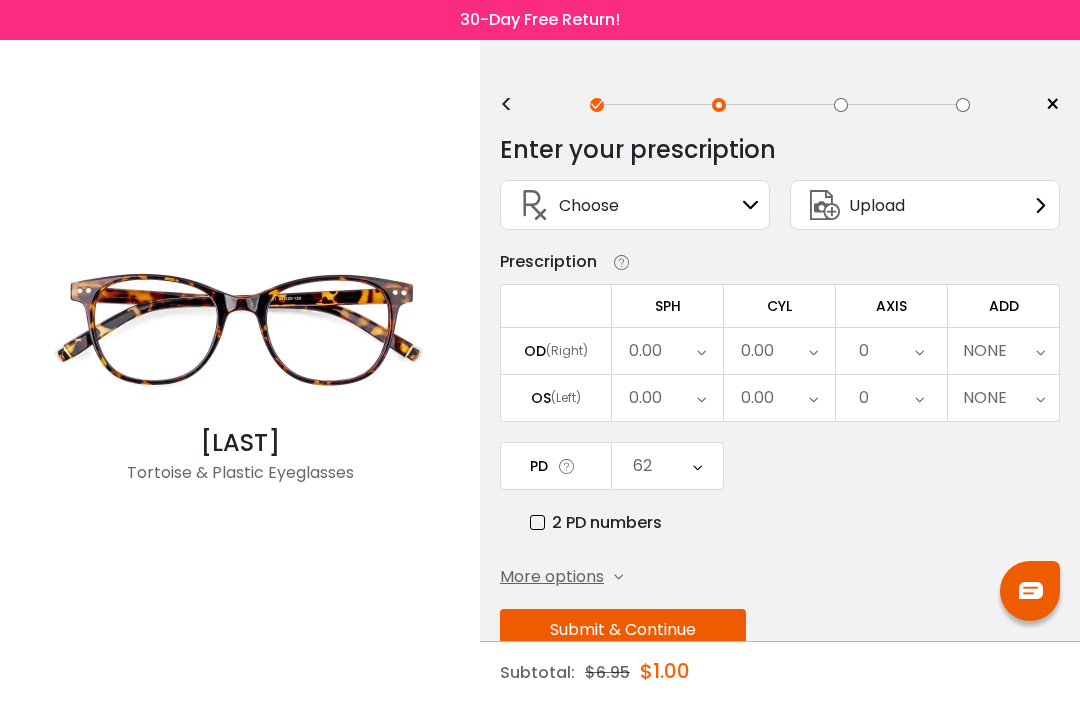 click on "Upload" at bounding box center (877, 205) 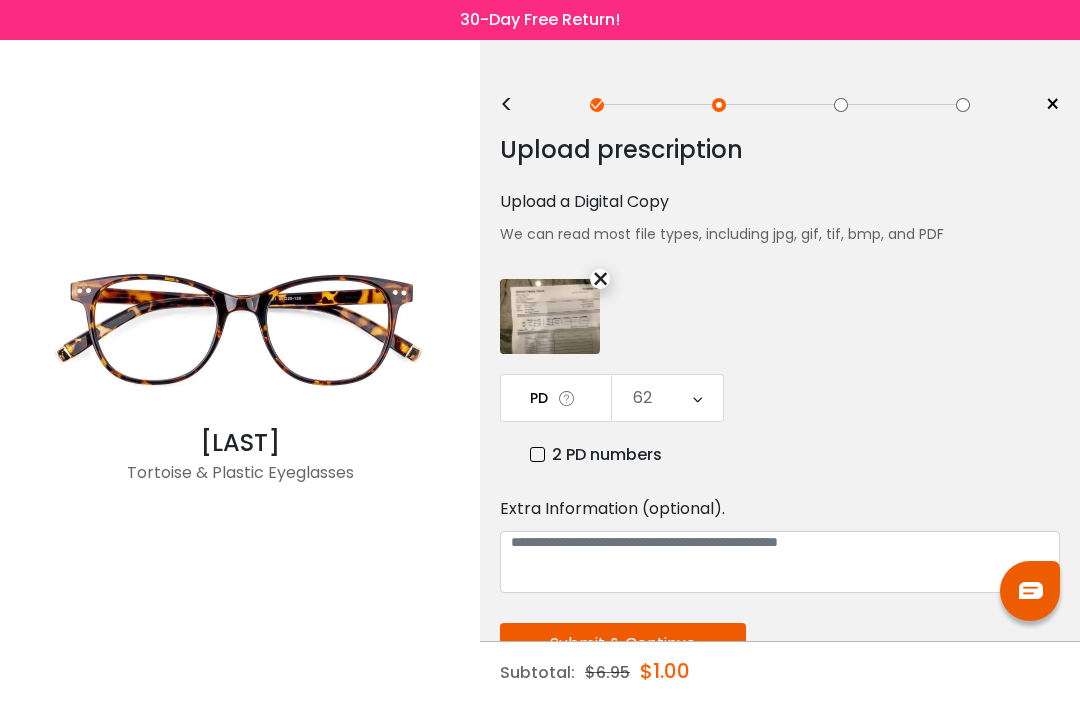 click on "Submit & Continue" at bounding box center [623, 644] 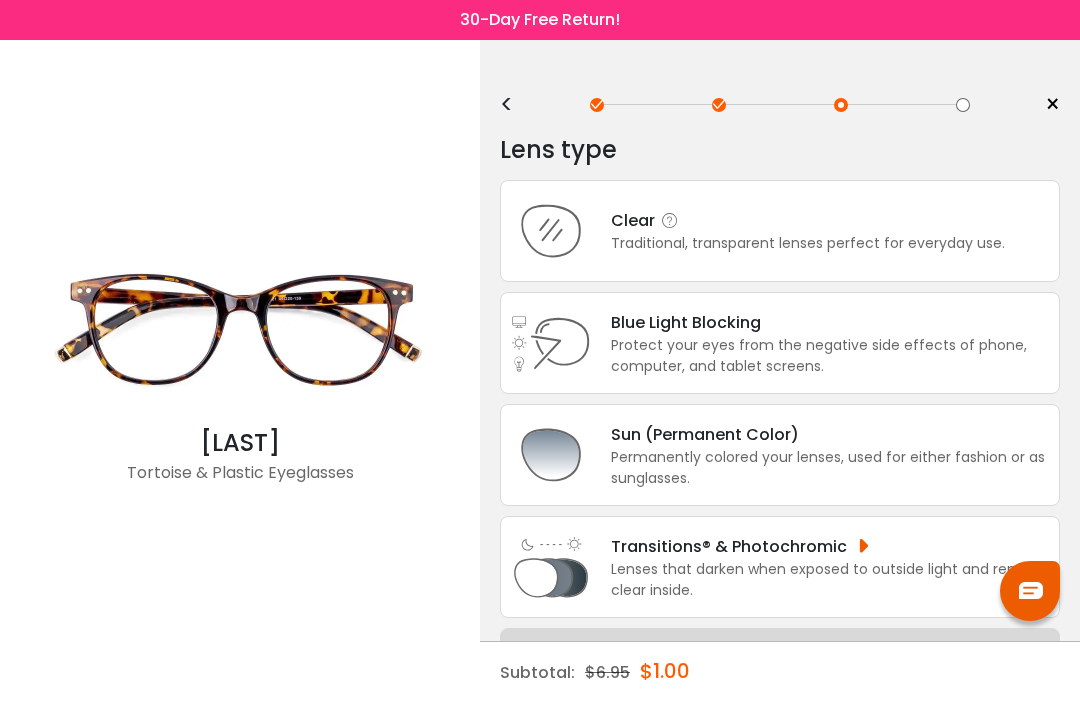 click on "Traditional, transparent lenses perfect for everyday use." at bounding box center [808, 243] 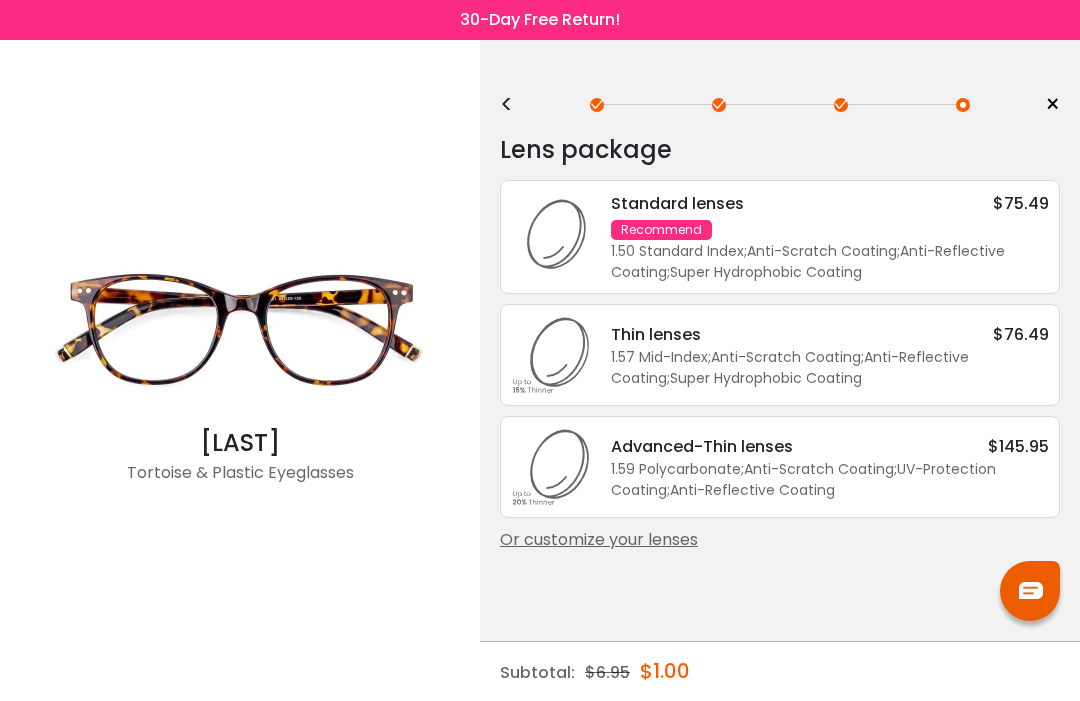 click on "1.57 Mid-Index ;
Anti-Scratch Coating ;
Anti-Reflective Coating ;
Super Hydrophobic Coating ;" at bounding box center (830, 368) 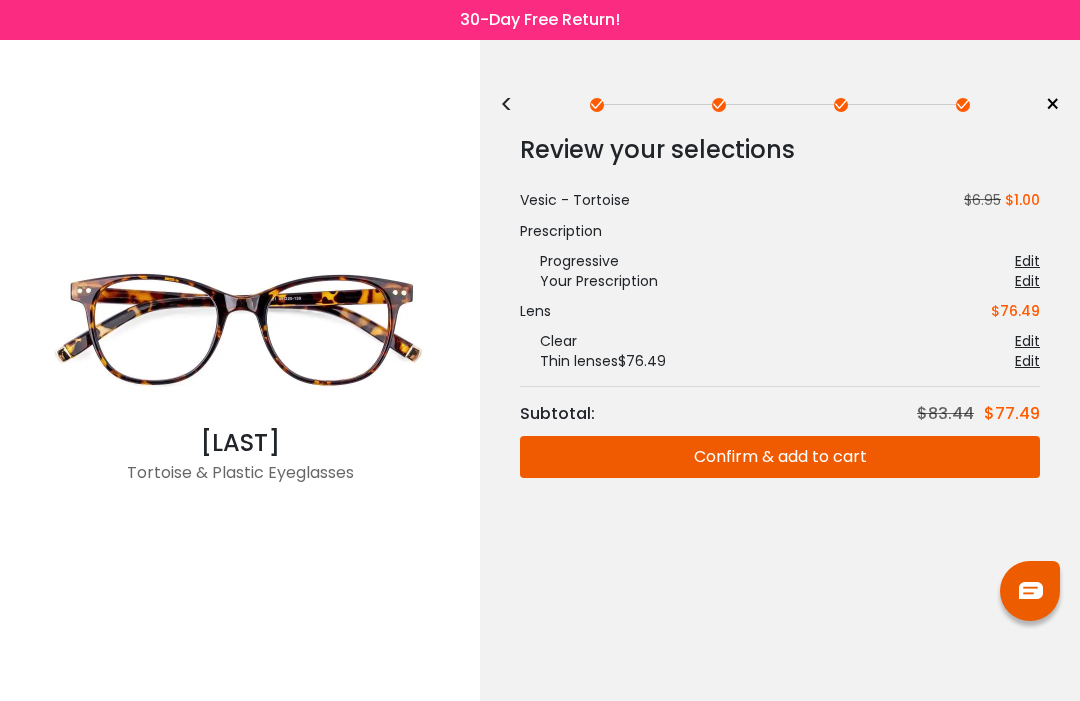 click on "Confirm & add to cart" at bounding box center (780, 457) 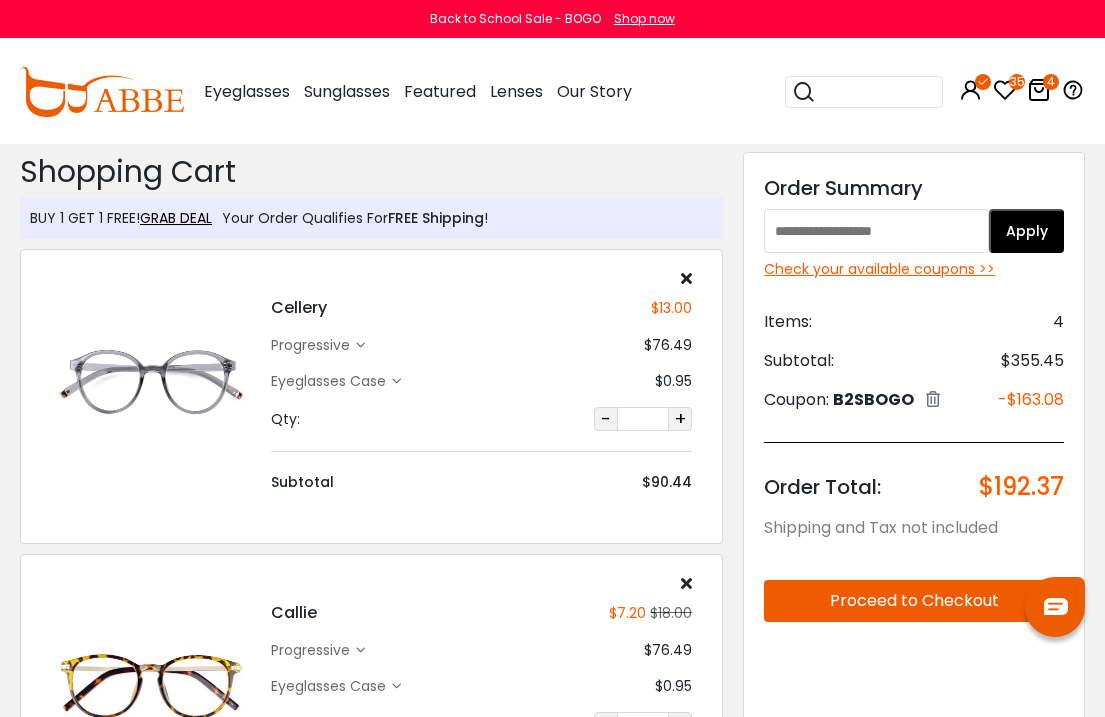 scroll, scrollTop: 3, scrollLeft: 0, axis: vertical 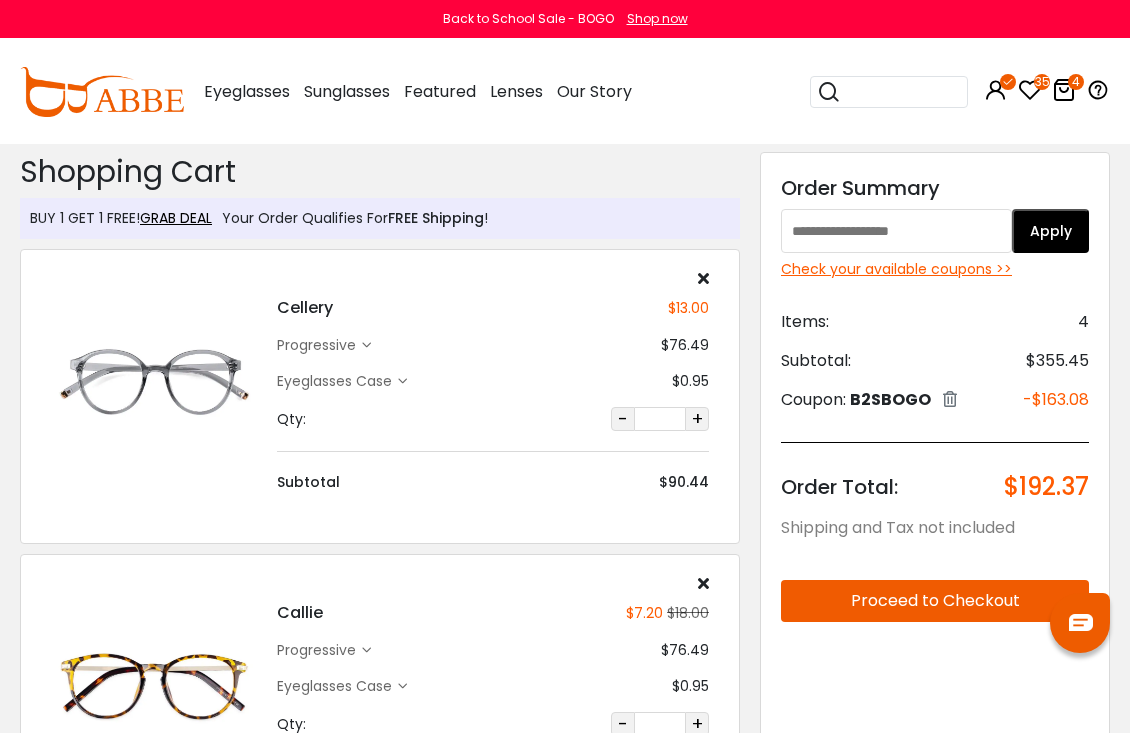 click at bounding box center (703, 278) 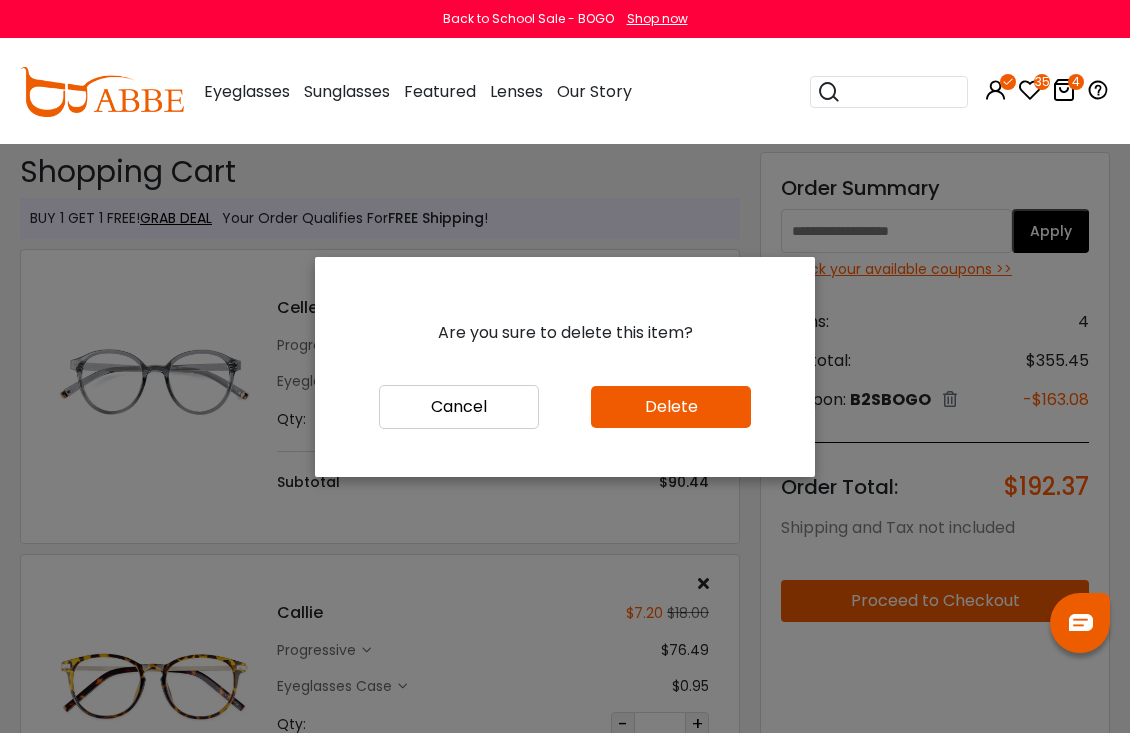 click on "Delete" at bounding box center (671, 407) 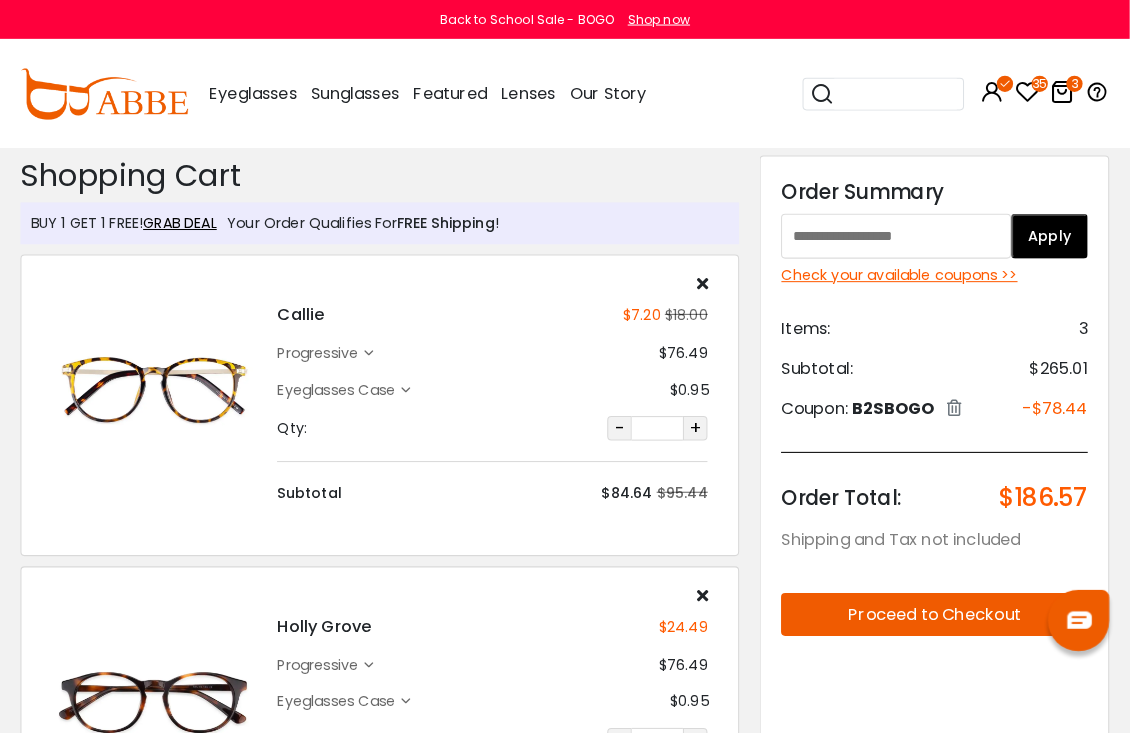 scroll, scrollTop: 3, scrollLeft: 0, axis: vertical 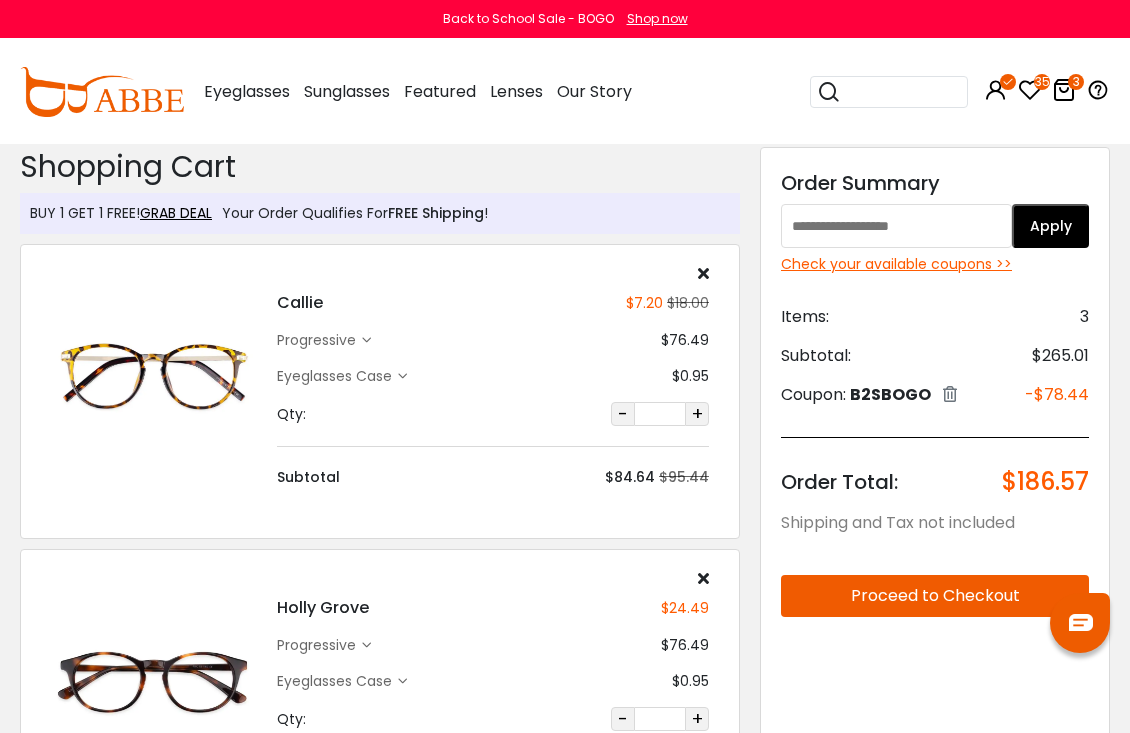 click at bounding box center [154, 376] 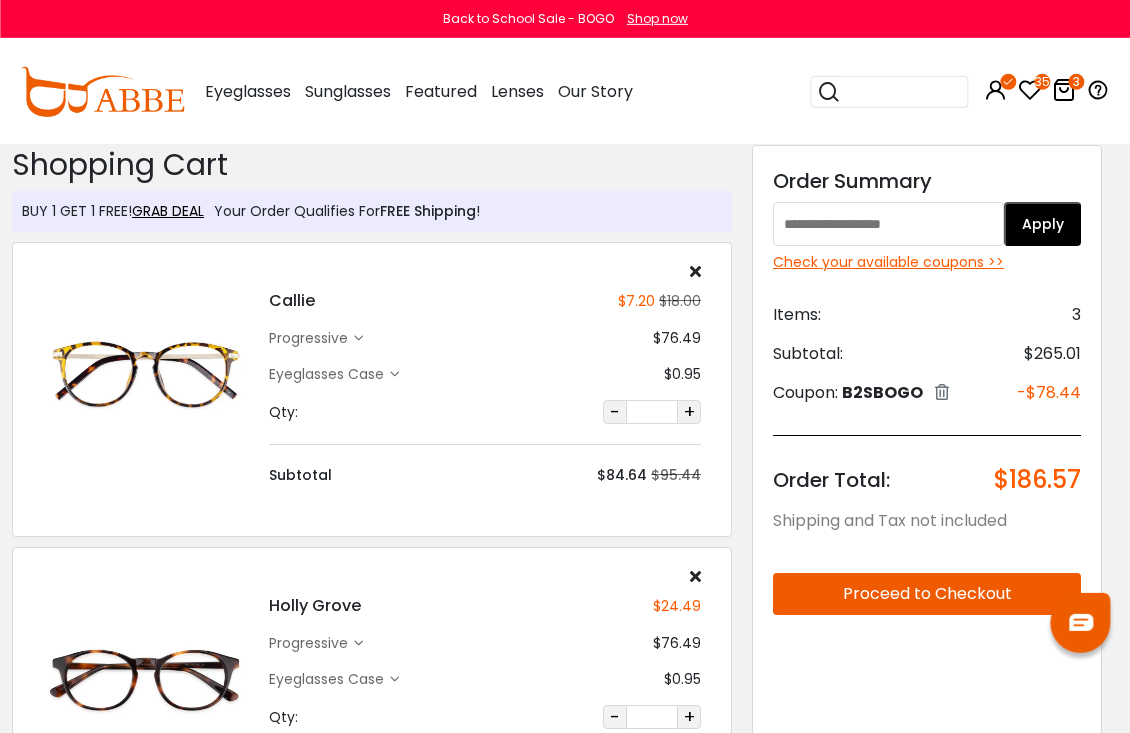 scroll, scrollTop: 0, scrollLeft: 8, axis: horizontal 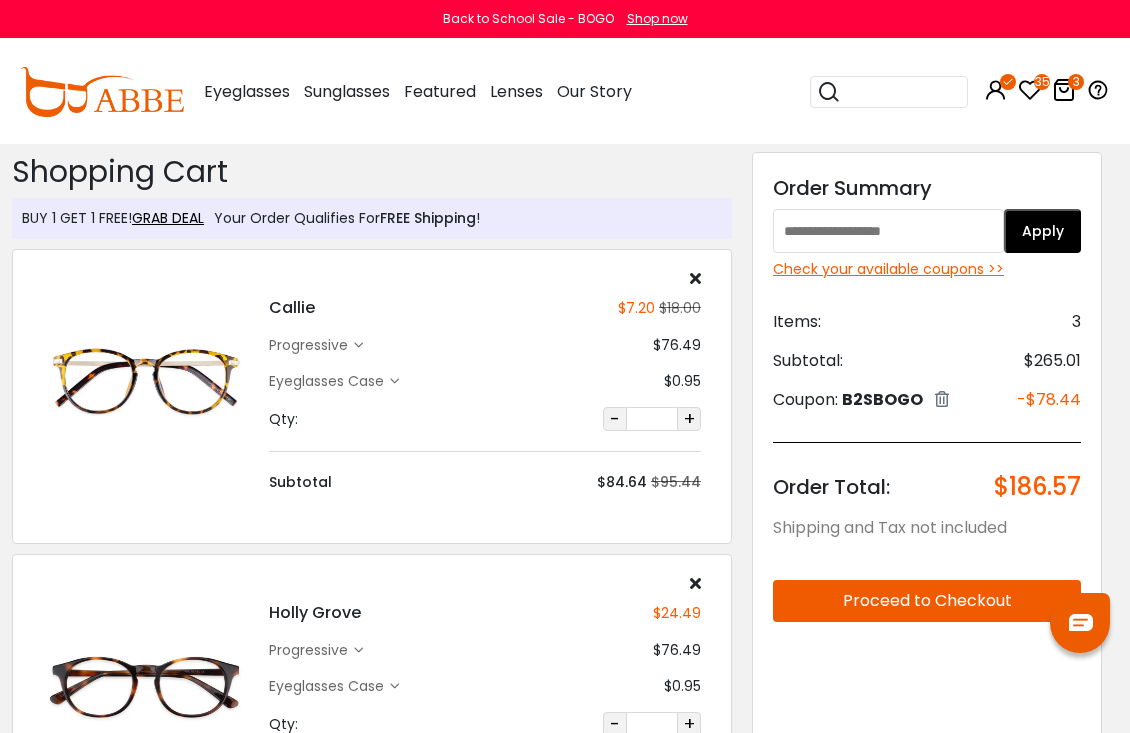 click at bounding box center (901, 92) 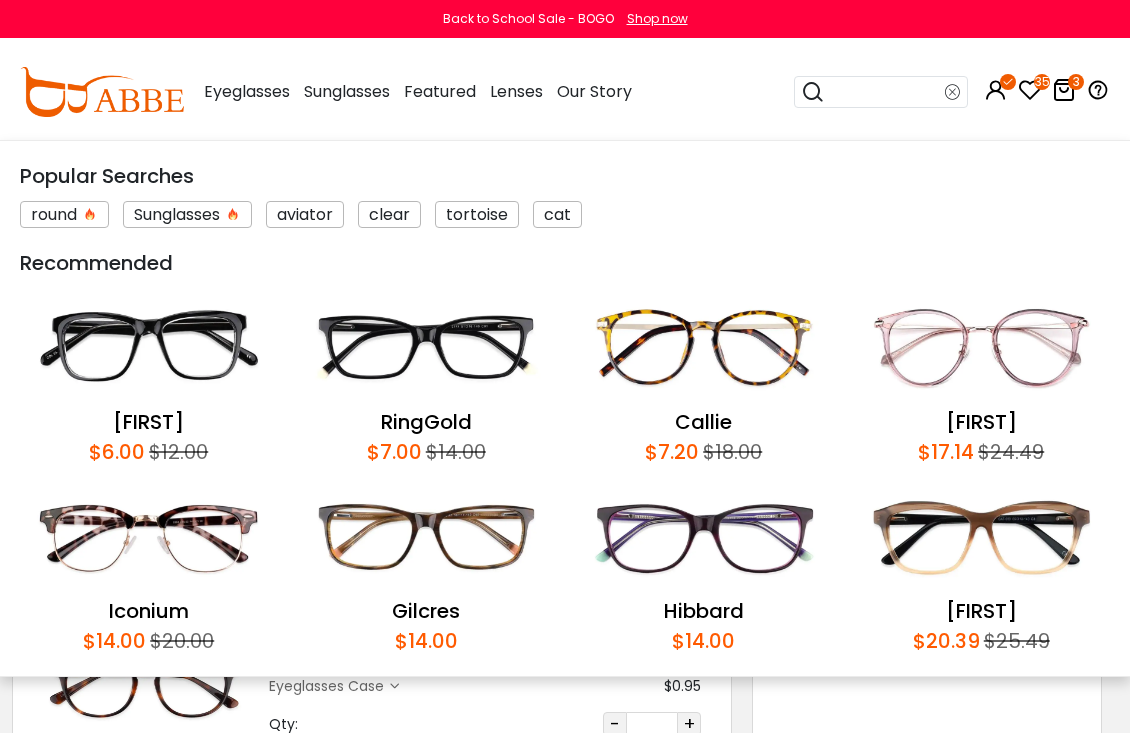 scroll, scrollTop: 0, scrollLeft: 8, axis: horizontal 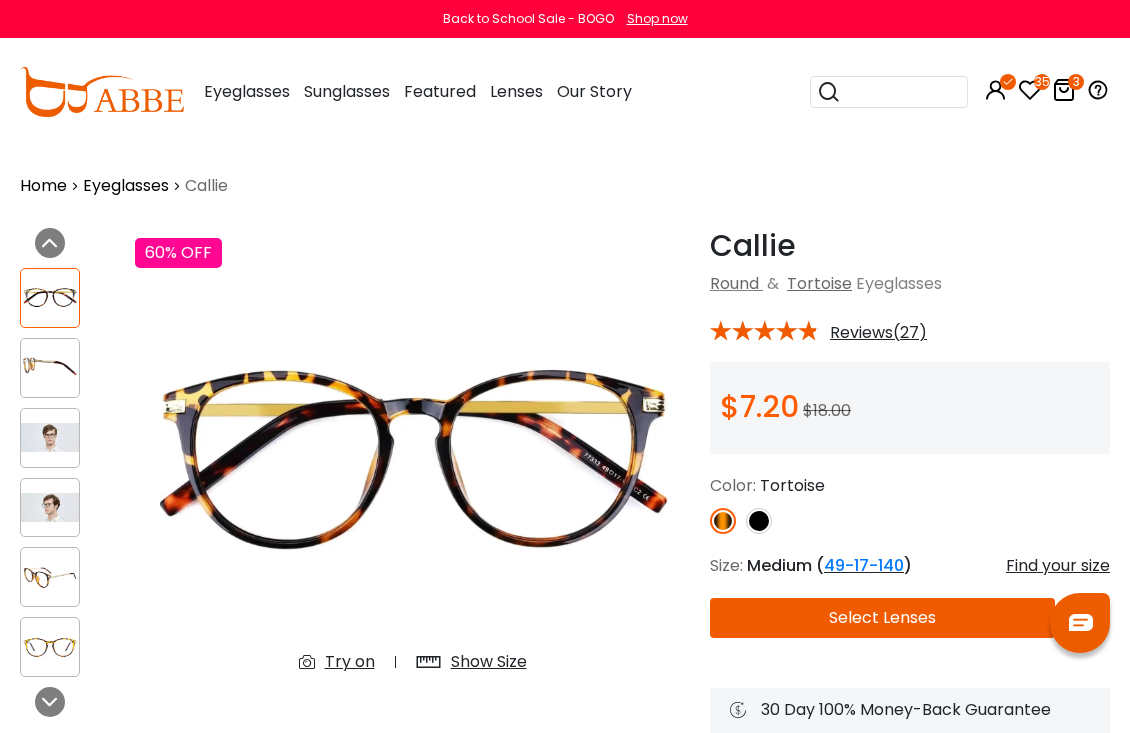 click at bounding box center [901, 92] 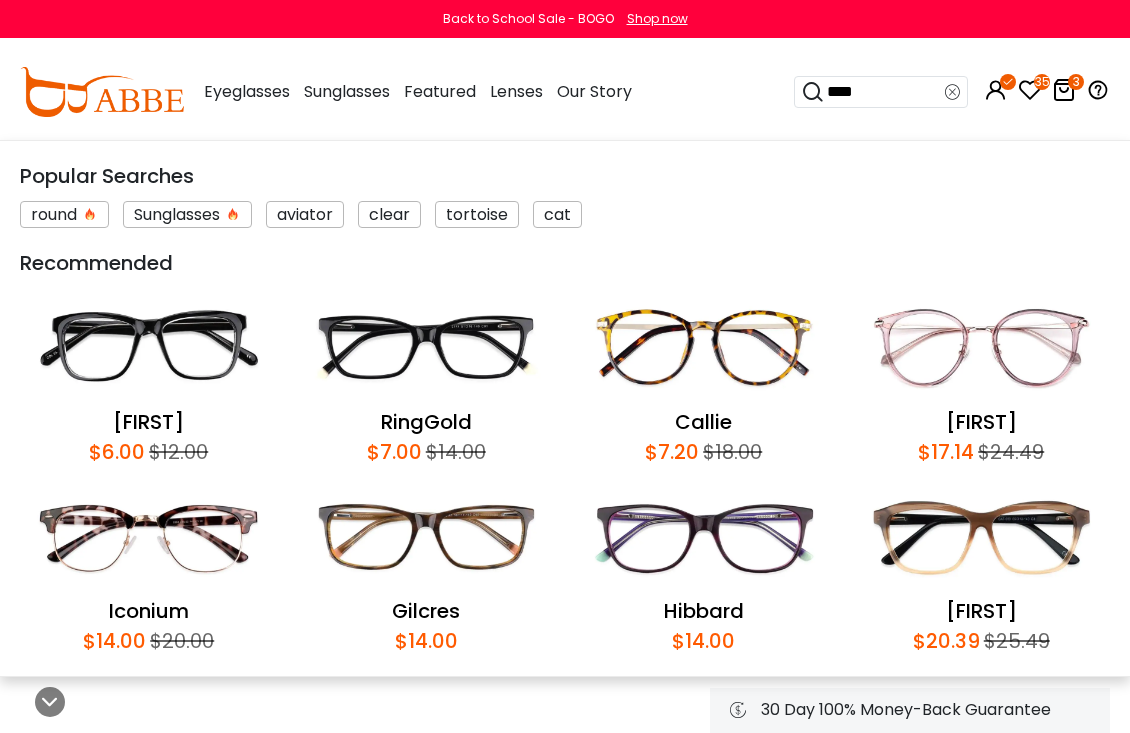 type on "*****" 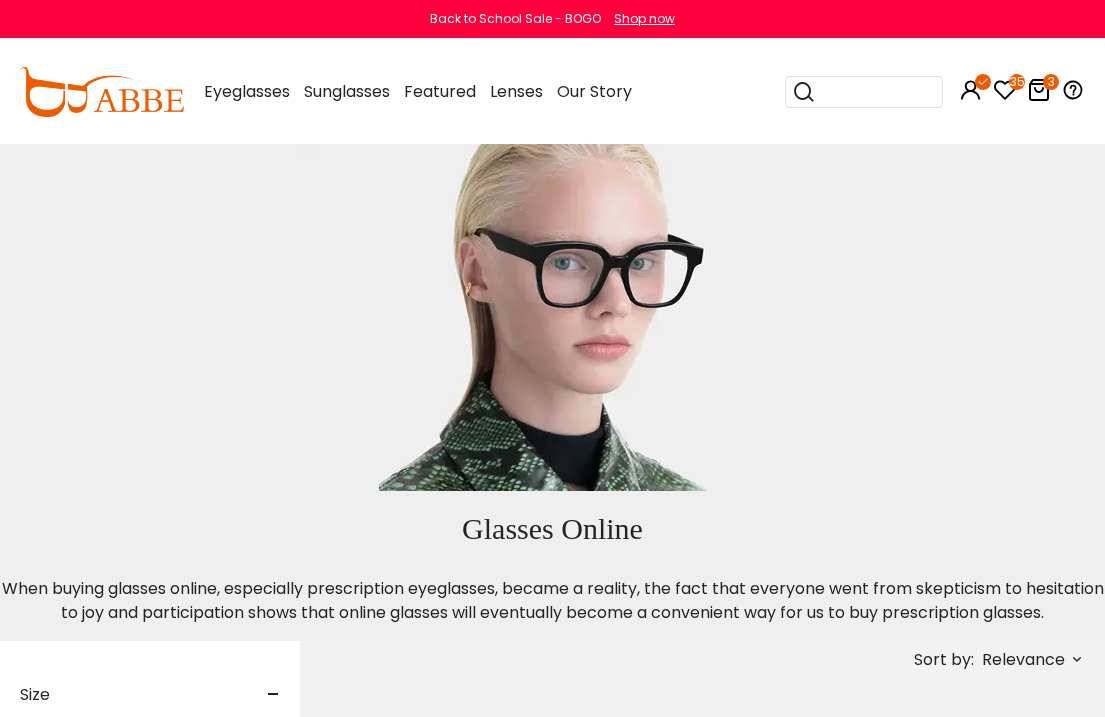scroll, scrollTop: 0, scrollLeft: 0, axis: both 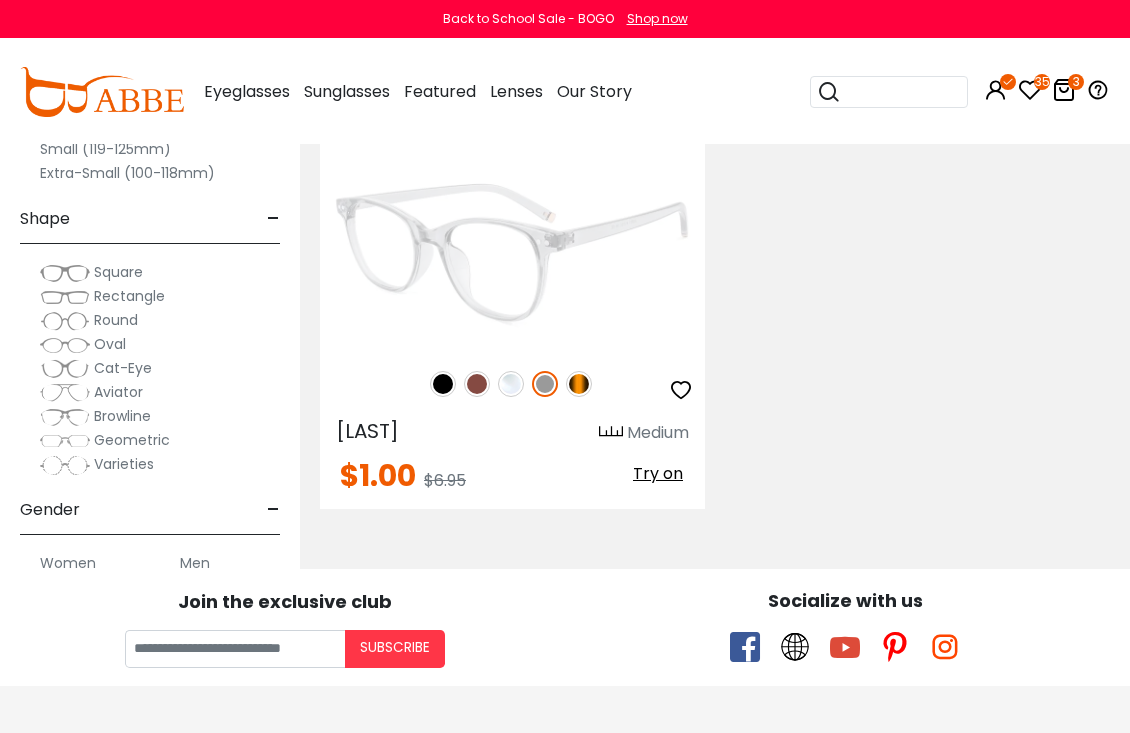click at bounding box center [512, 252] 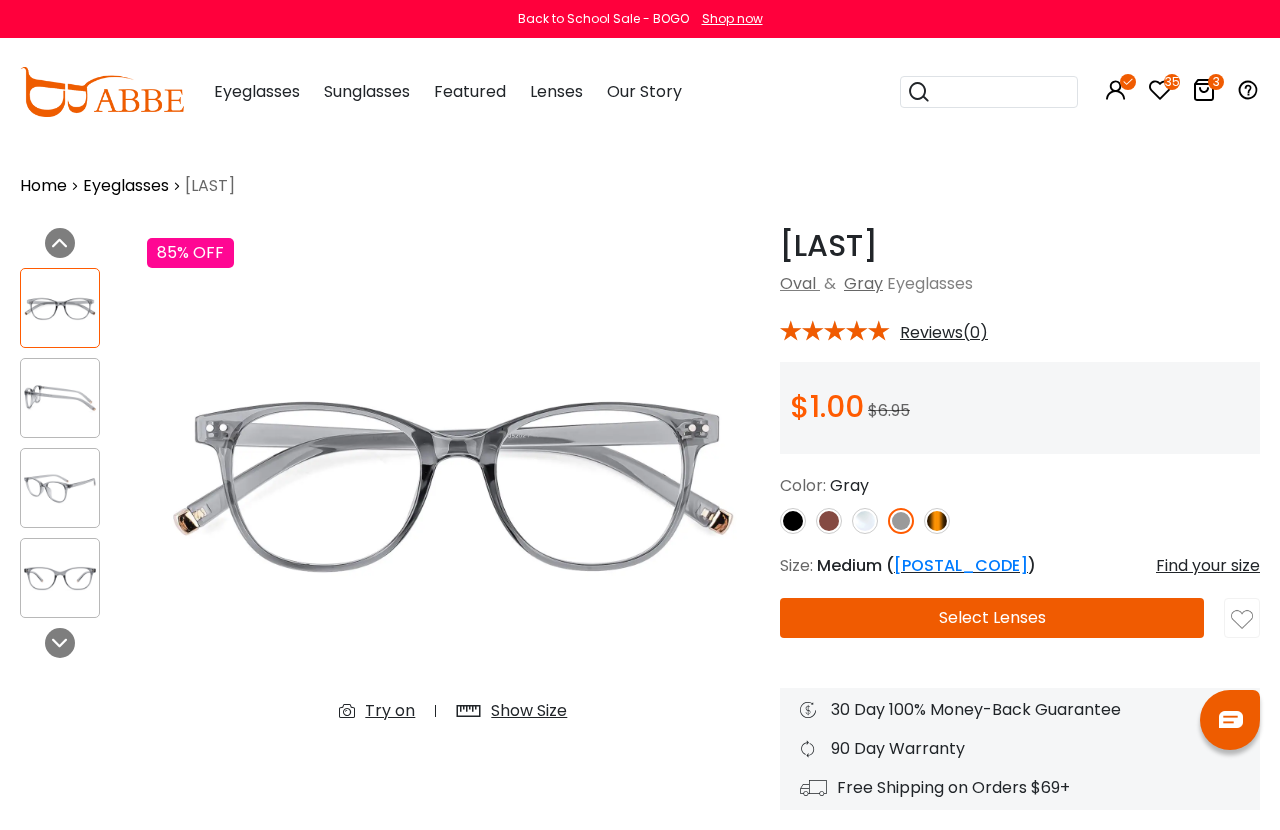 scroll, scrollTop: 0, scrollLeft: 0, axis: both 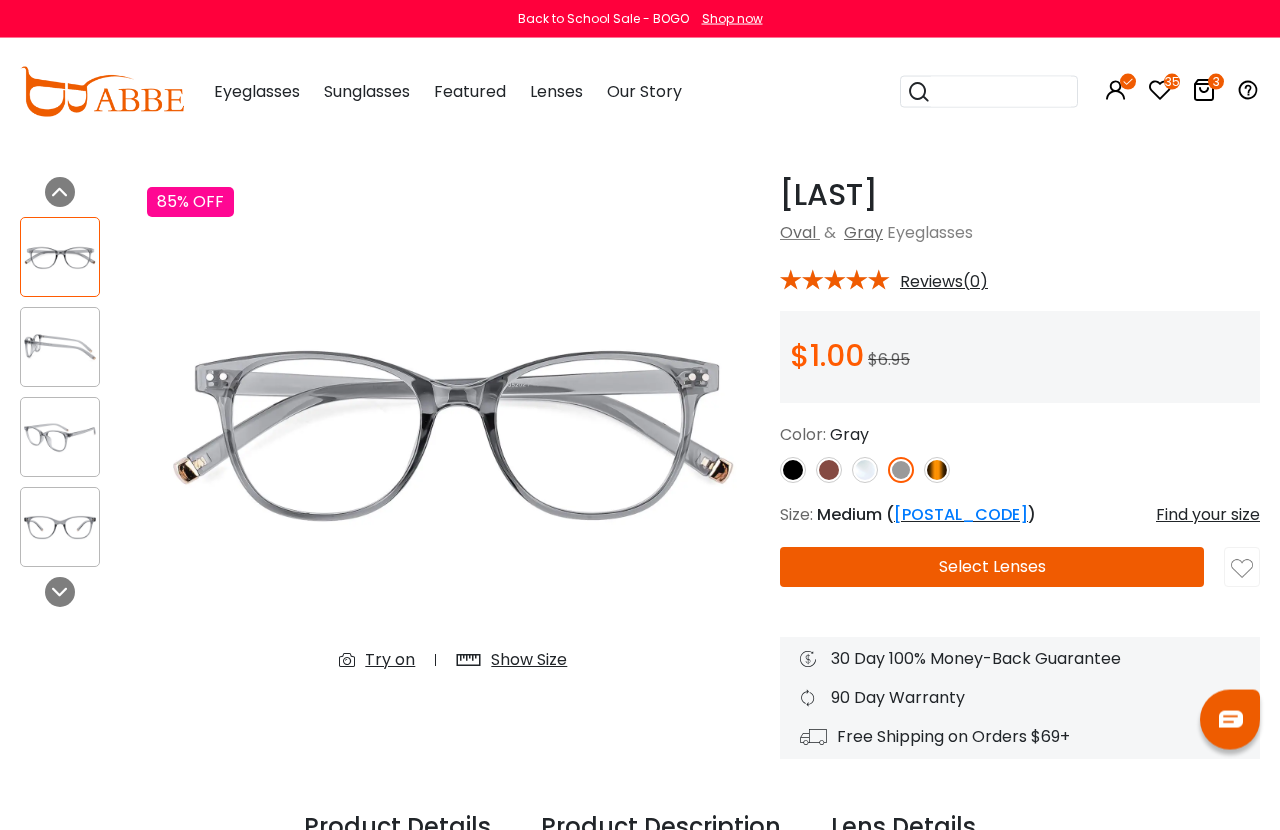 click at bounding box center (937, 470) 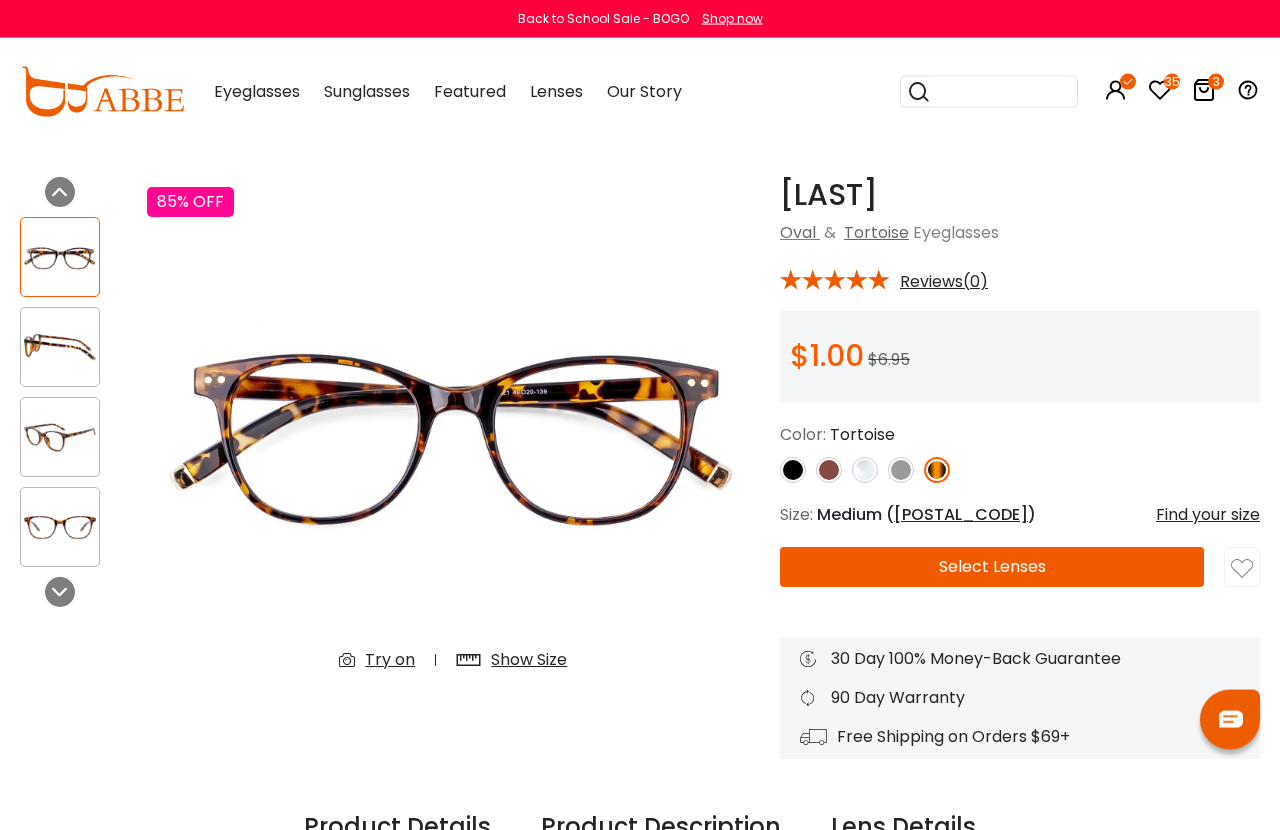 scroll, scrollTop: 52, scrollLeft: 0, axis: vertical 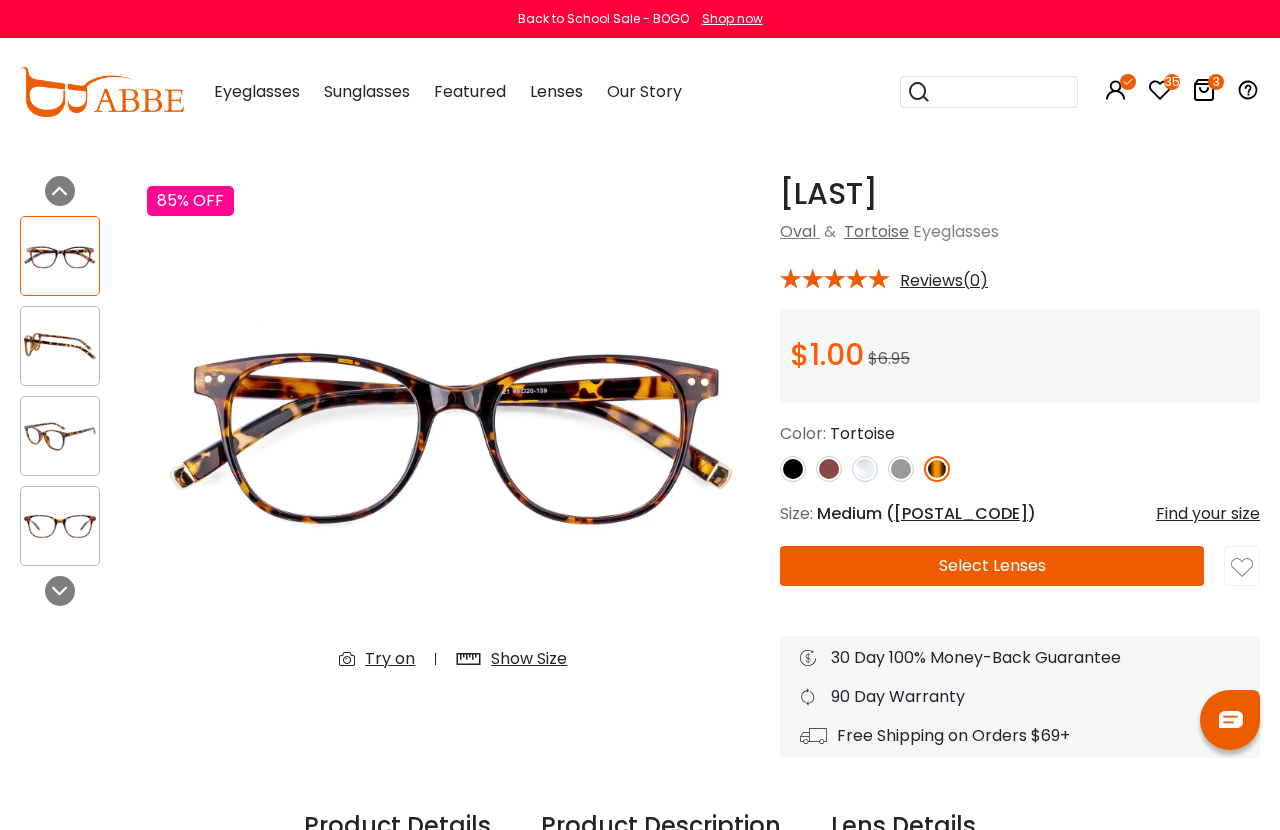 click on "3" at bounding box center (1204, 93) 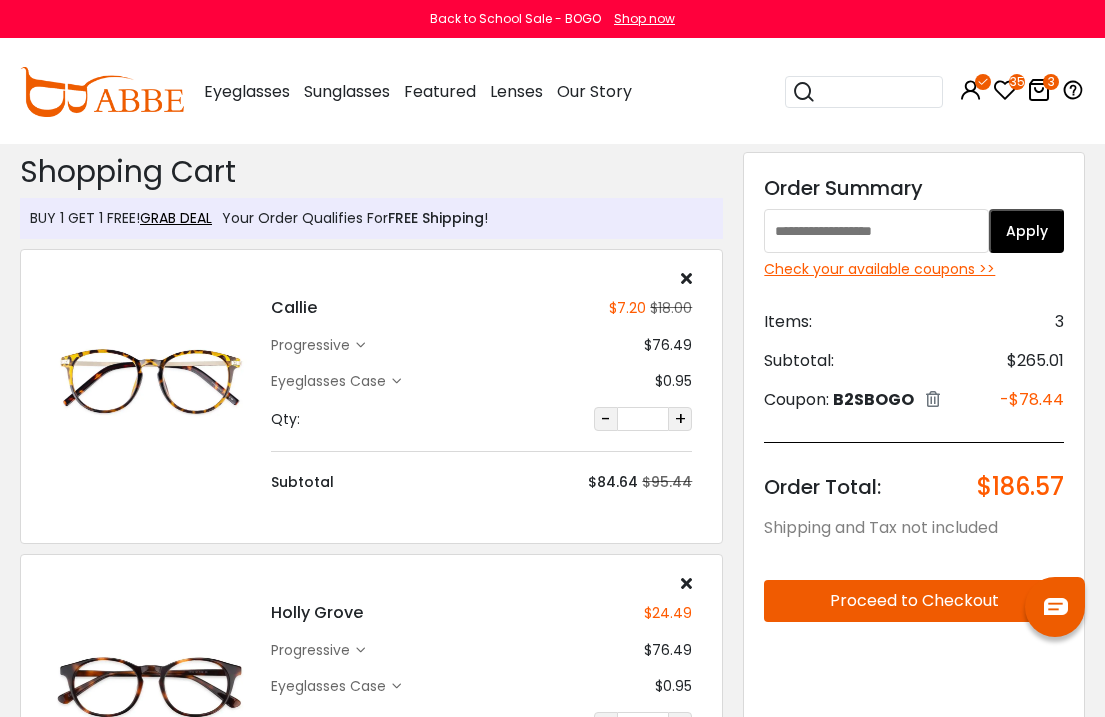 scroll, scrollTop: 3, scrollLeft: 0, axis: vertical 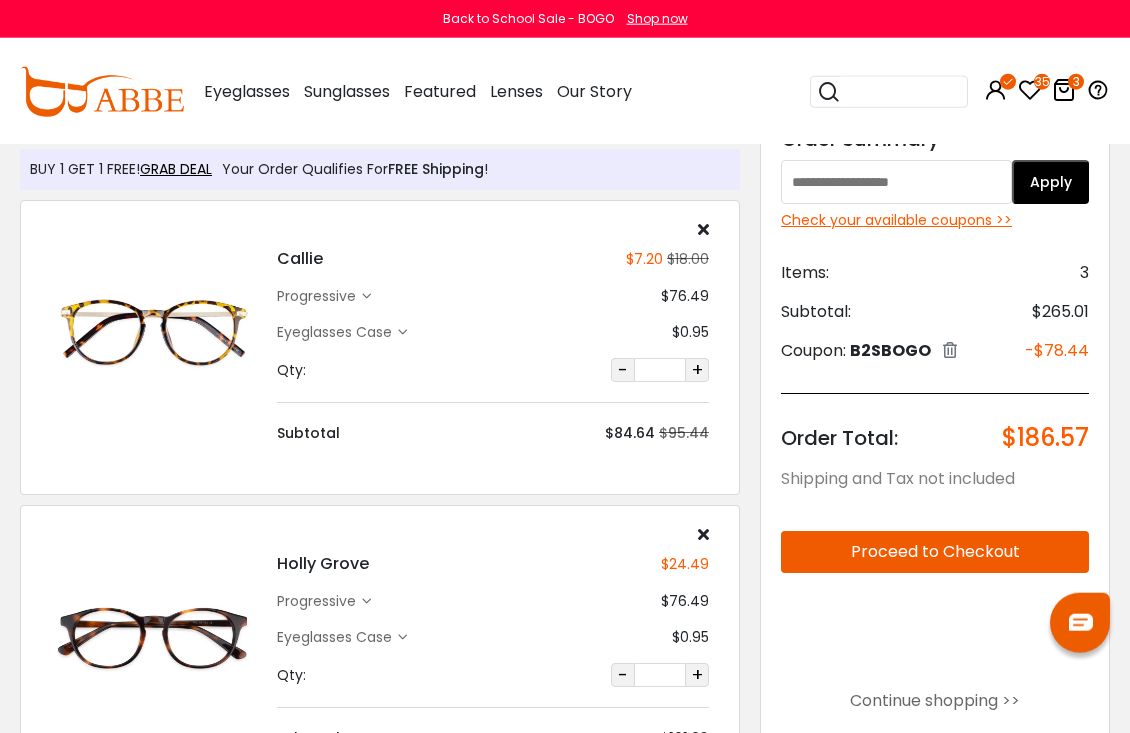 click on "Callie
$7.20
$18.00
progressive
$76.49
$0.95" at bounding box center [493, 332] 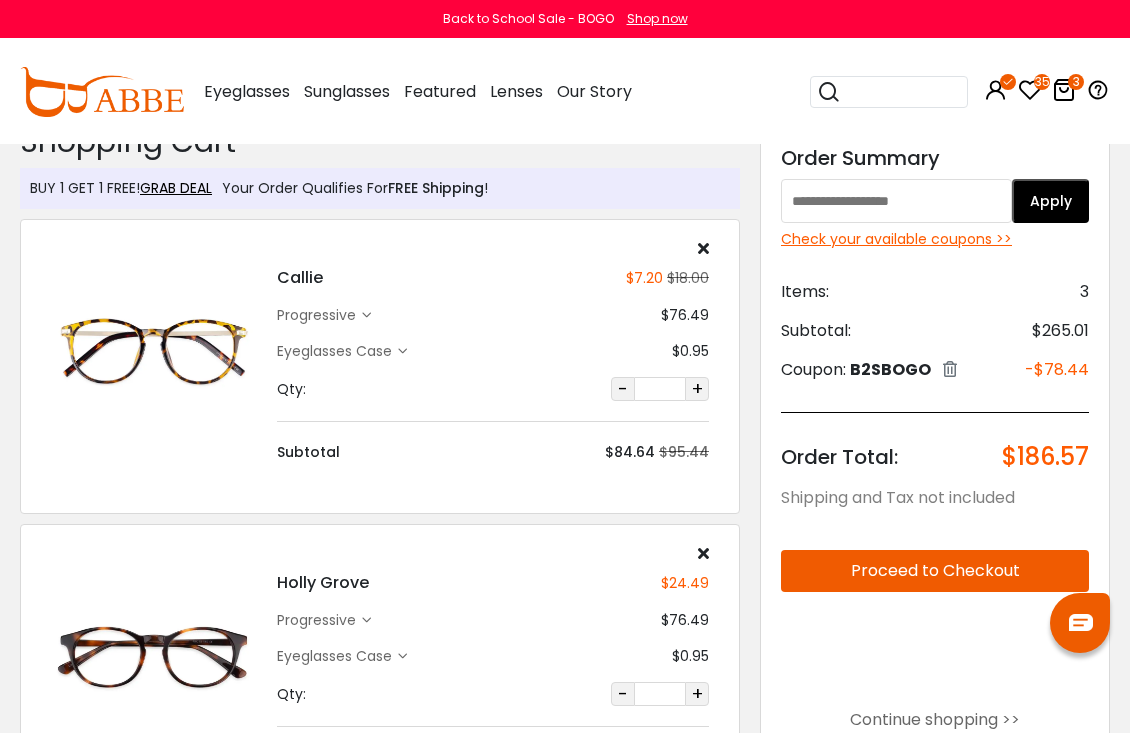 scroll, scrollTop: 0, scrollLeft: 0, axis: both 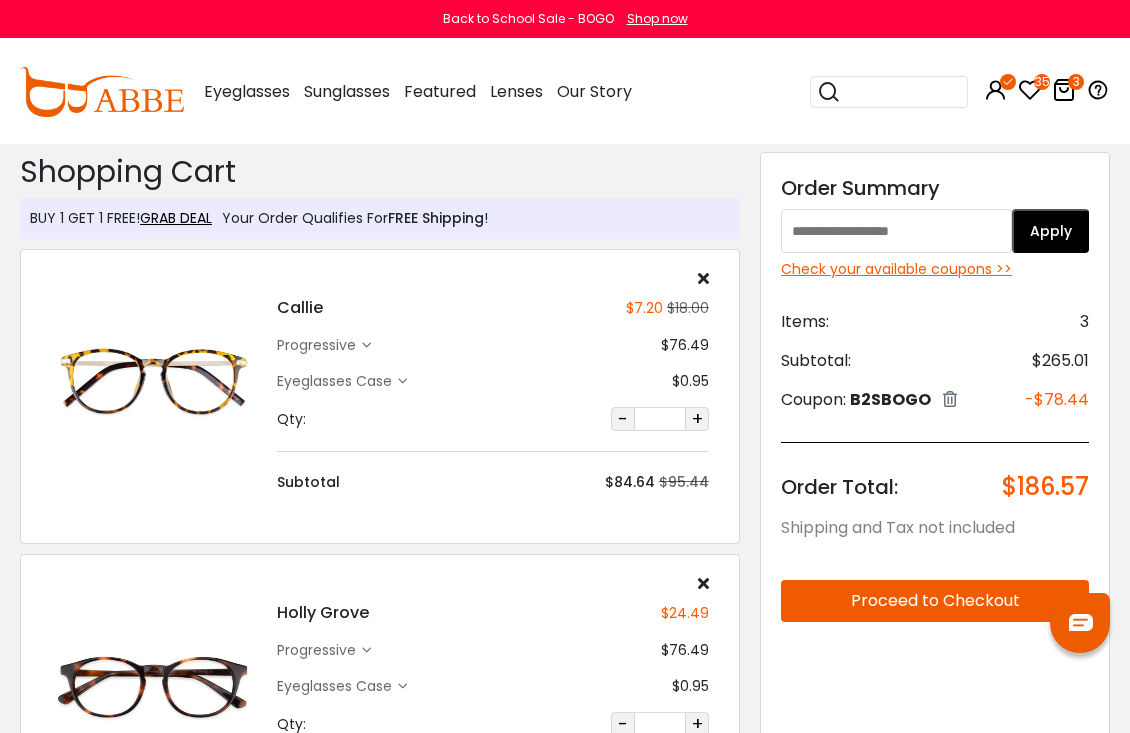 click on "Callie
$7.20
$18.00
progressive
$76.49
$0.95" at bounding box center [493, 381] 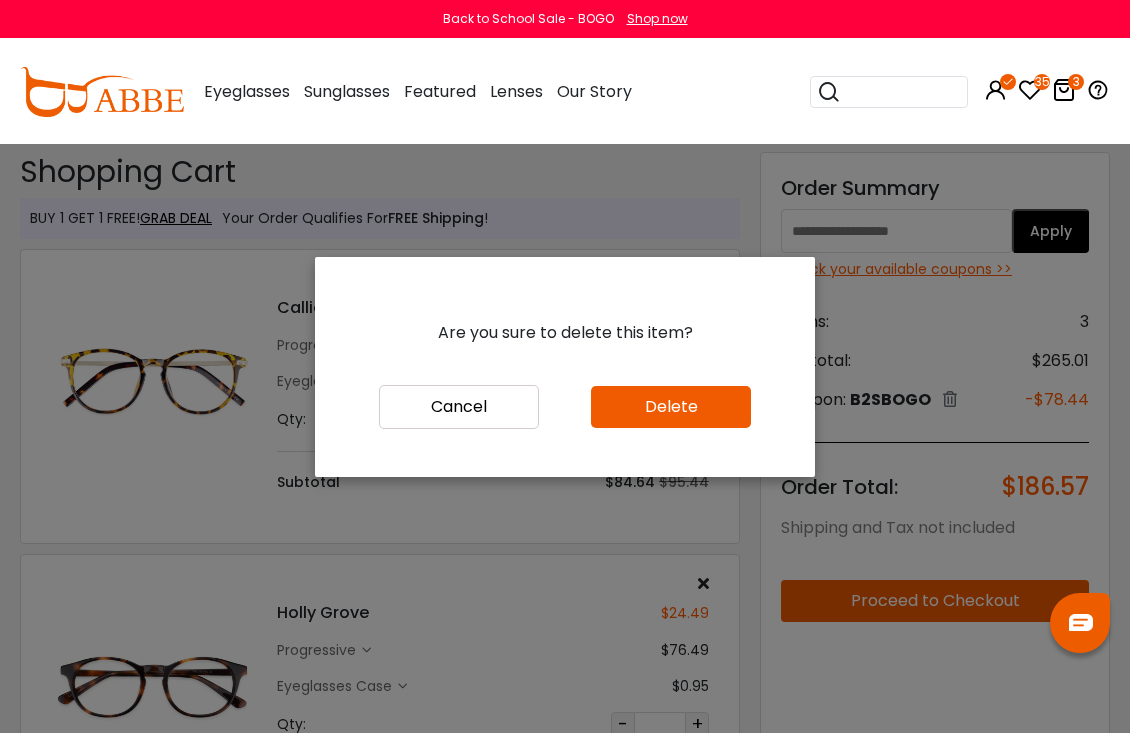 click on "Delete" at bounding box center [671, 407] 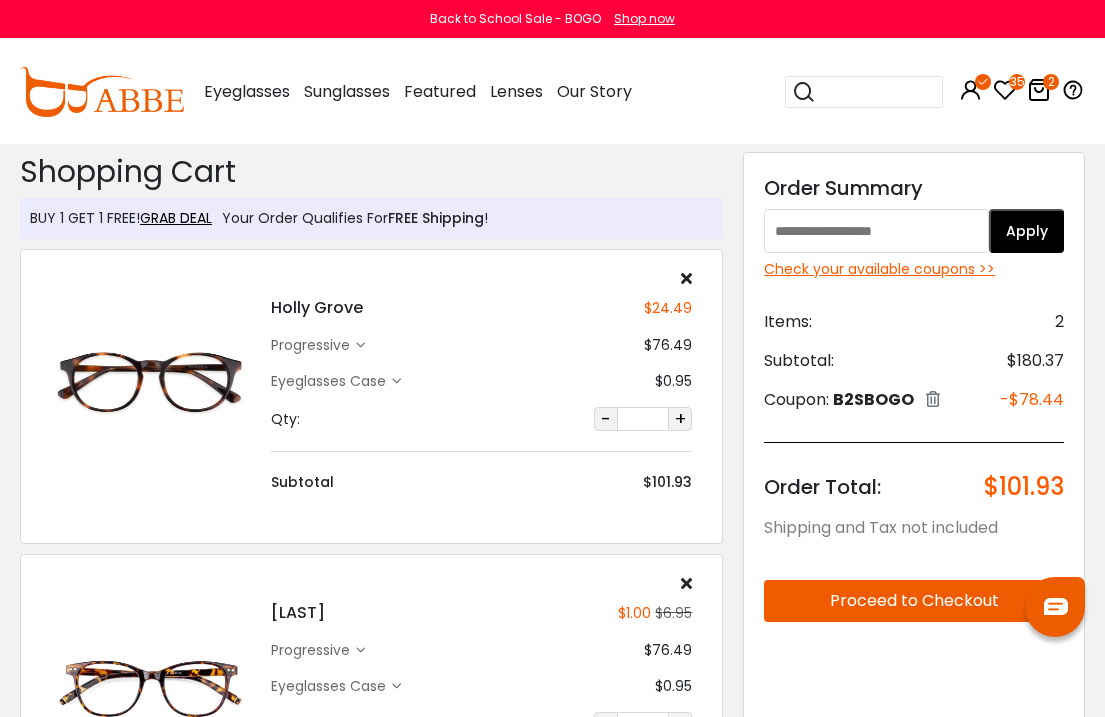 scroll, scrollTop: 3, scrollLeft: 0, axis: vertical 